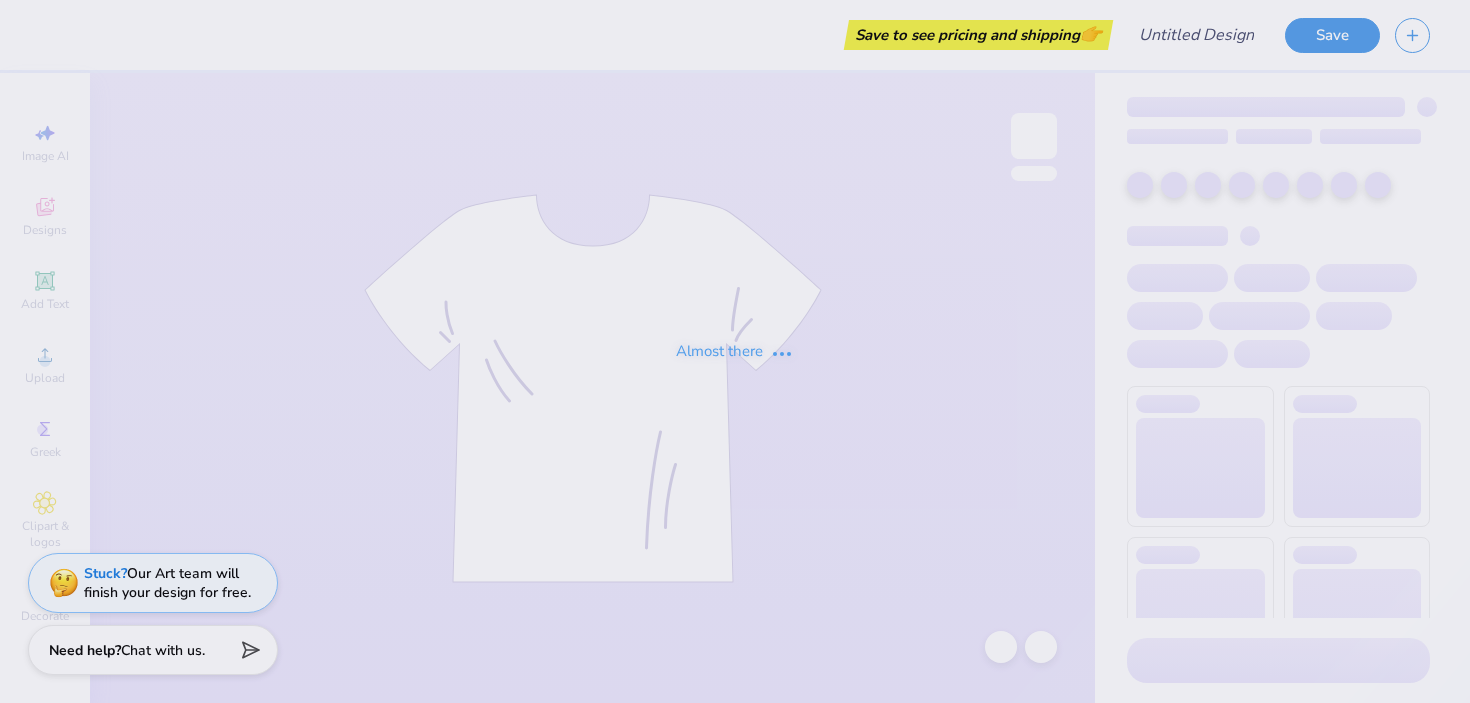 scroll, scrollTop: 0, scrollLeft: 0, axis: both 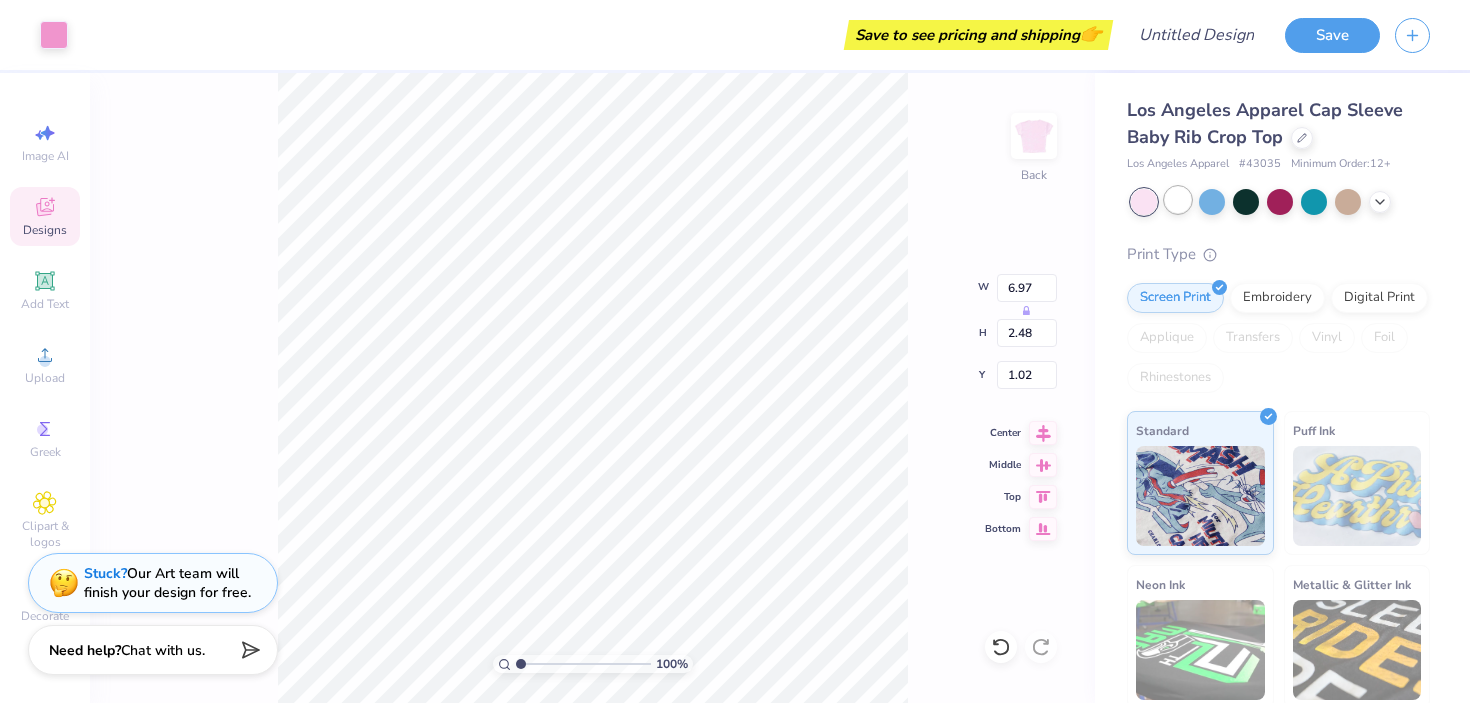 click at bounding box center (1178, 200) 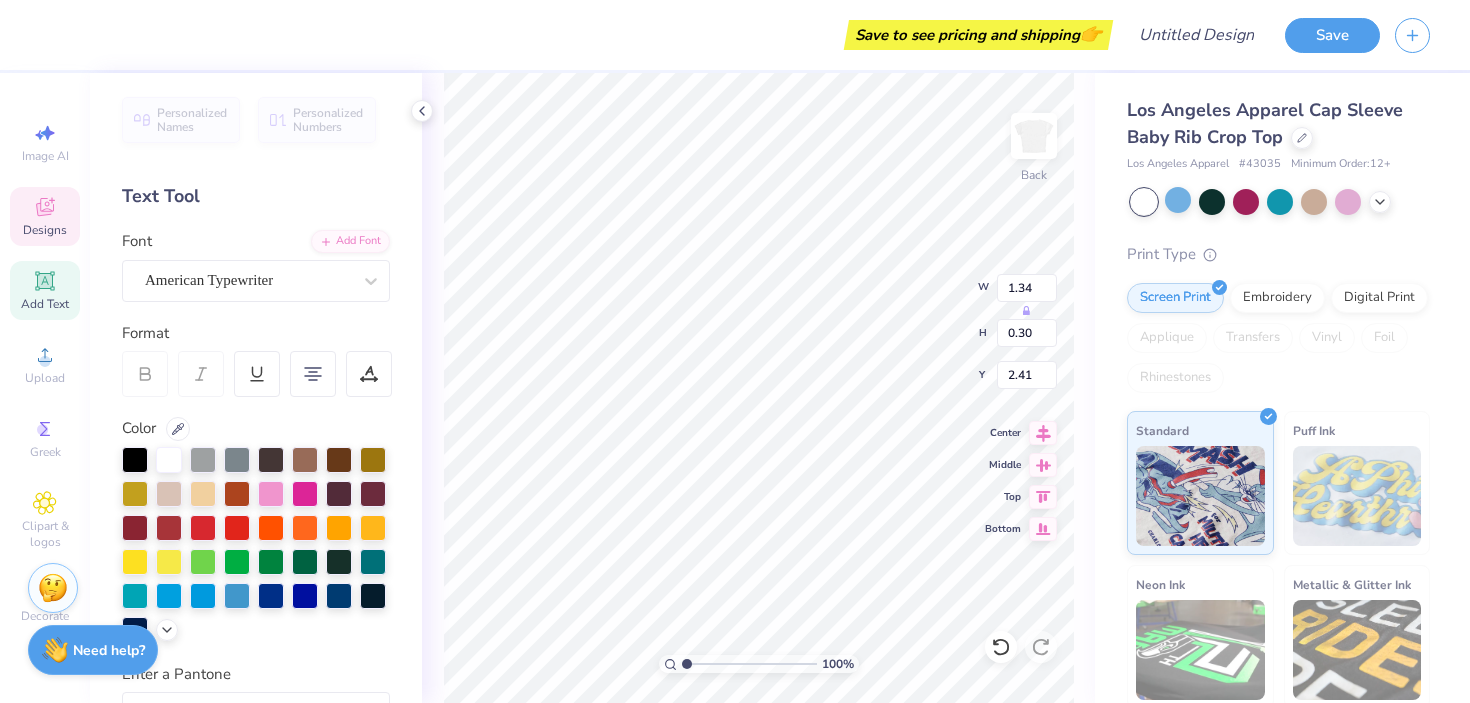 type on "2.27" 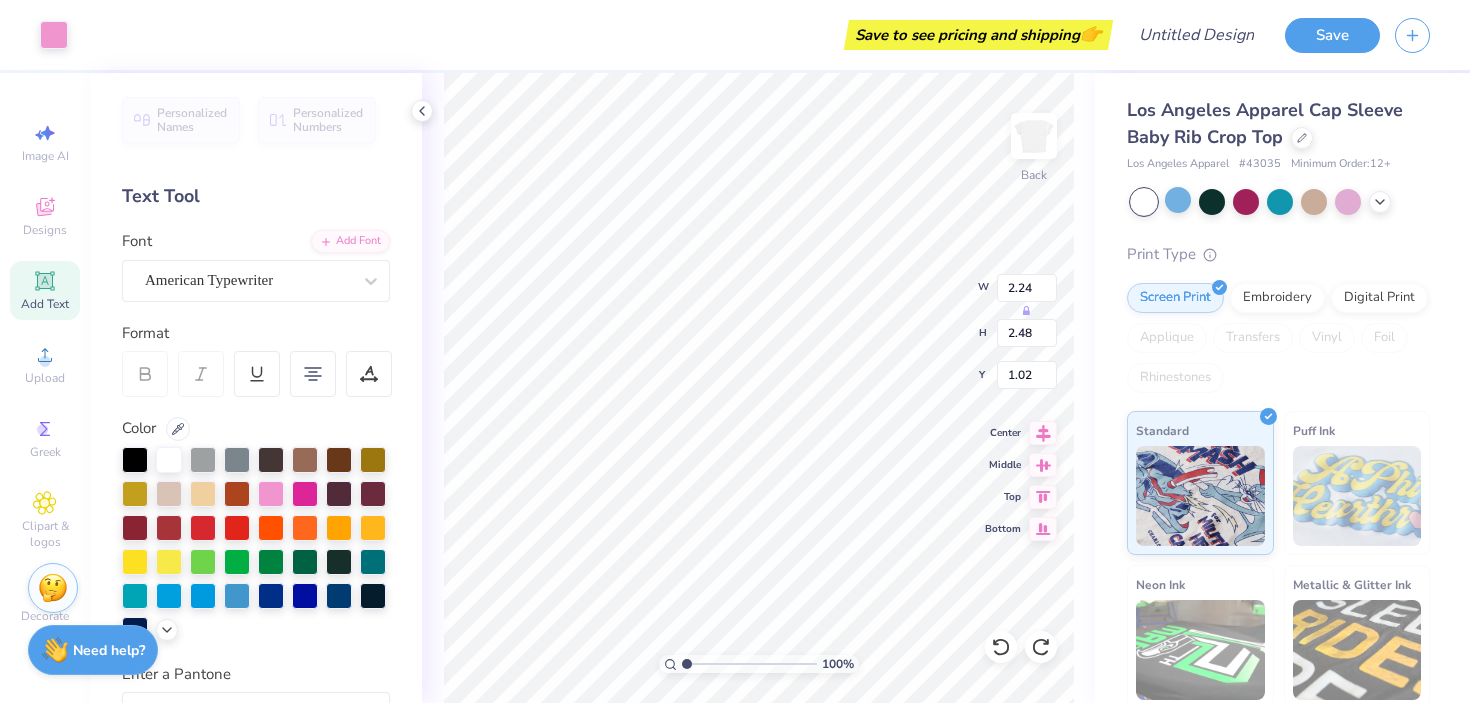 type on "4.28" 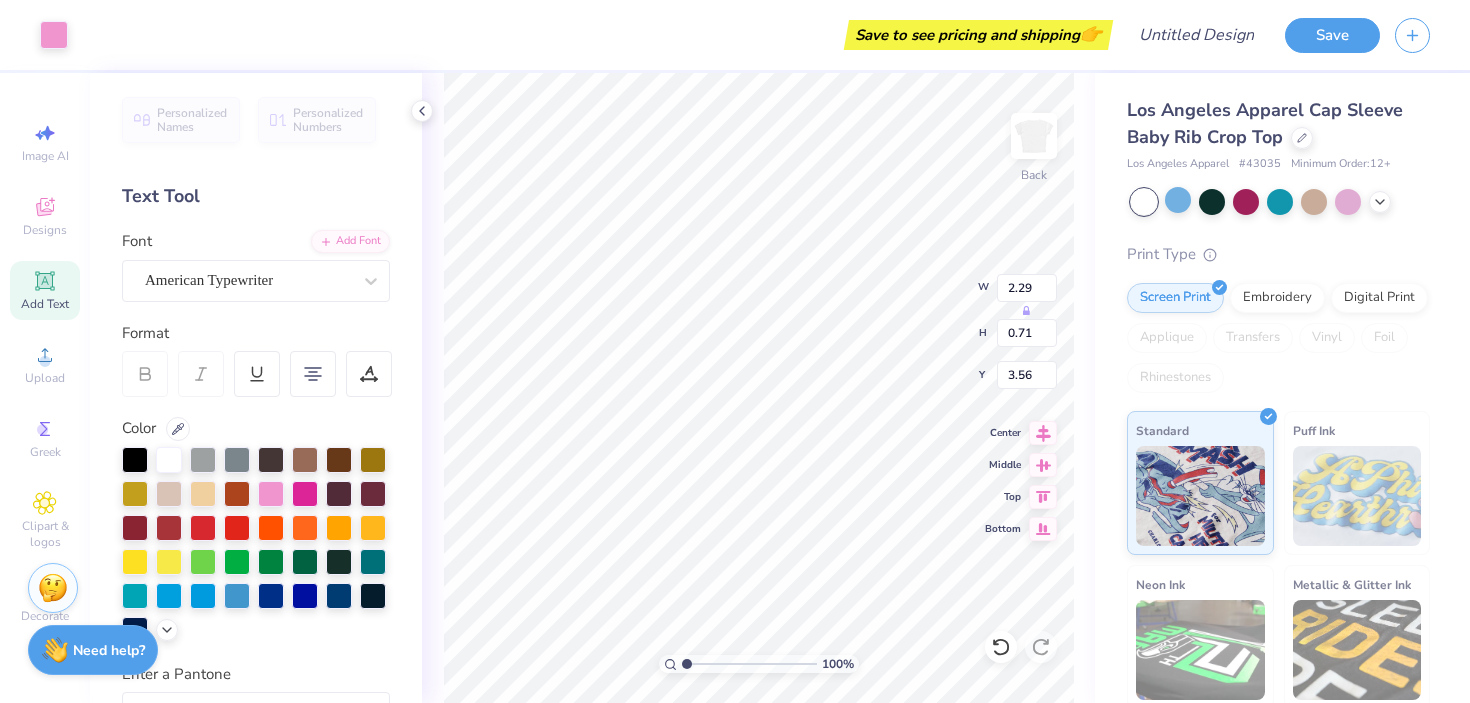 type on "3.56" 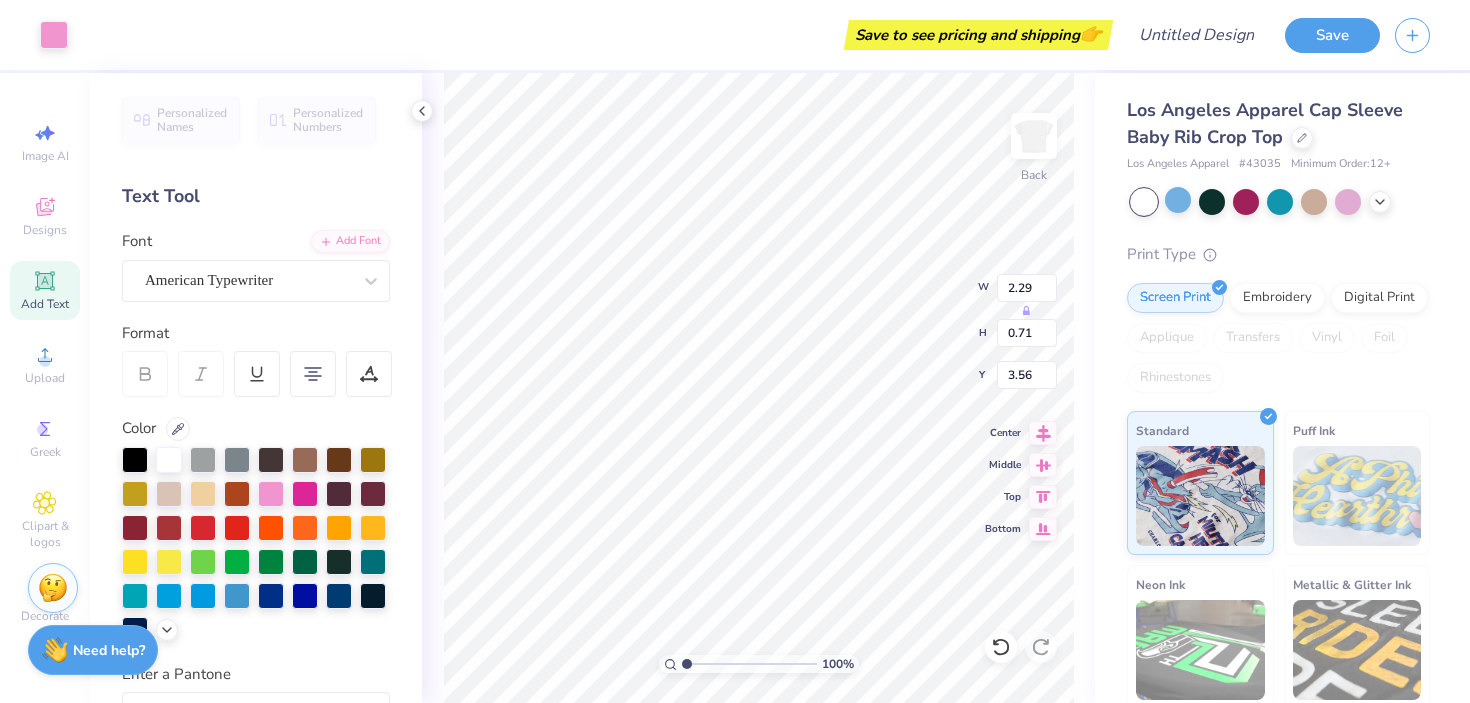 type on "2.78" 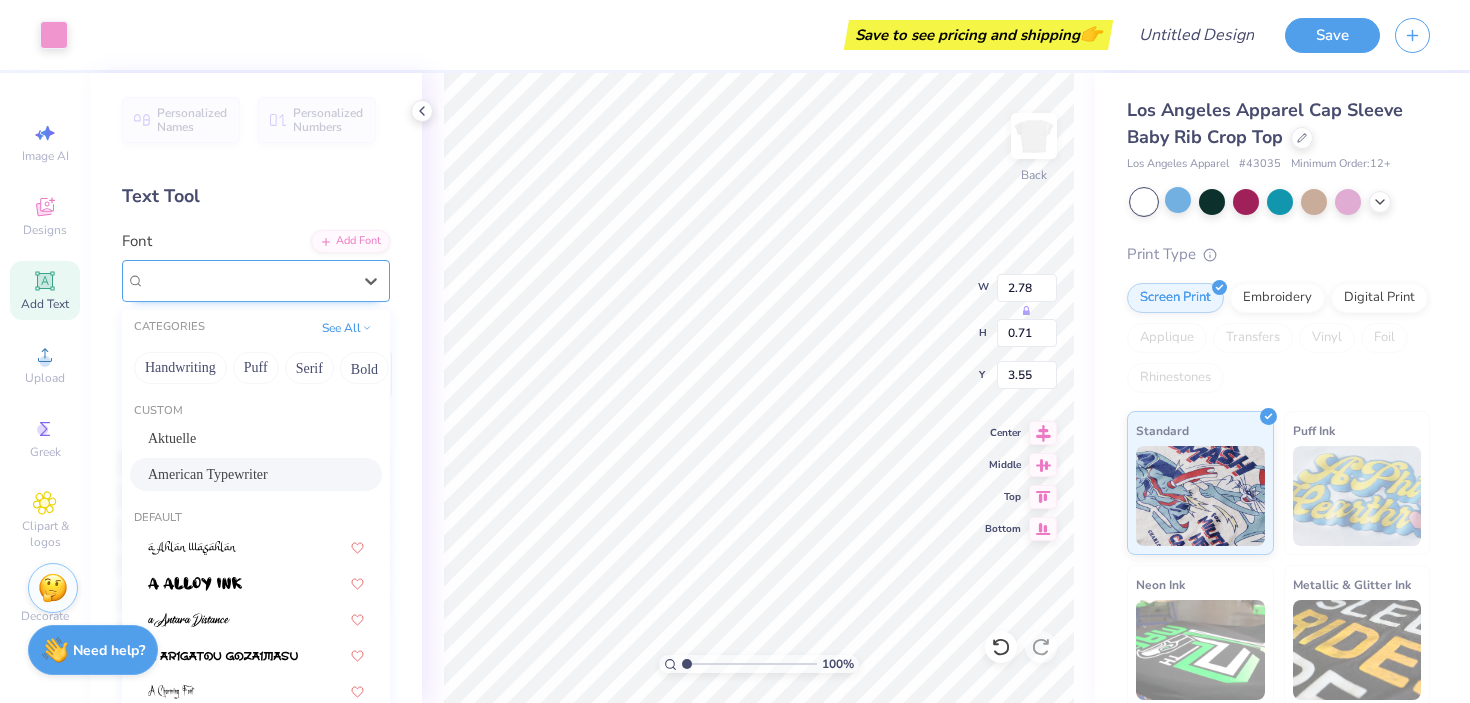 click on "American Typewriter" at bounding box center (248, 280) 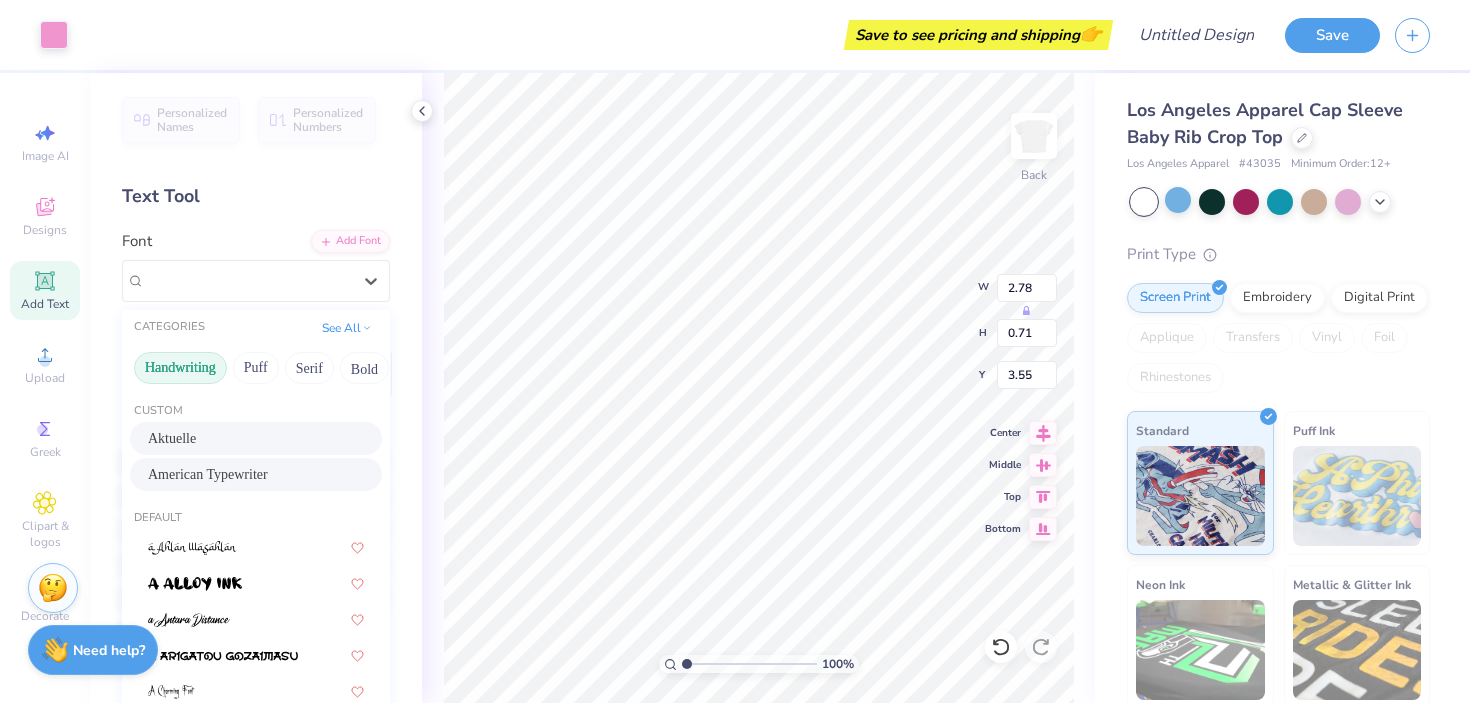 click on "Handwriting" at bounding box center [180, 368] 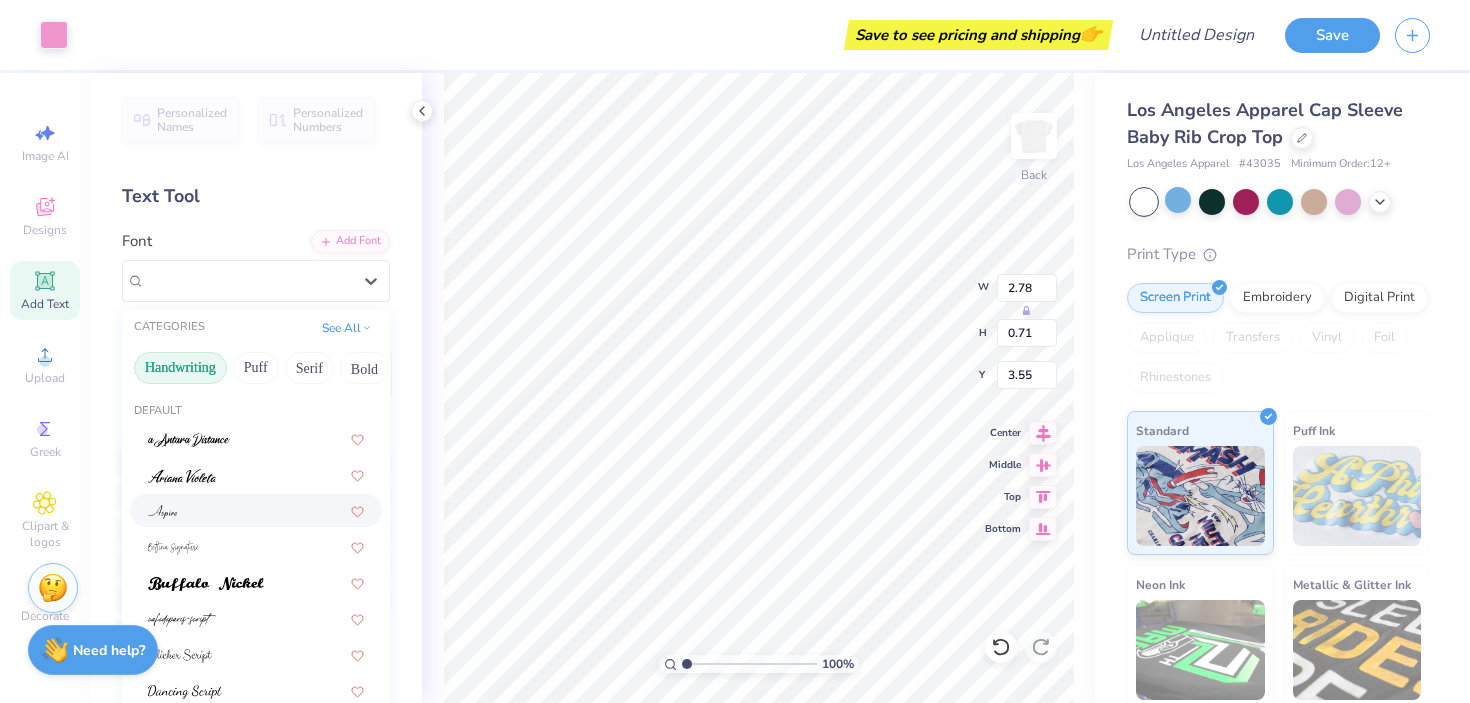 click at bounding box center [256, 510] 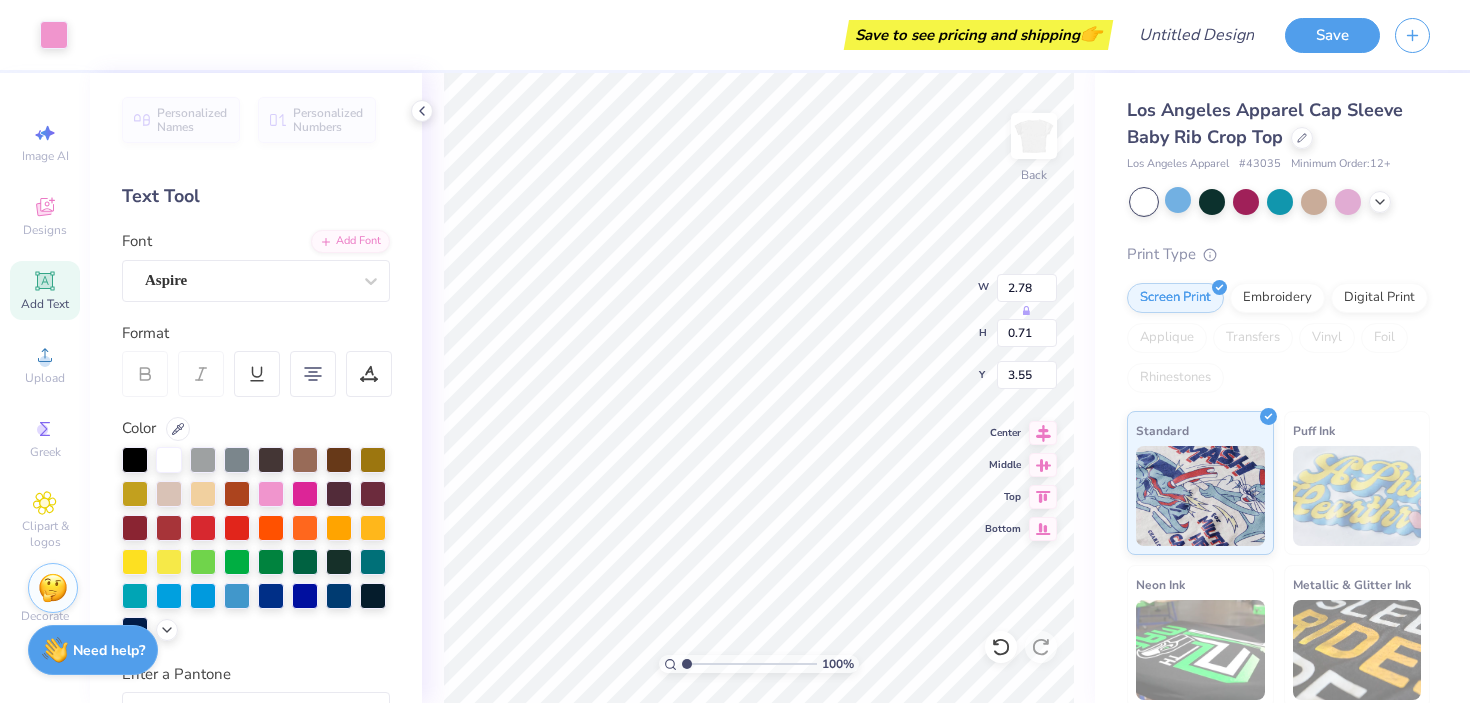 type on "1.62" 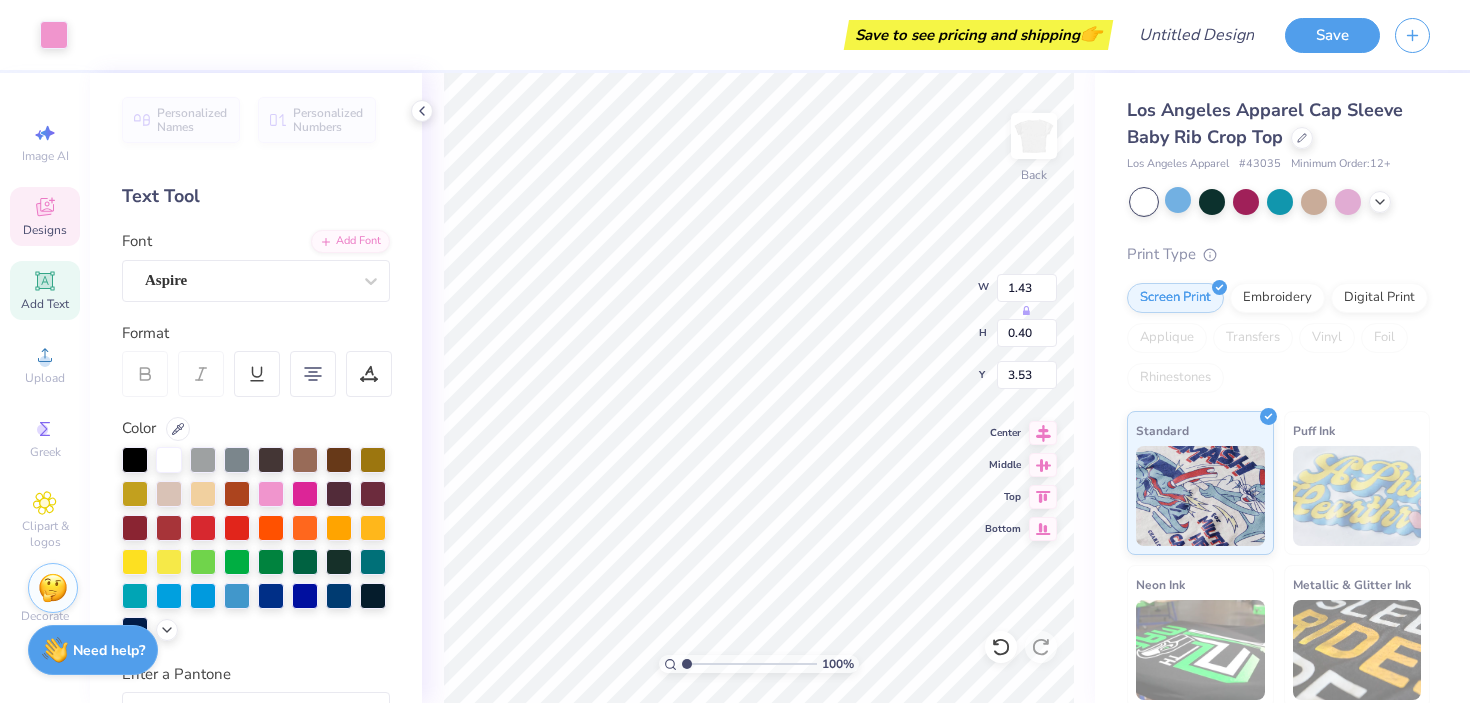 type on "3.50" 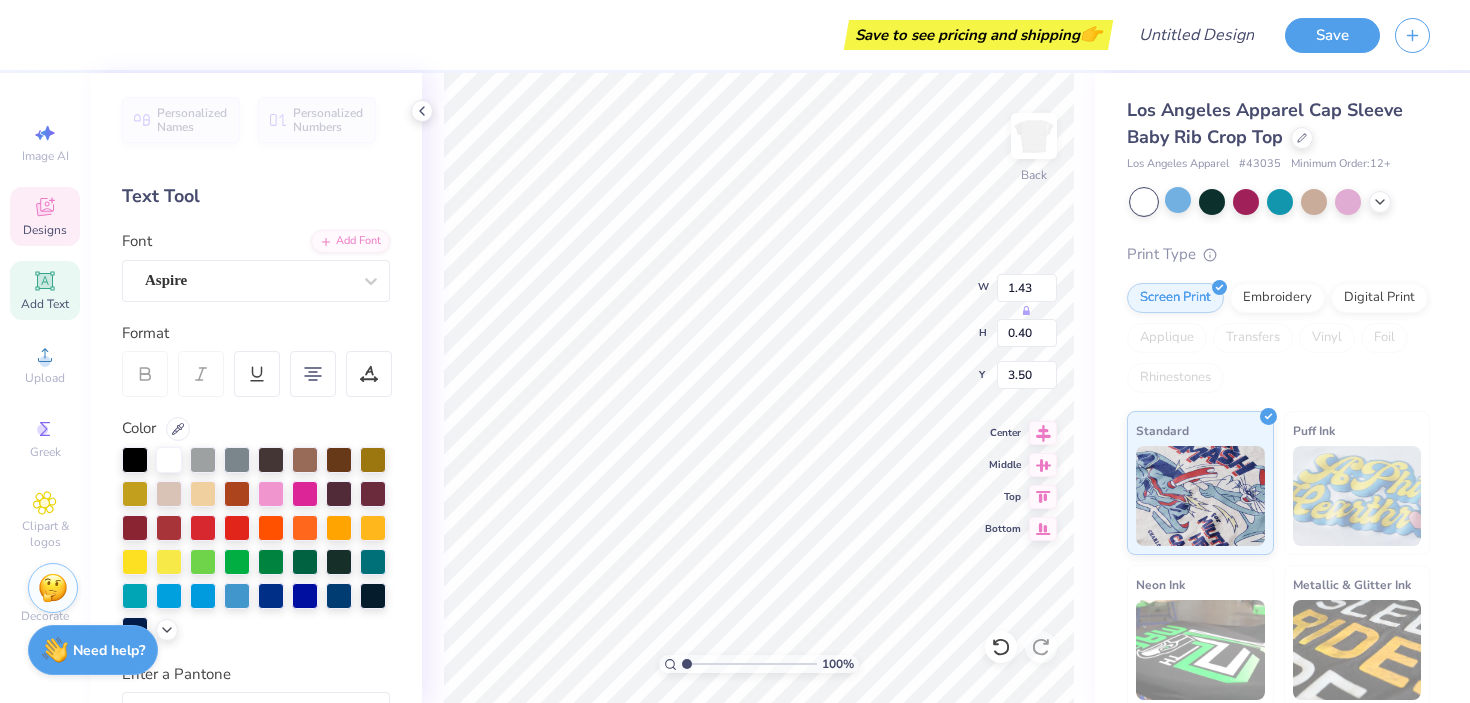 scroll, scrollTop: 0, scrollLeft: 0, axis: both 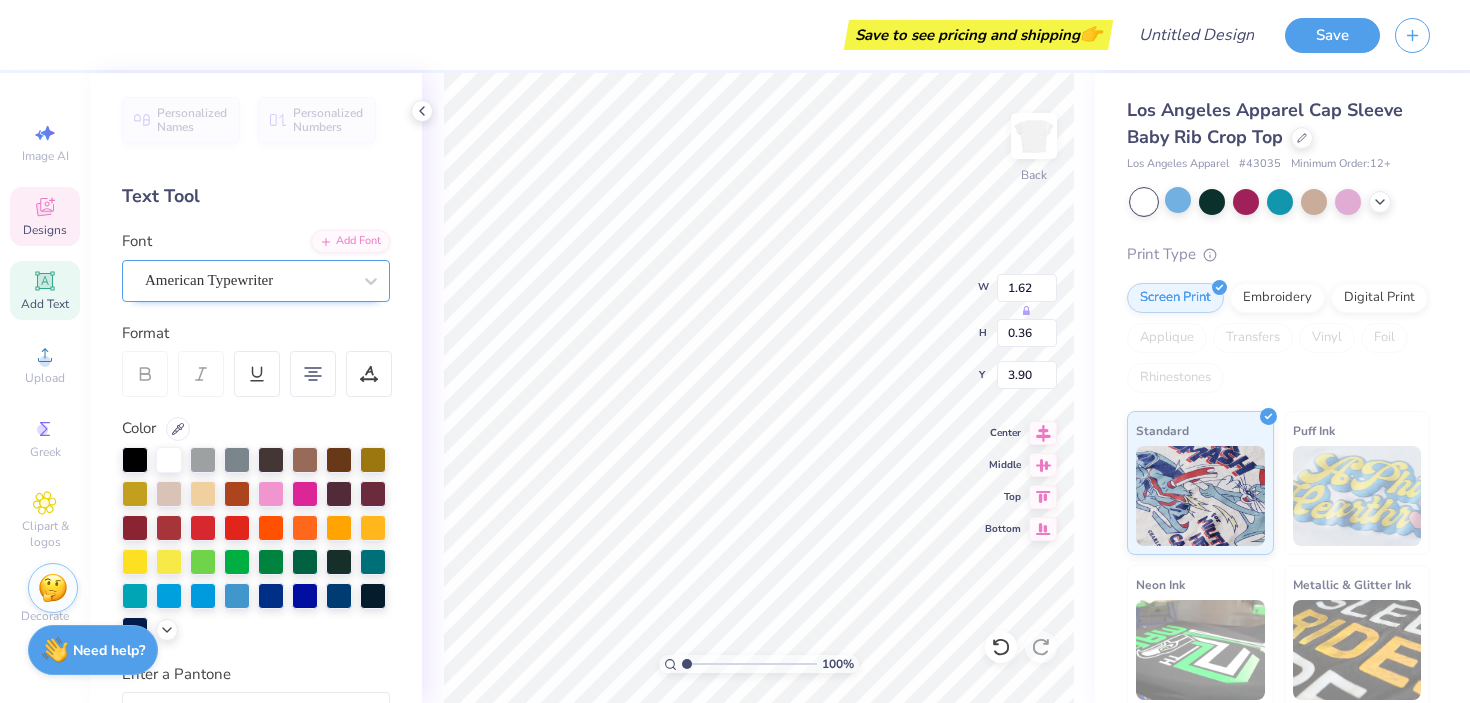 type on "Exec Board" 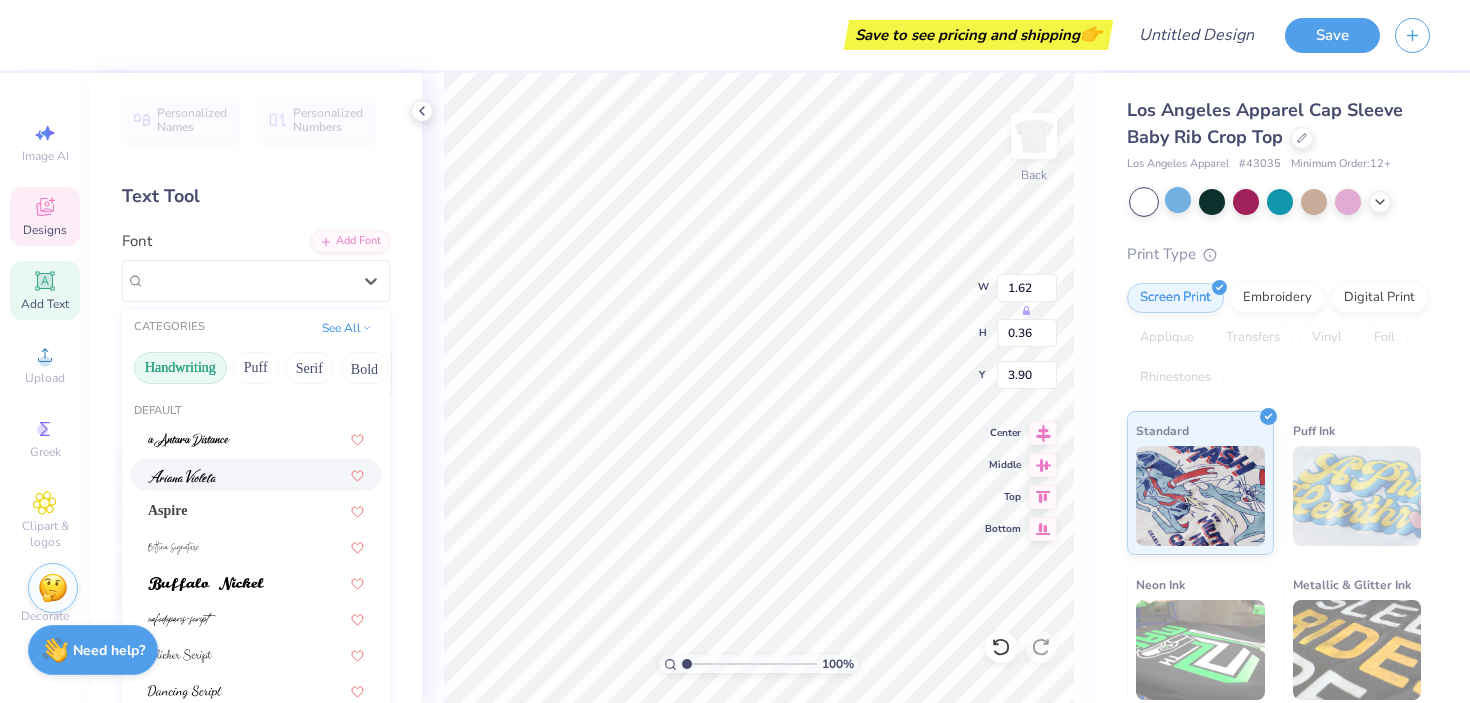 click at bounding box center [256, 474] 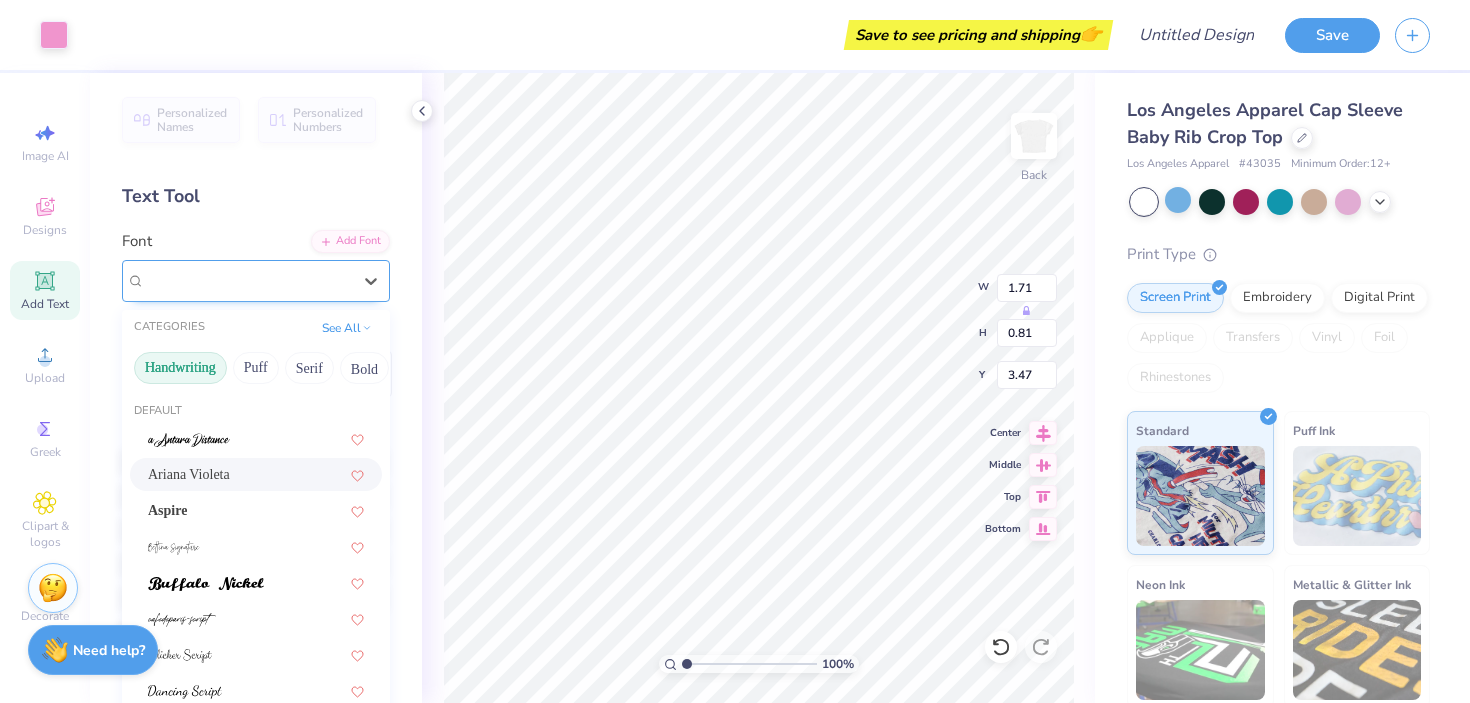 click on "Ariana Violeta" at bounding box center (248, 280) 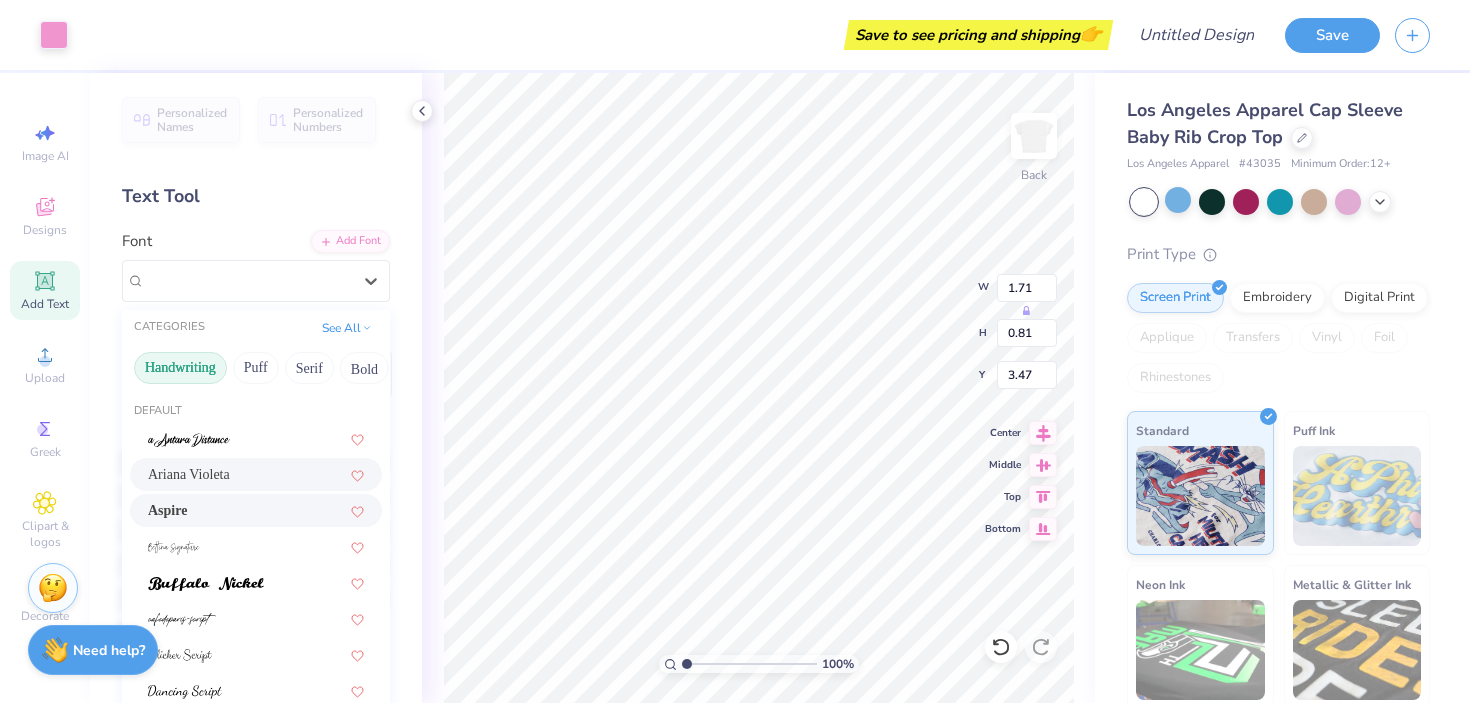 click on "Aspire" at bounding box center [256, 510] 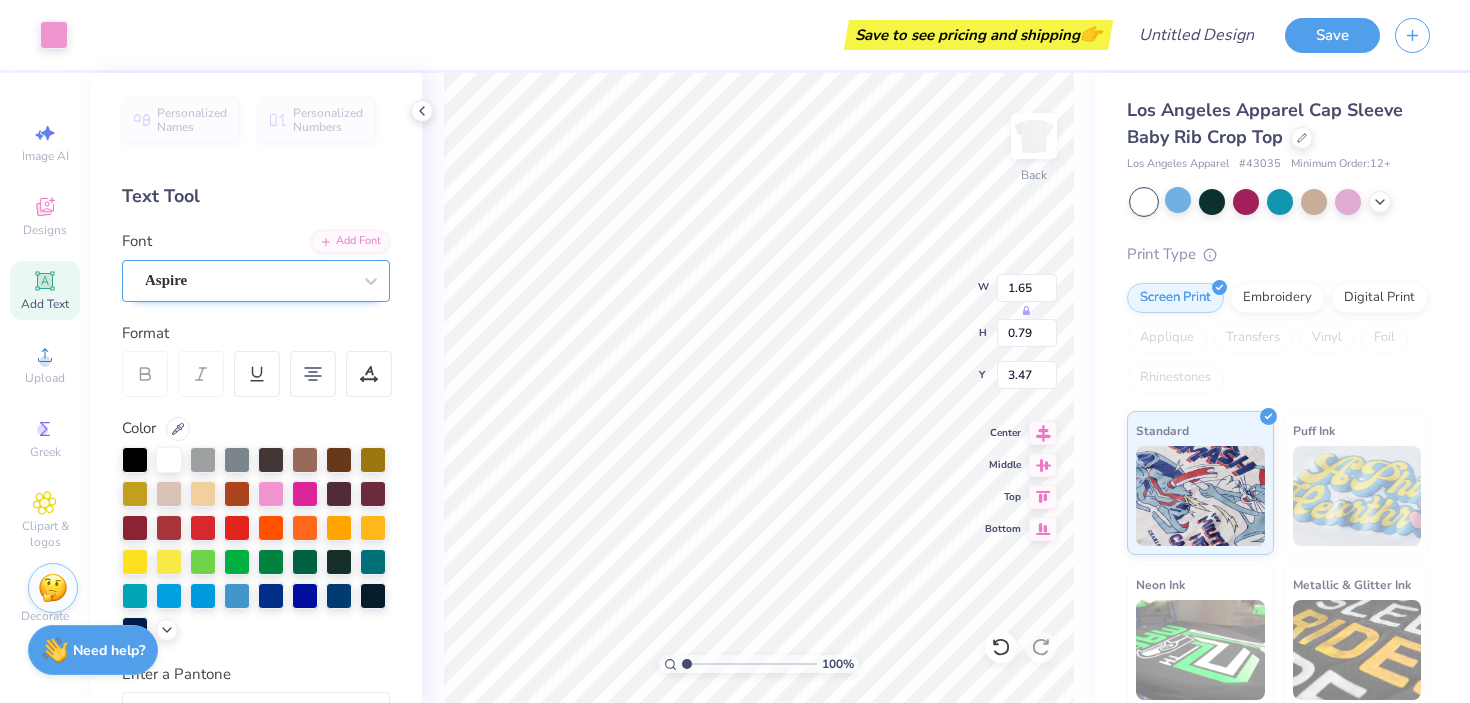 click on "Aspire" at bounding box center [248, 280] 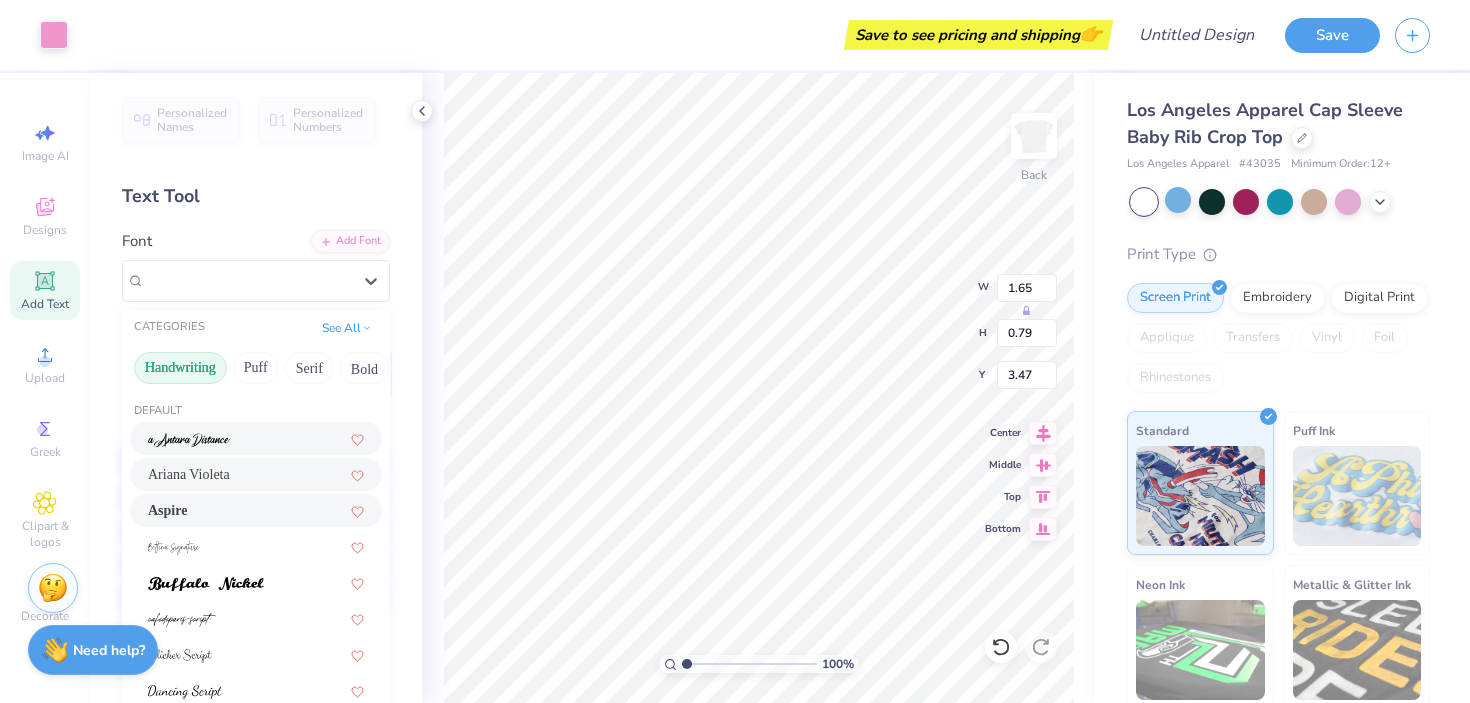 click at bounding box center (256, 438) 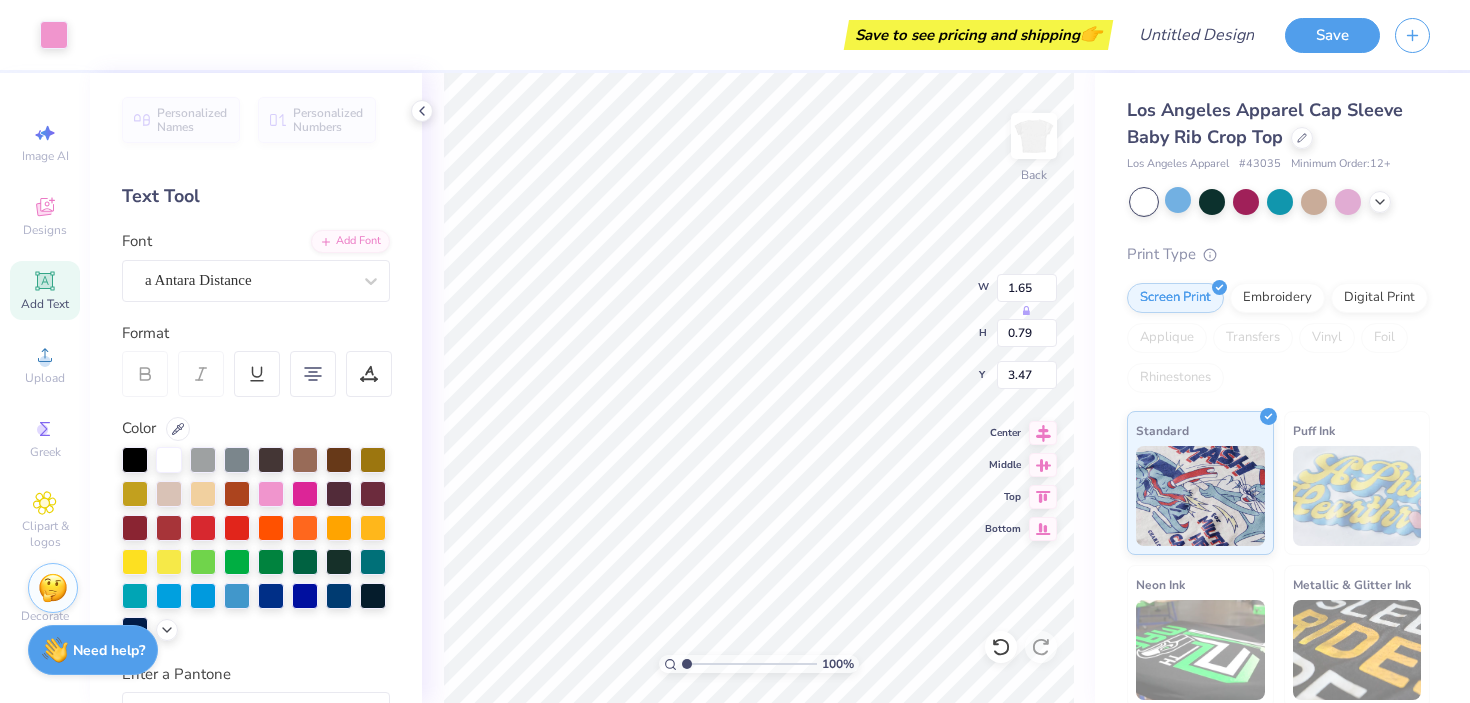 type on "1.89" 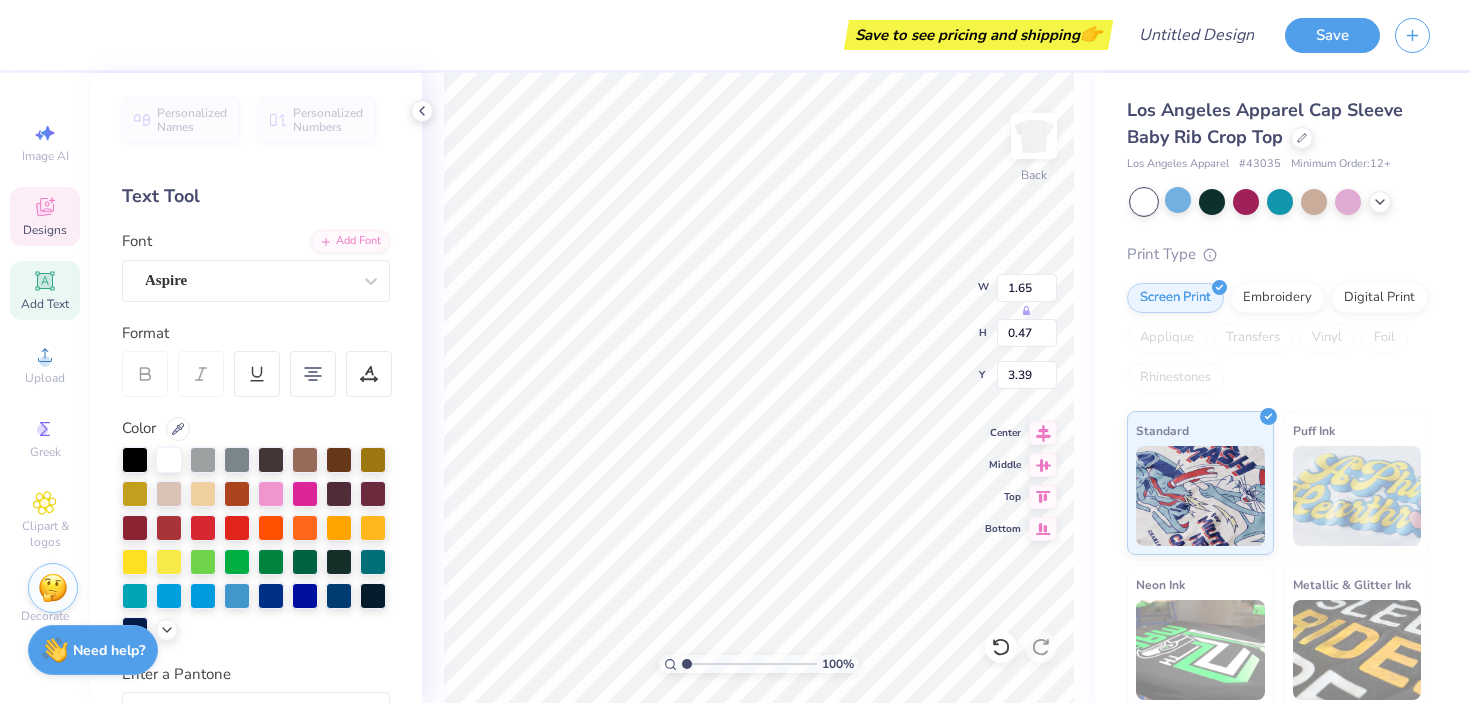 type on "3.01" 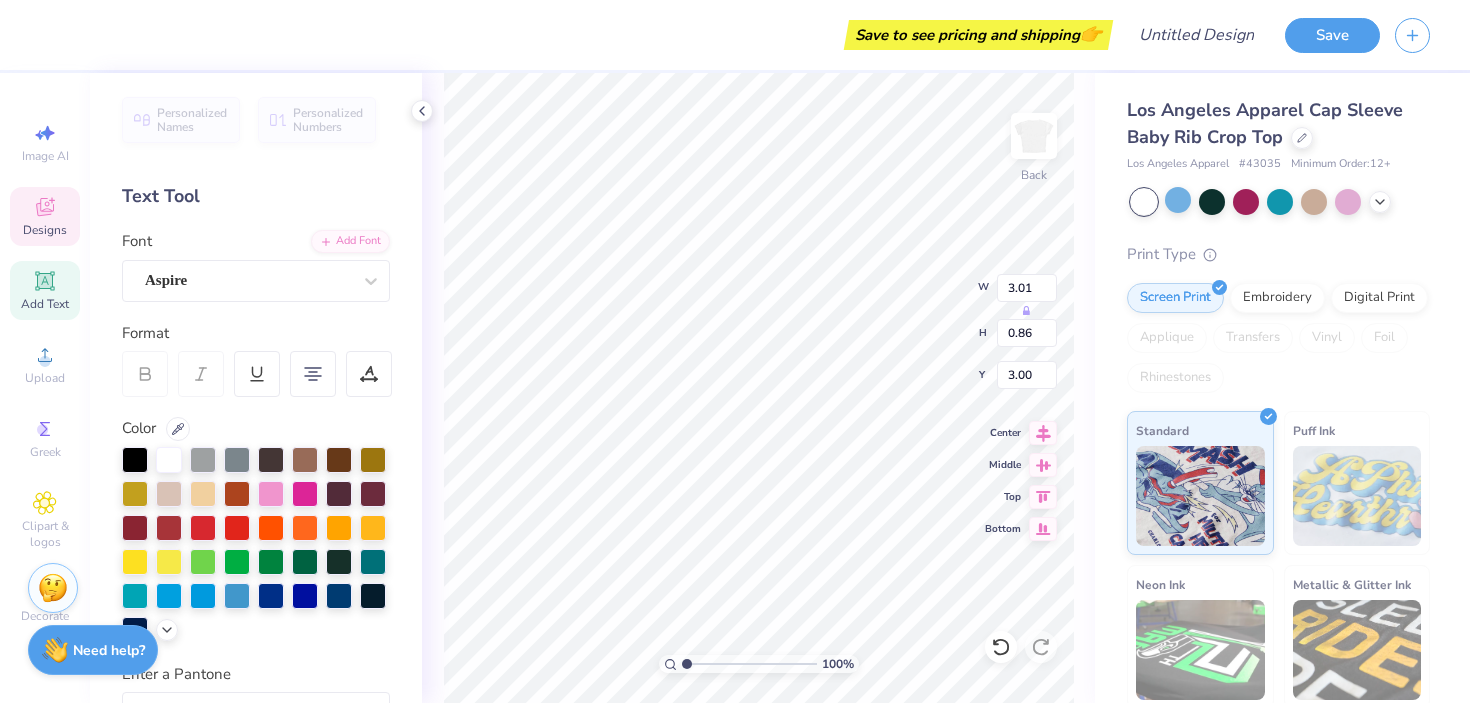 type on "2.25" 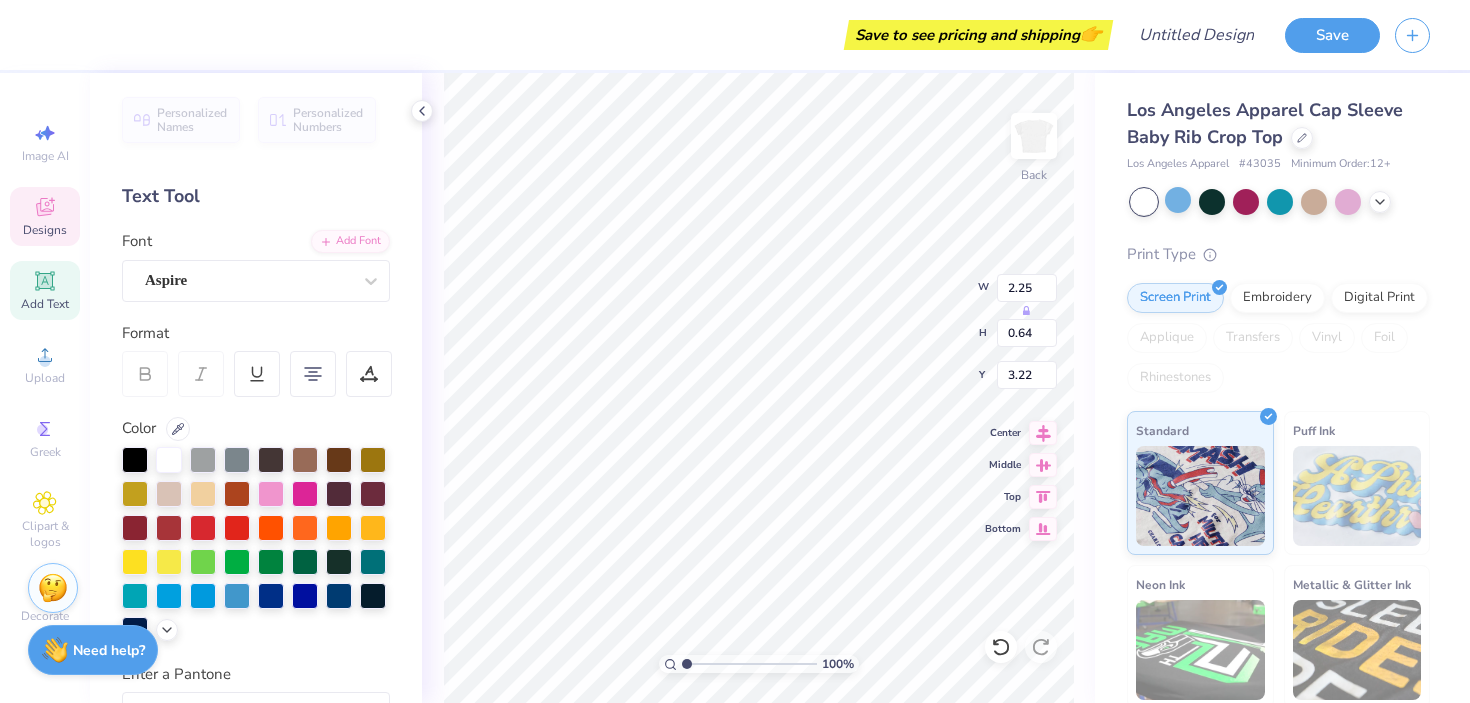 type on "2.25" 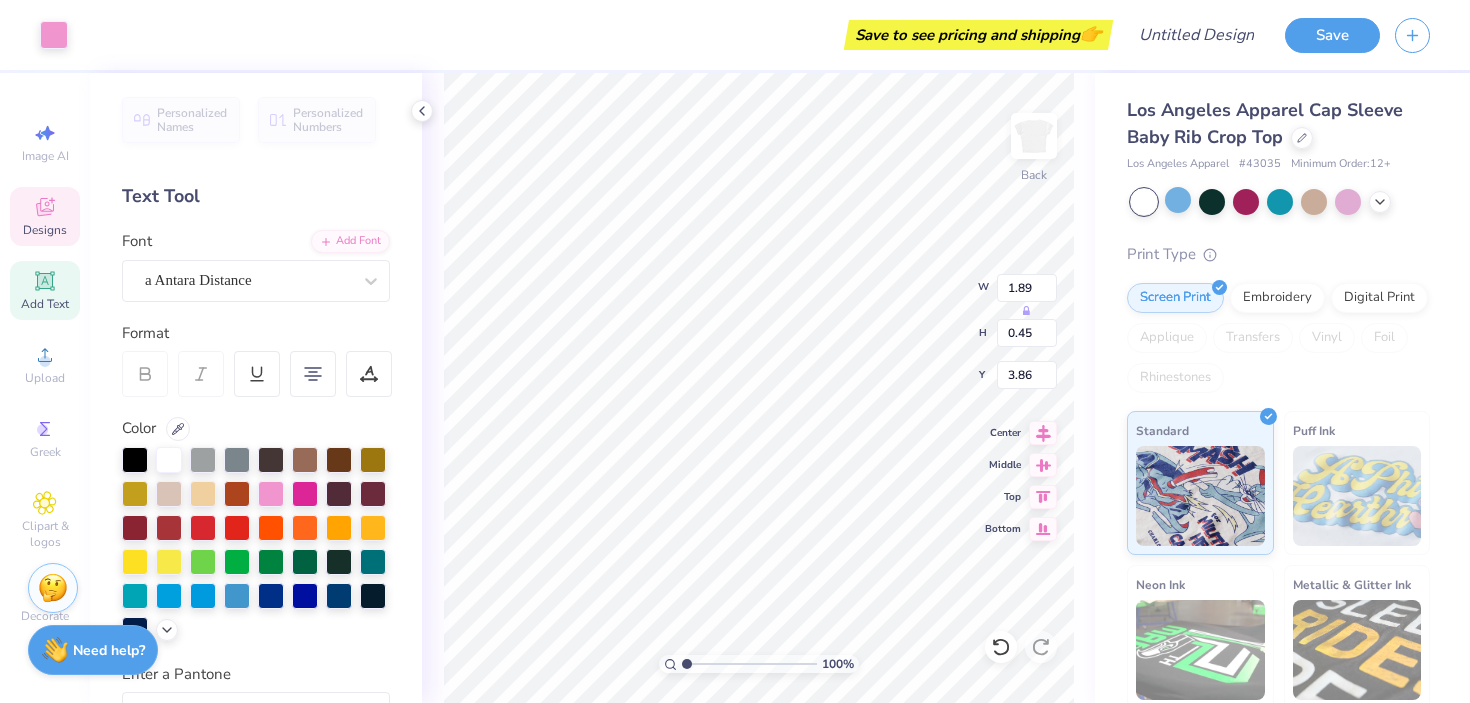 type on "3.81" 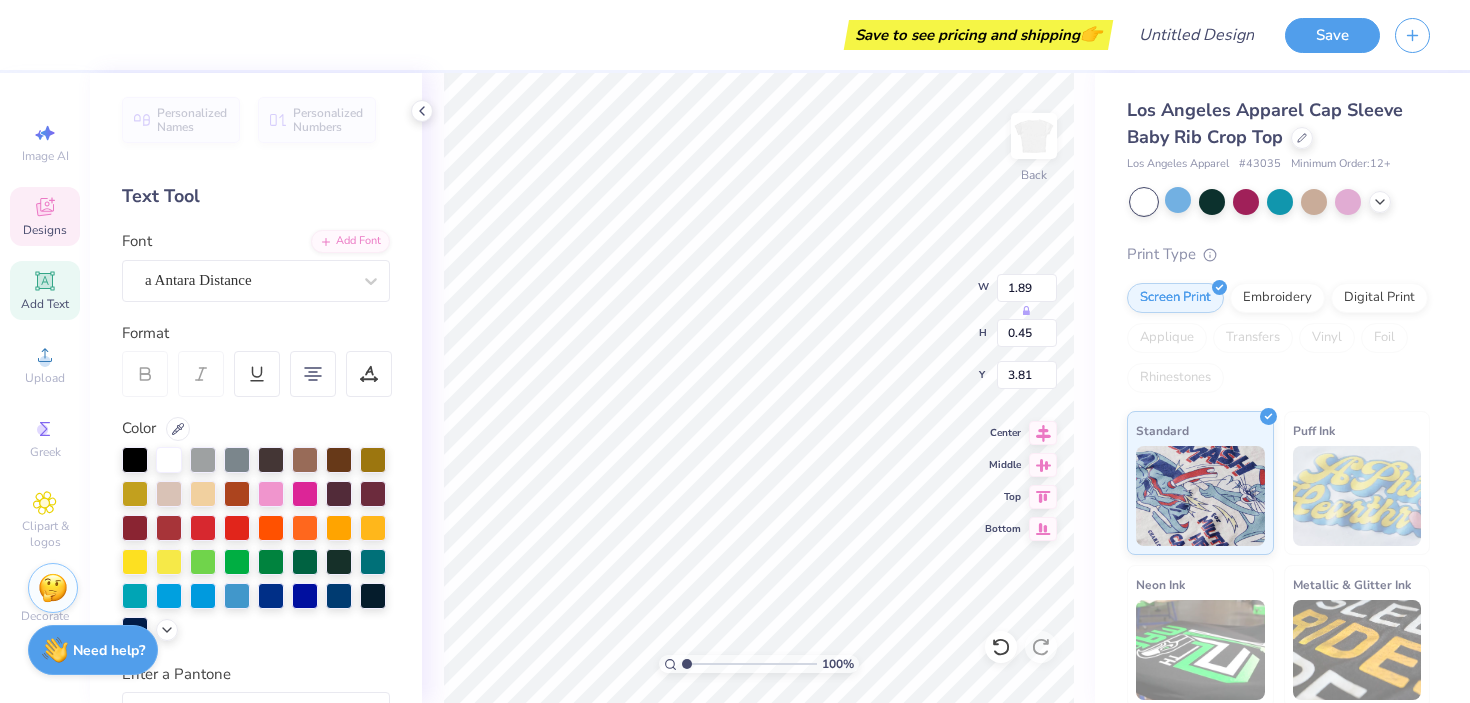 type on "2.50" 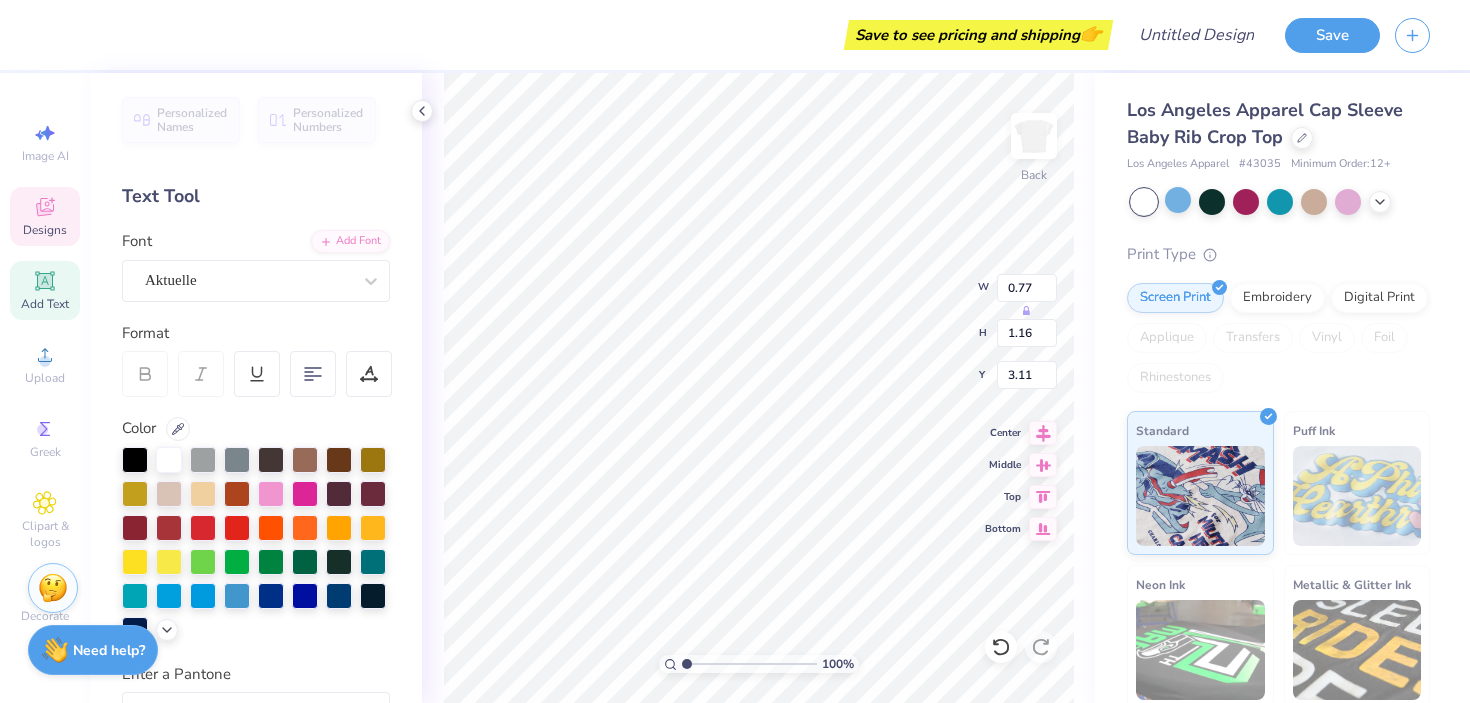 type on "3.00" 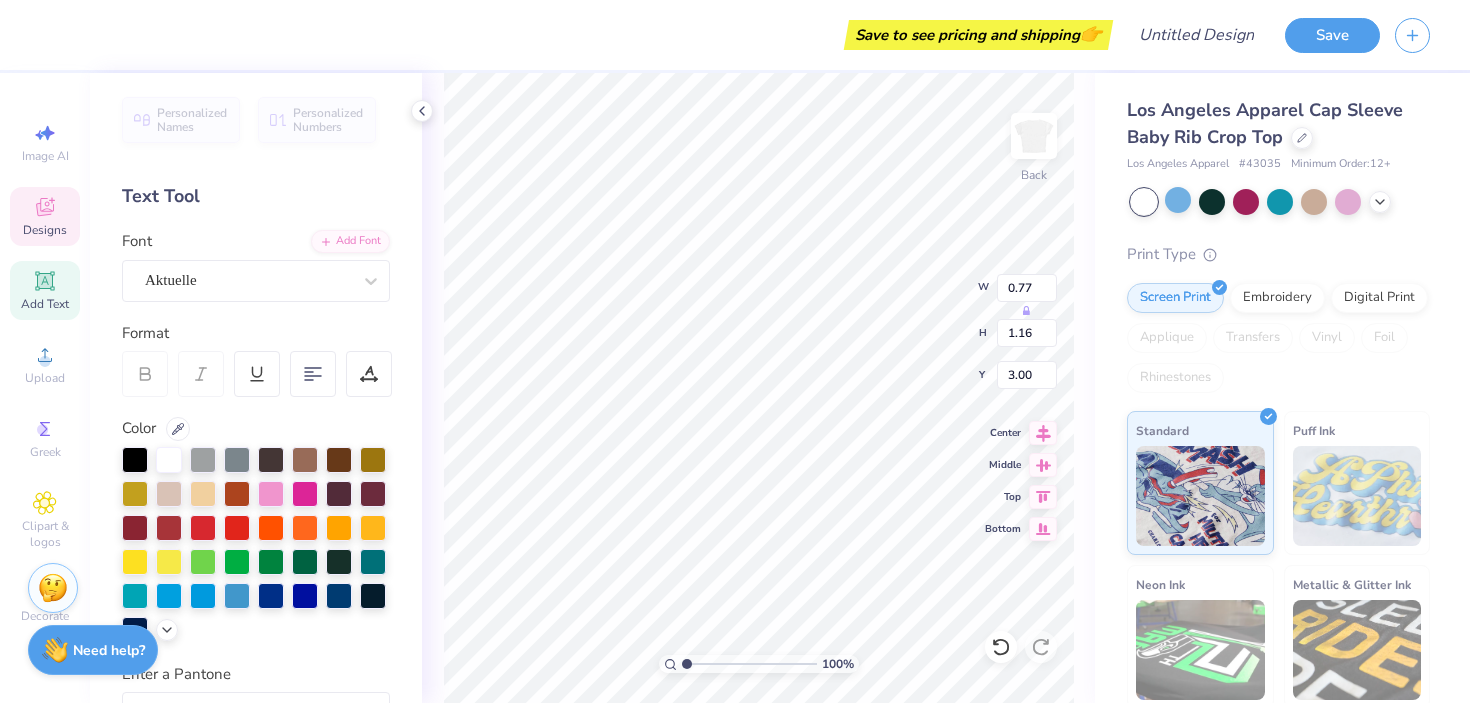 type on "Hc" 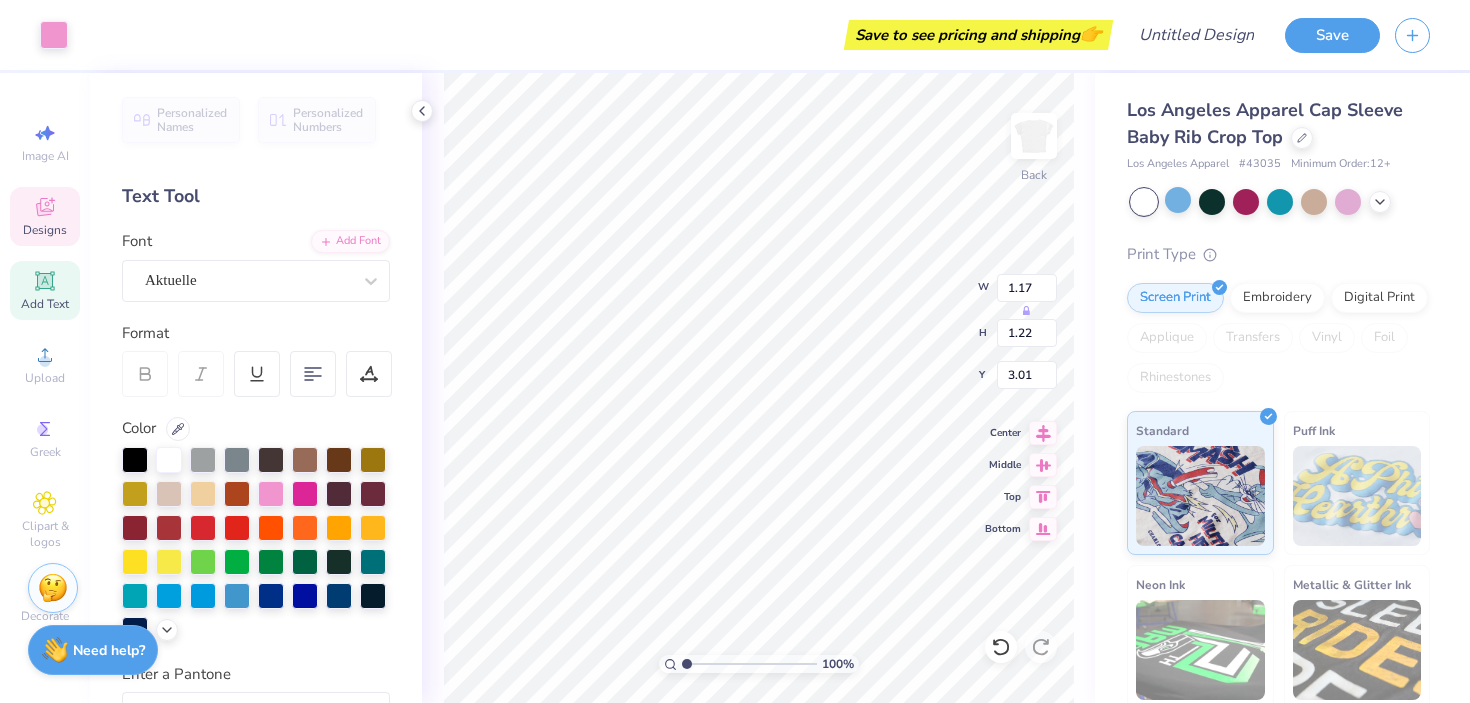 type on "3.00" 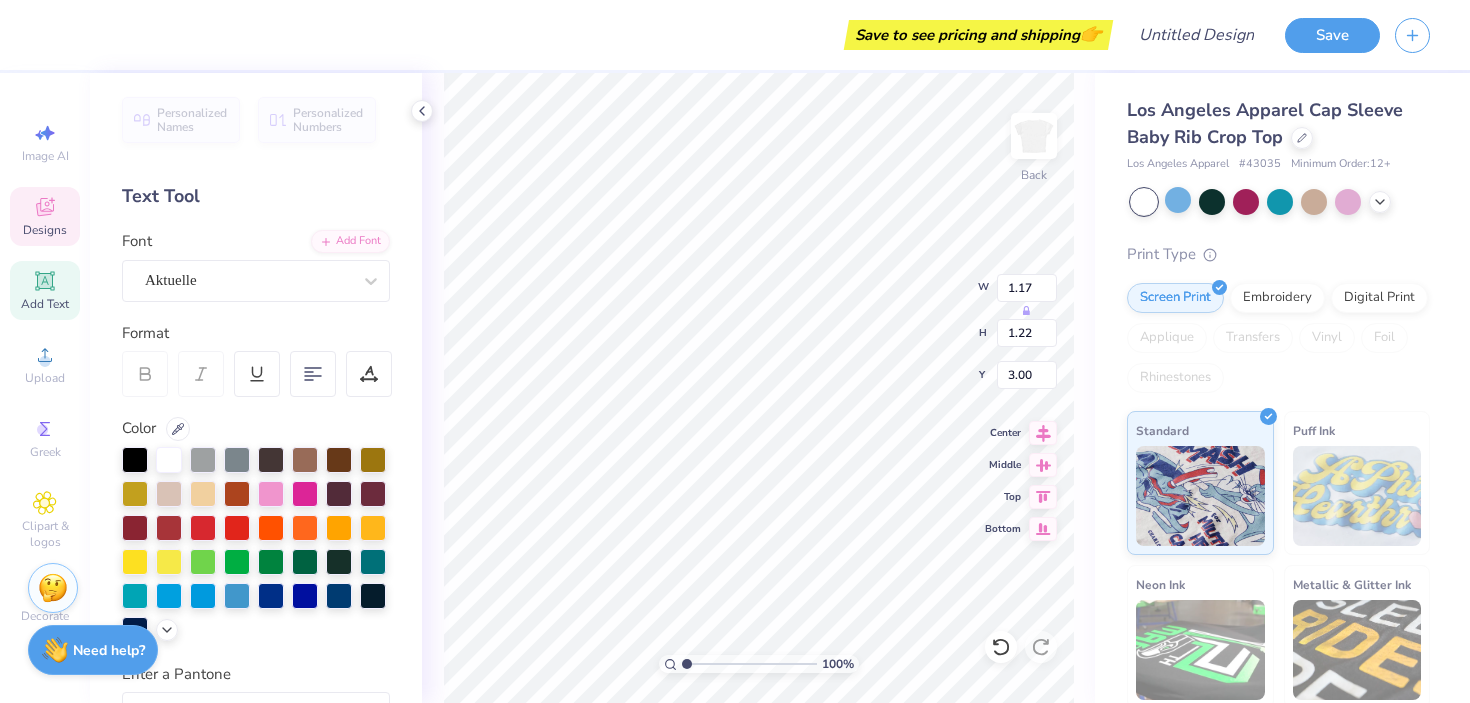 type on "1.01" 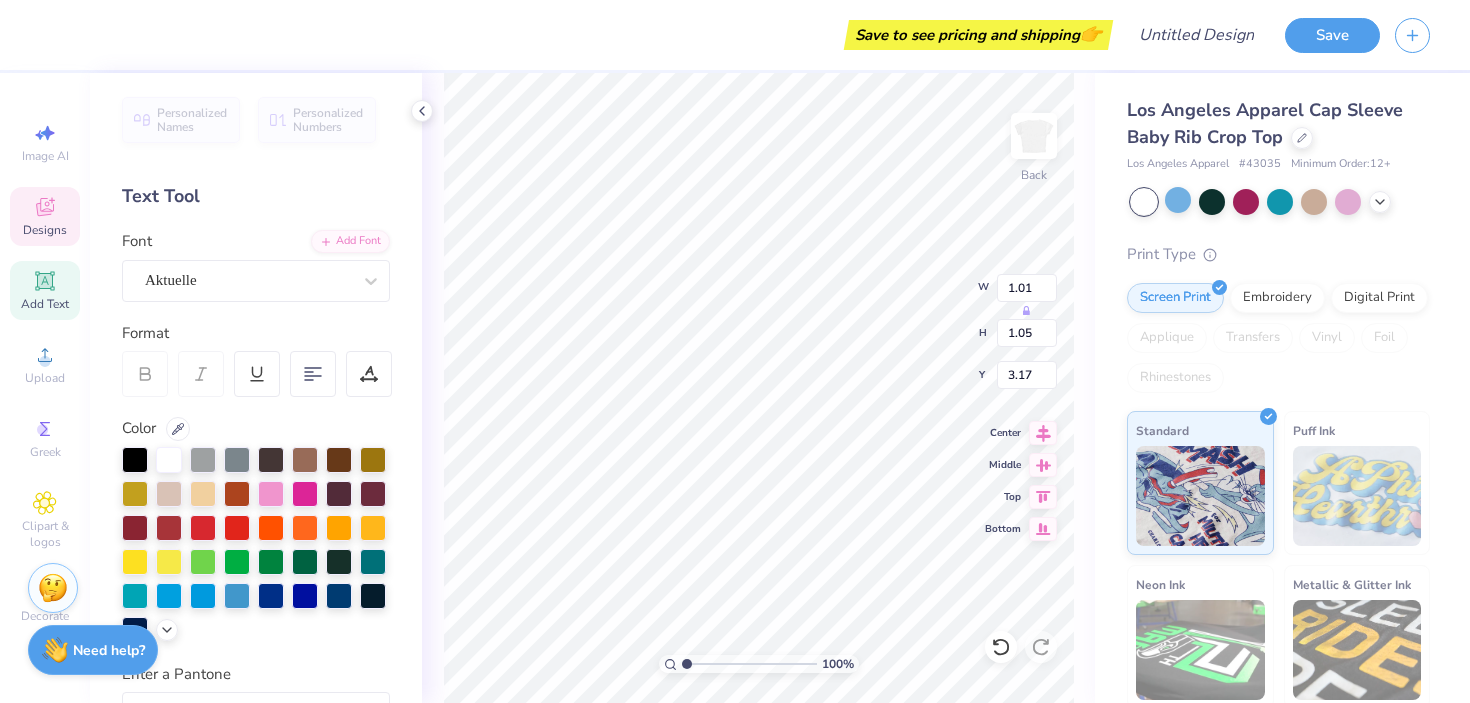 type on "3.44" 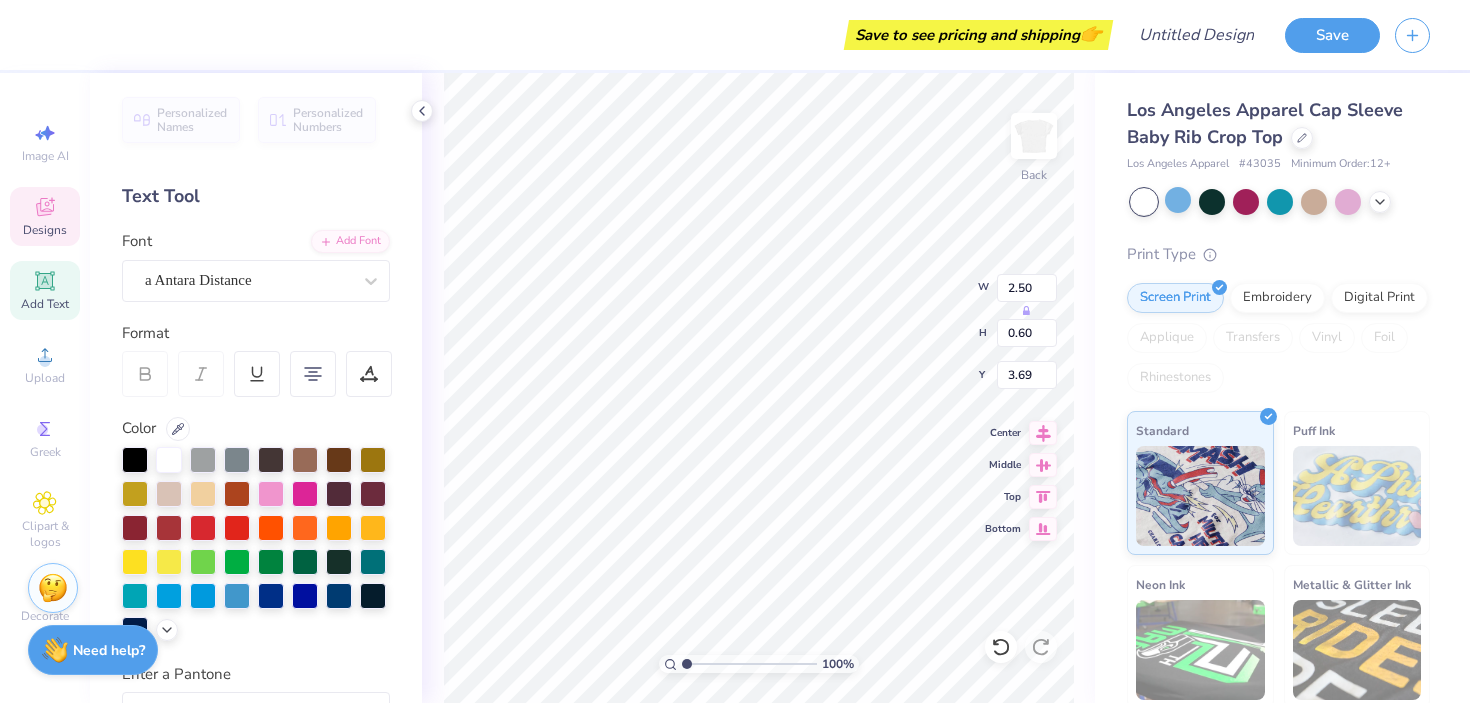 scroll, scrollTop: 0, scrollLeft: 3, axis: horizontal 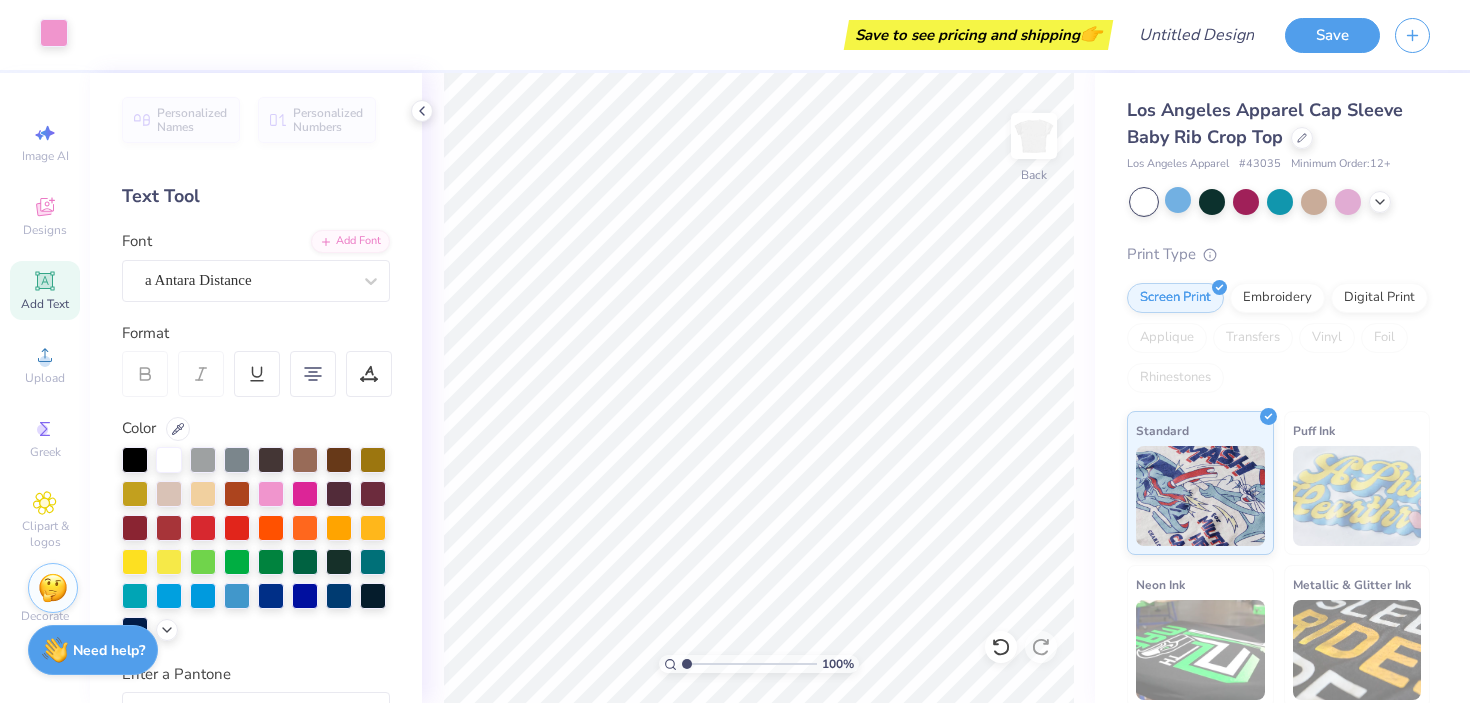 click at bounding box center (54, 33) 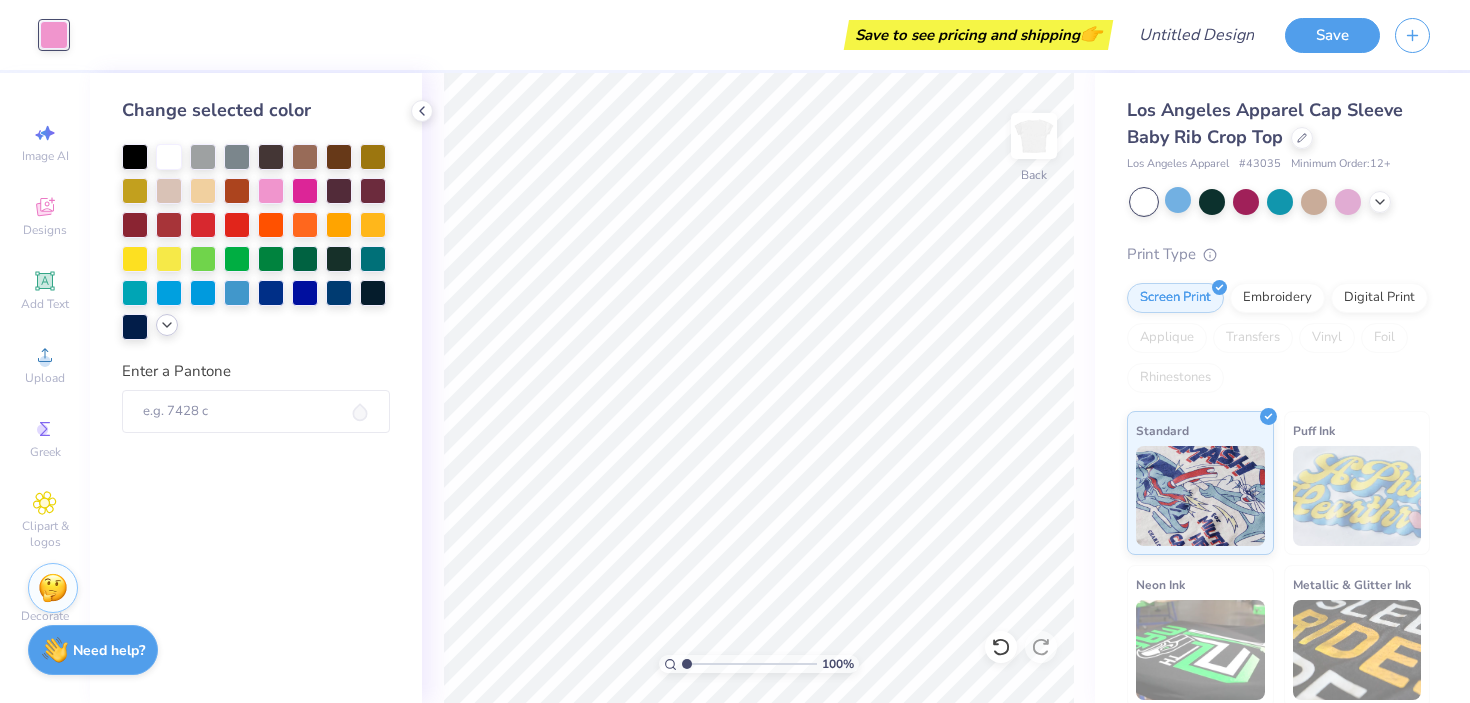 click at bounding box center (167, 325) 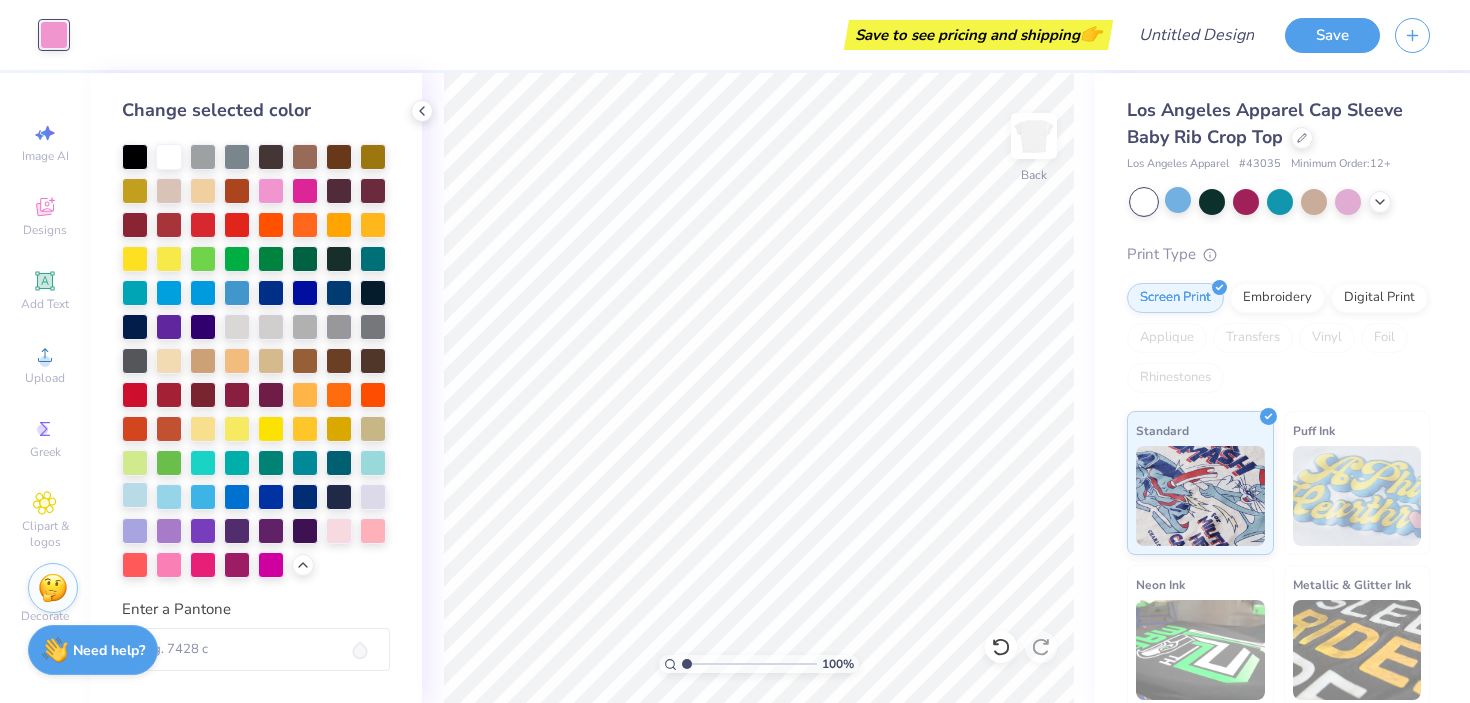 click at bounding box center [135, 495] 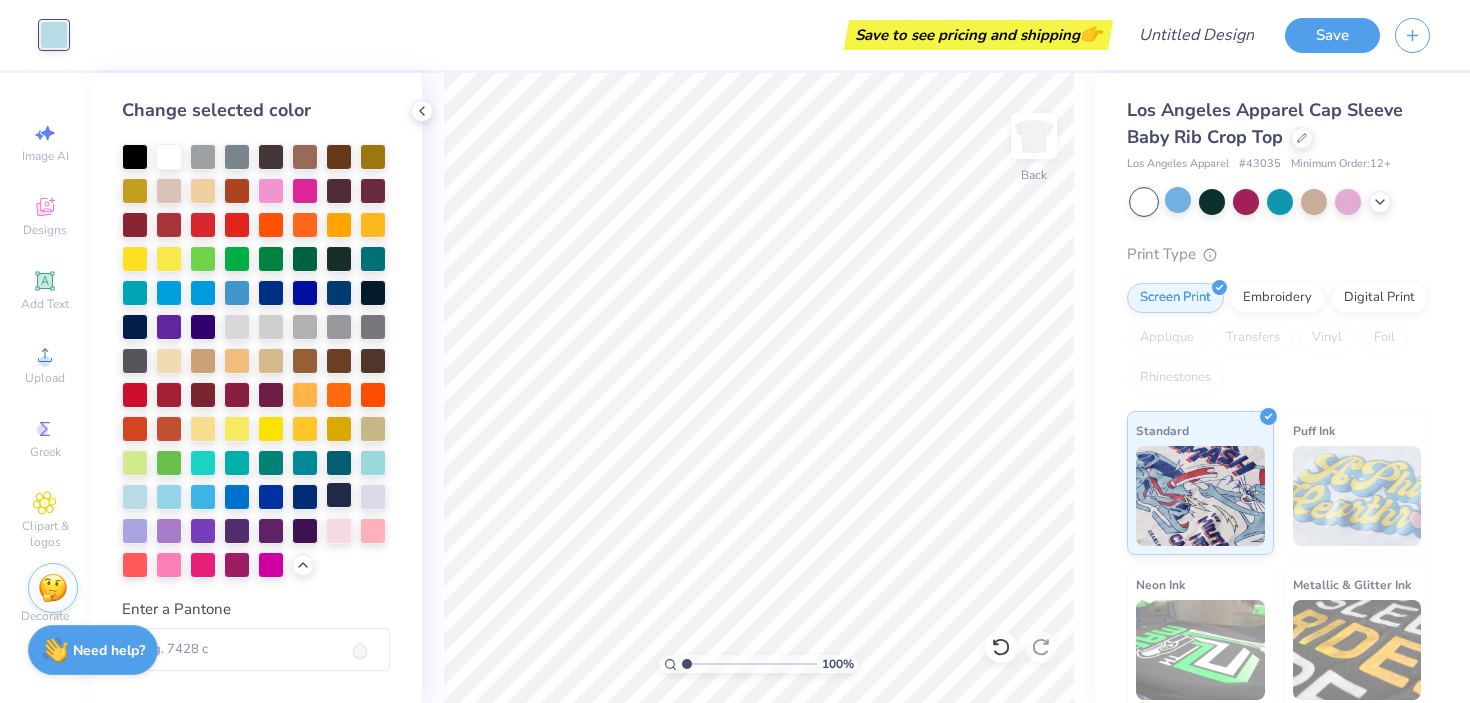 click at bounding box center [339, 495] 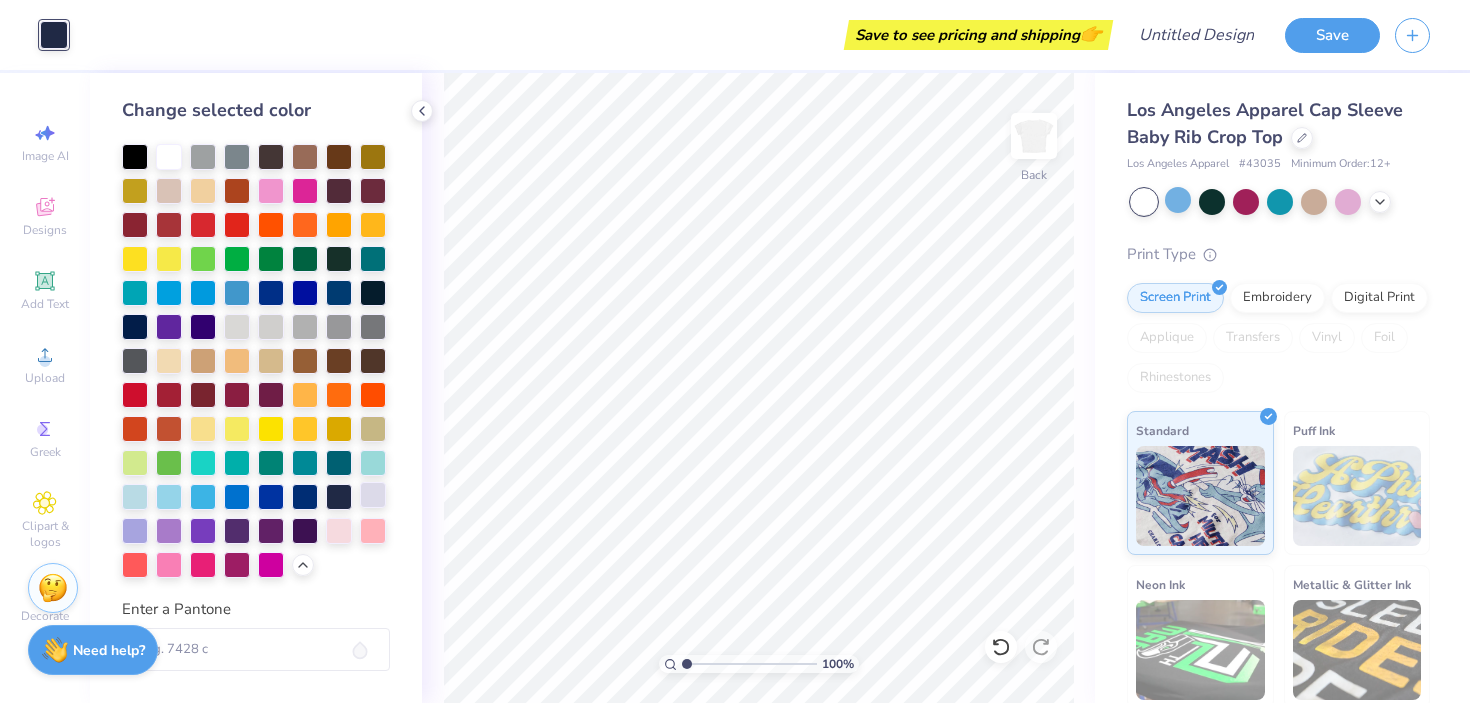 click at bounding box center [373, 495] 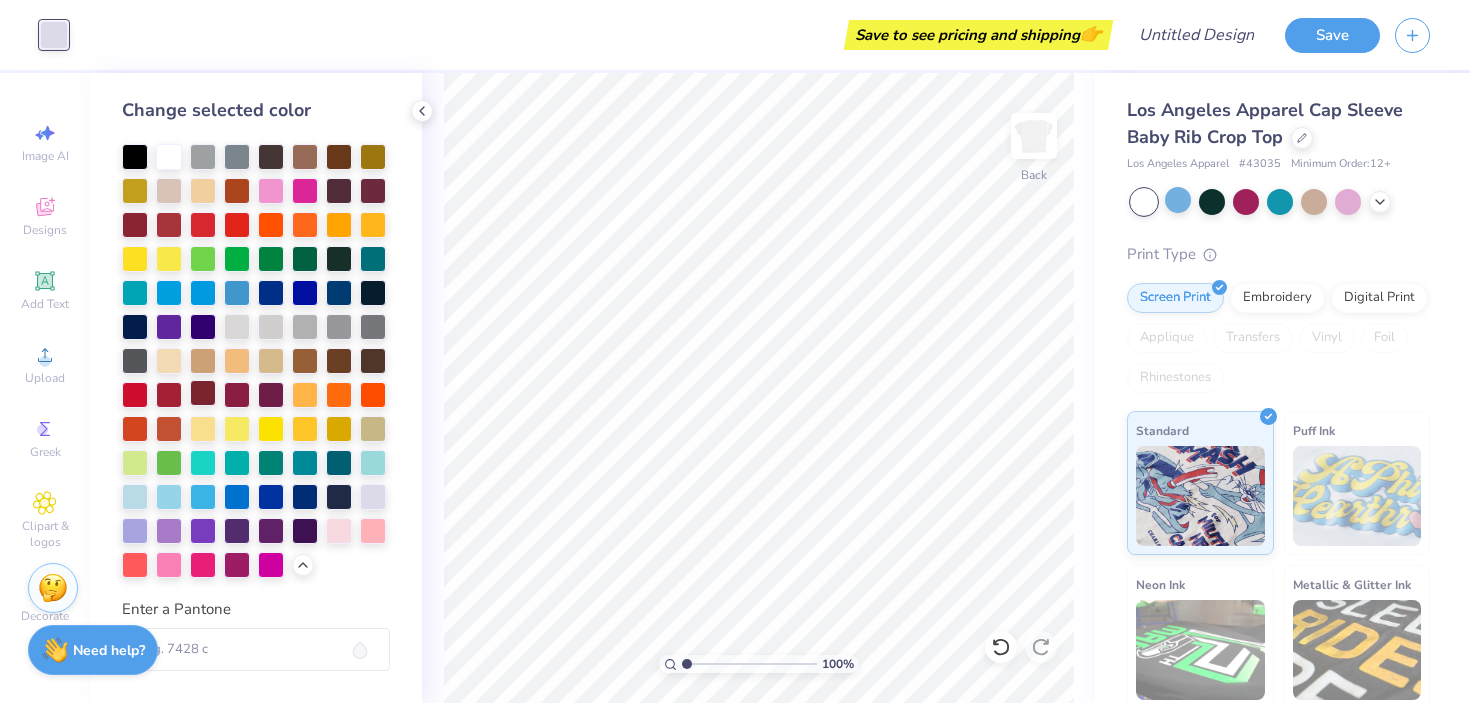 click at bounding box center [203, 393] 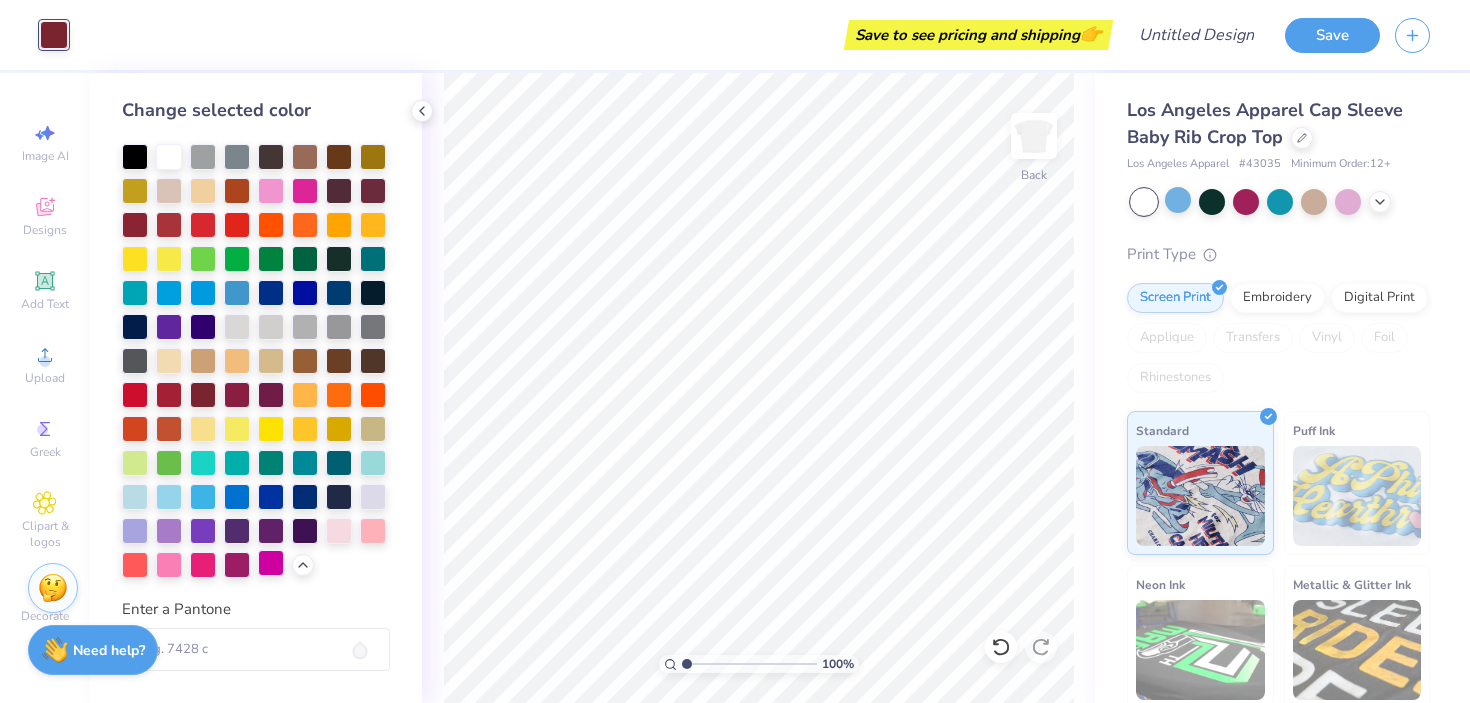 click at bounding box center [271, 563] 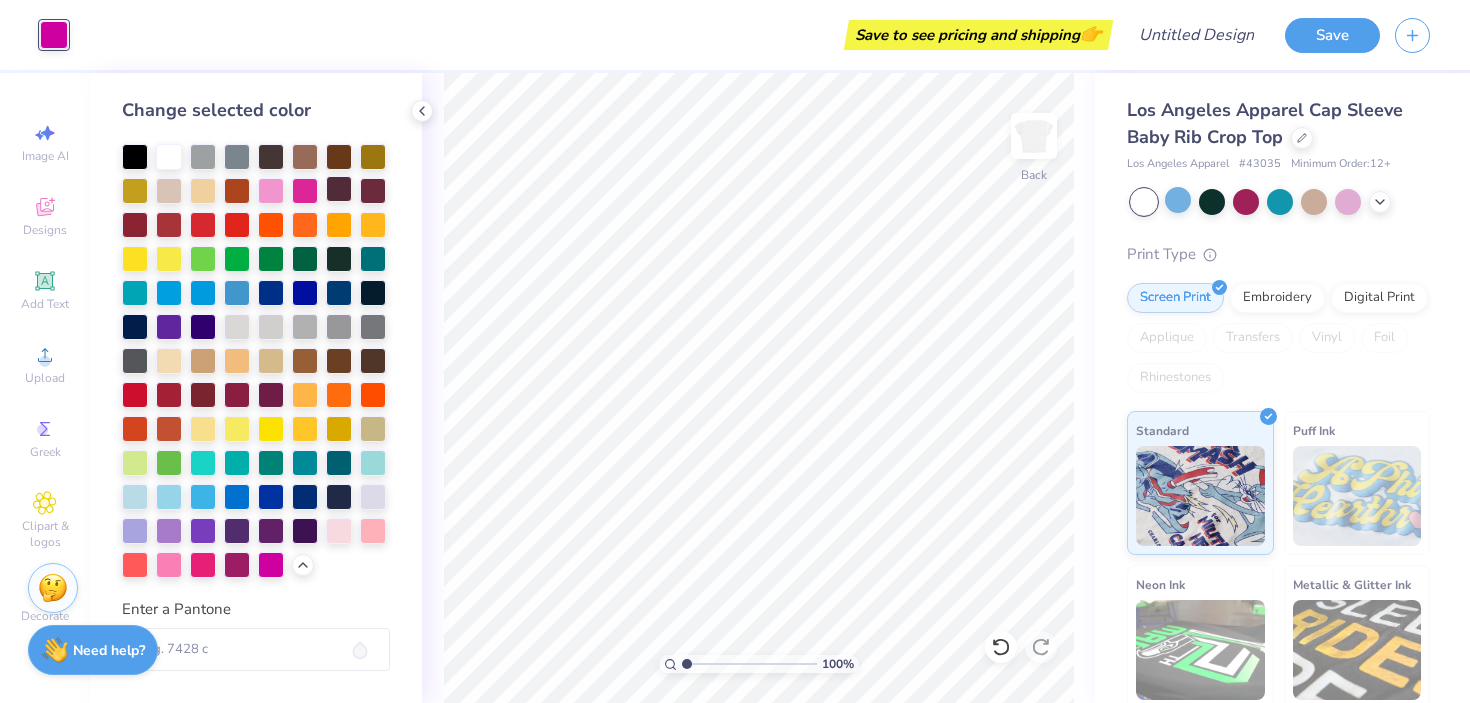 click at bounding box center (339, 189) 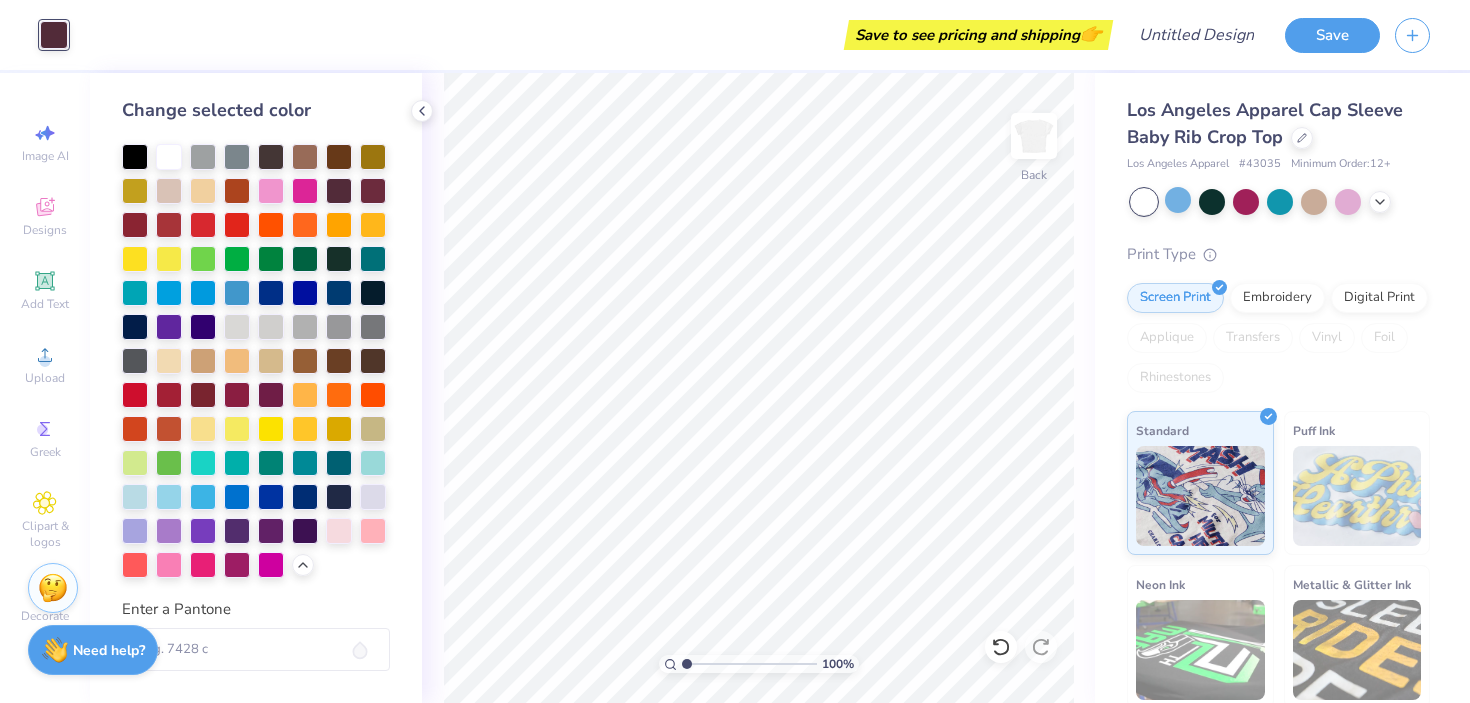click on "Change selected color Enter a Pantone" at bounding box center (256, 388) 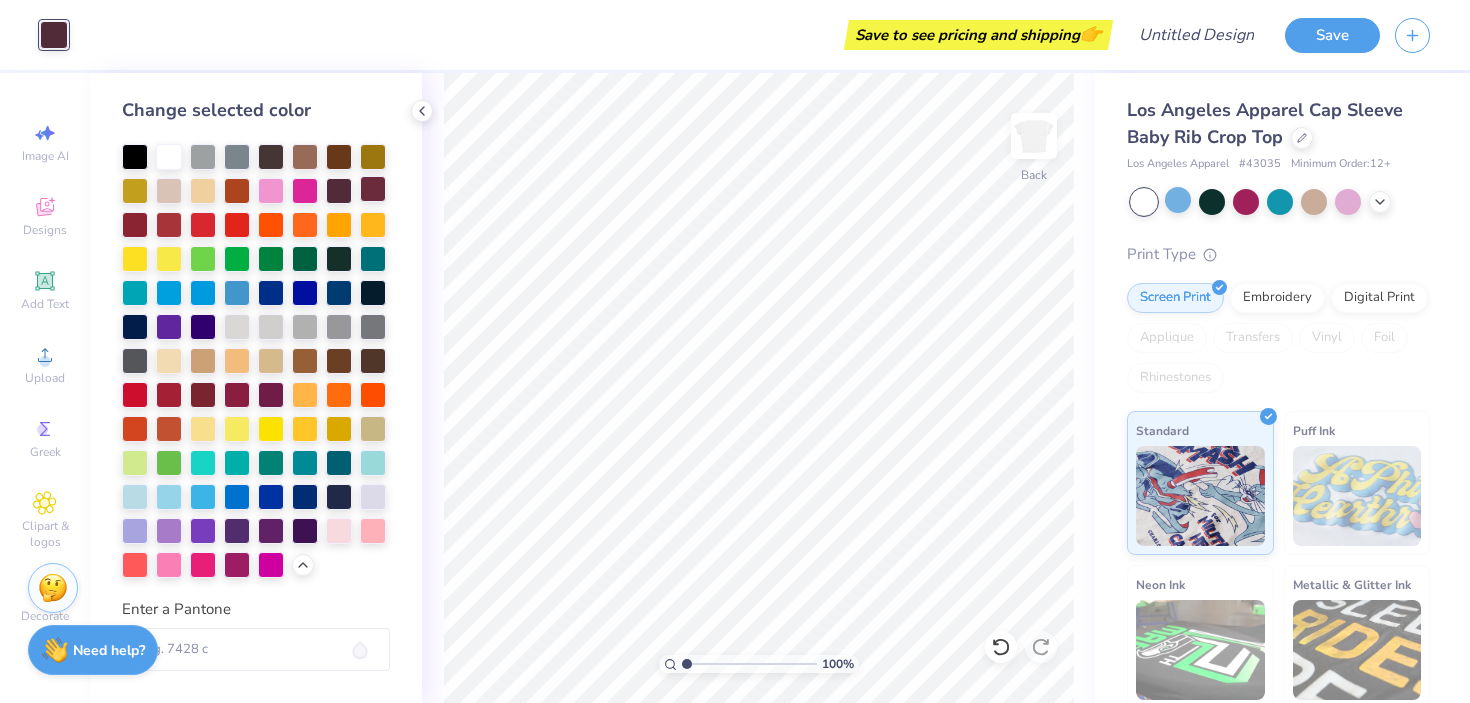 click at bounding box center (373, 189) 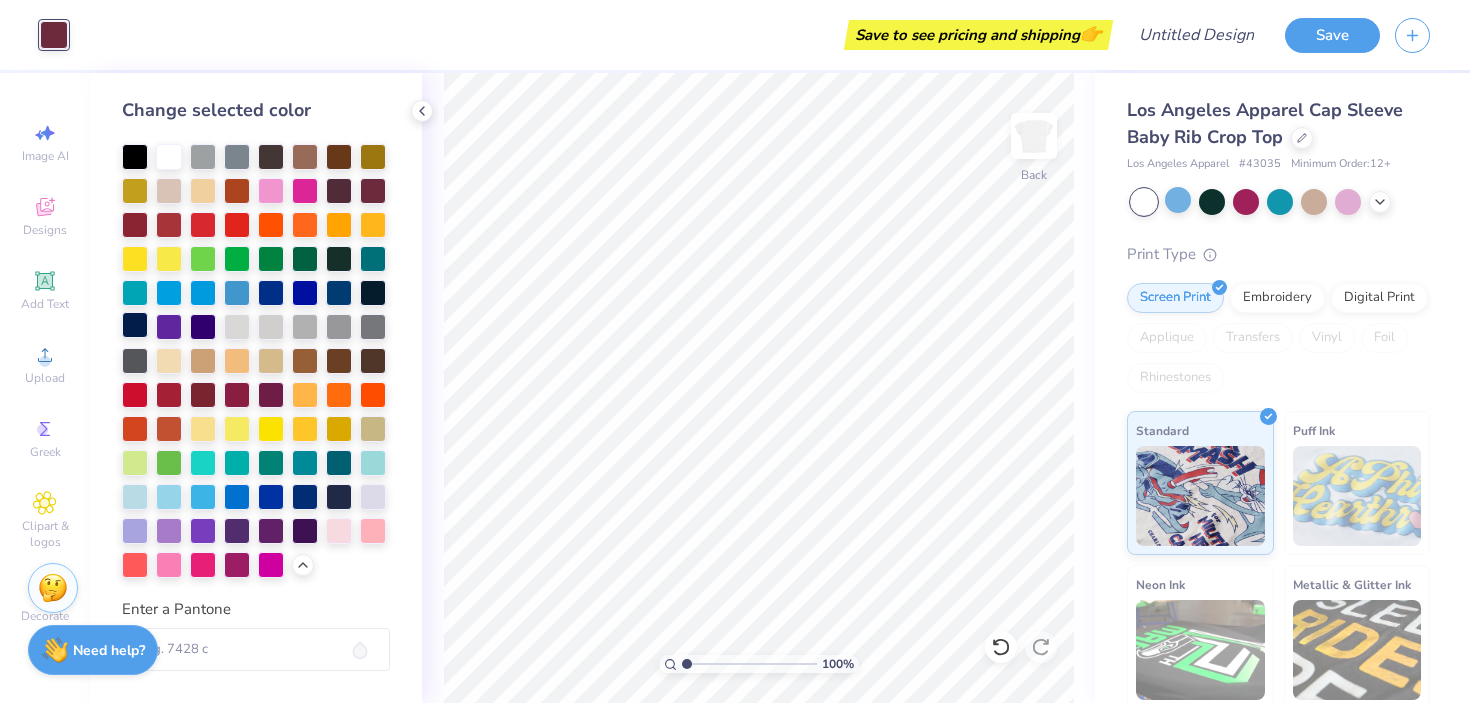 click at bounding box center (135, 325) 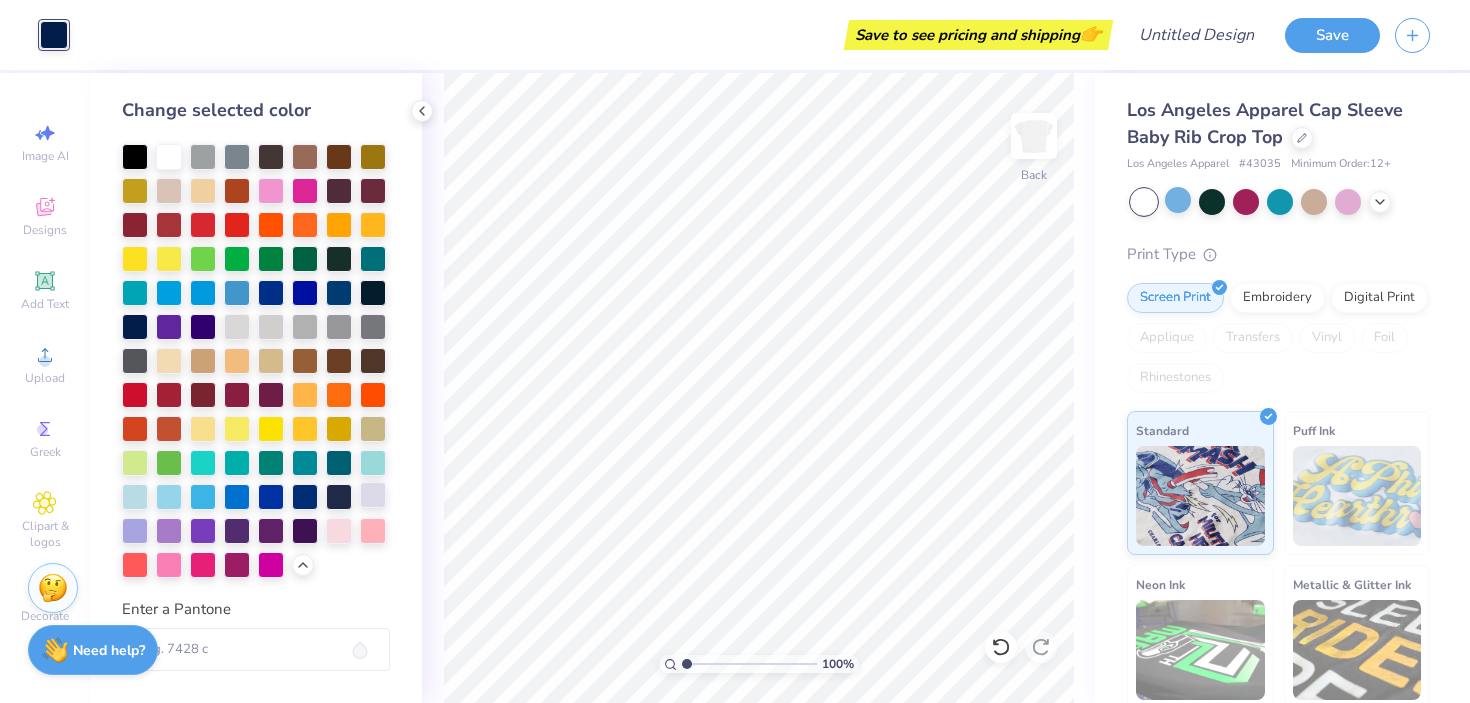 click at bounding box center [373, 495] 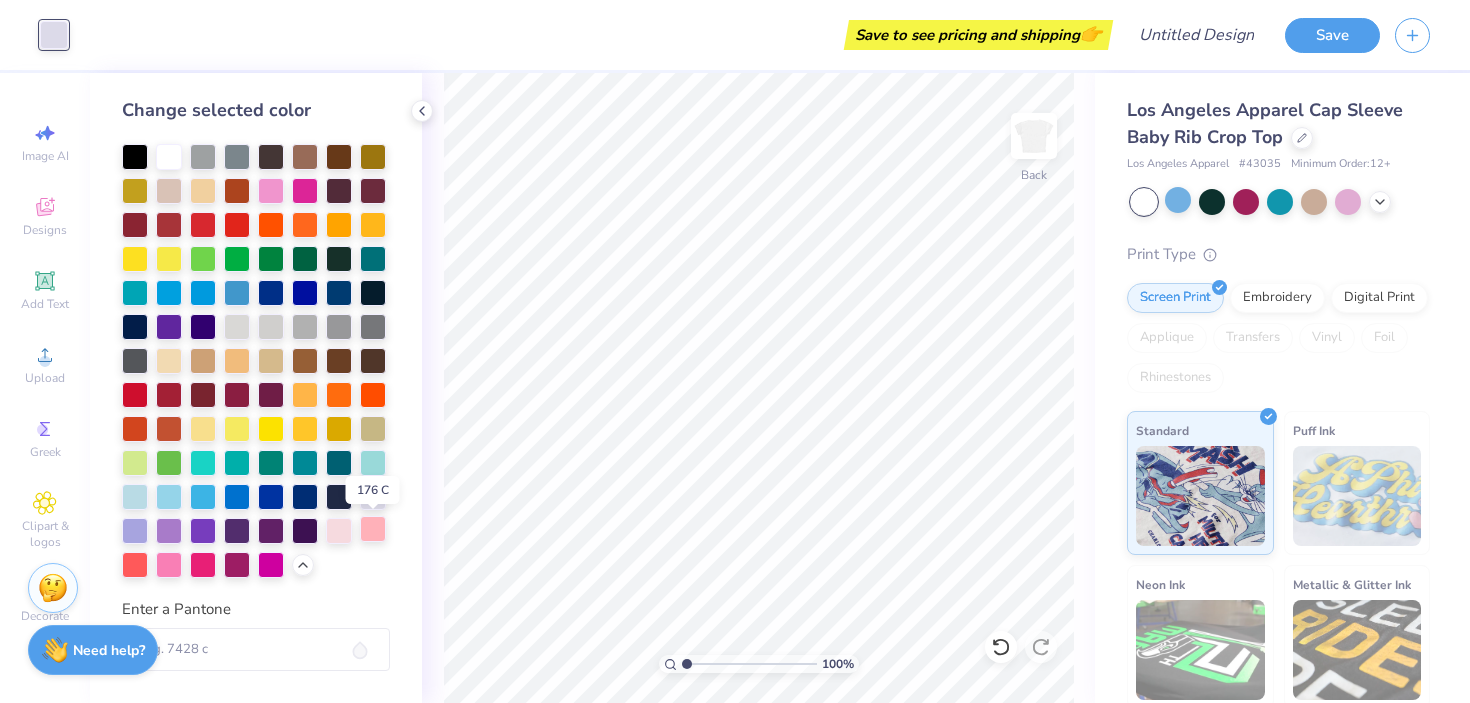 click at bounding box center (373, 529) 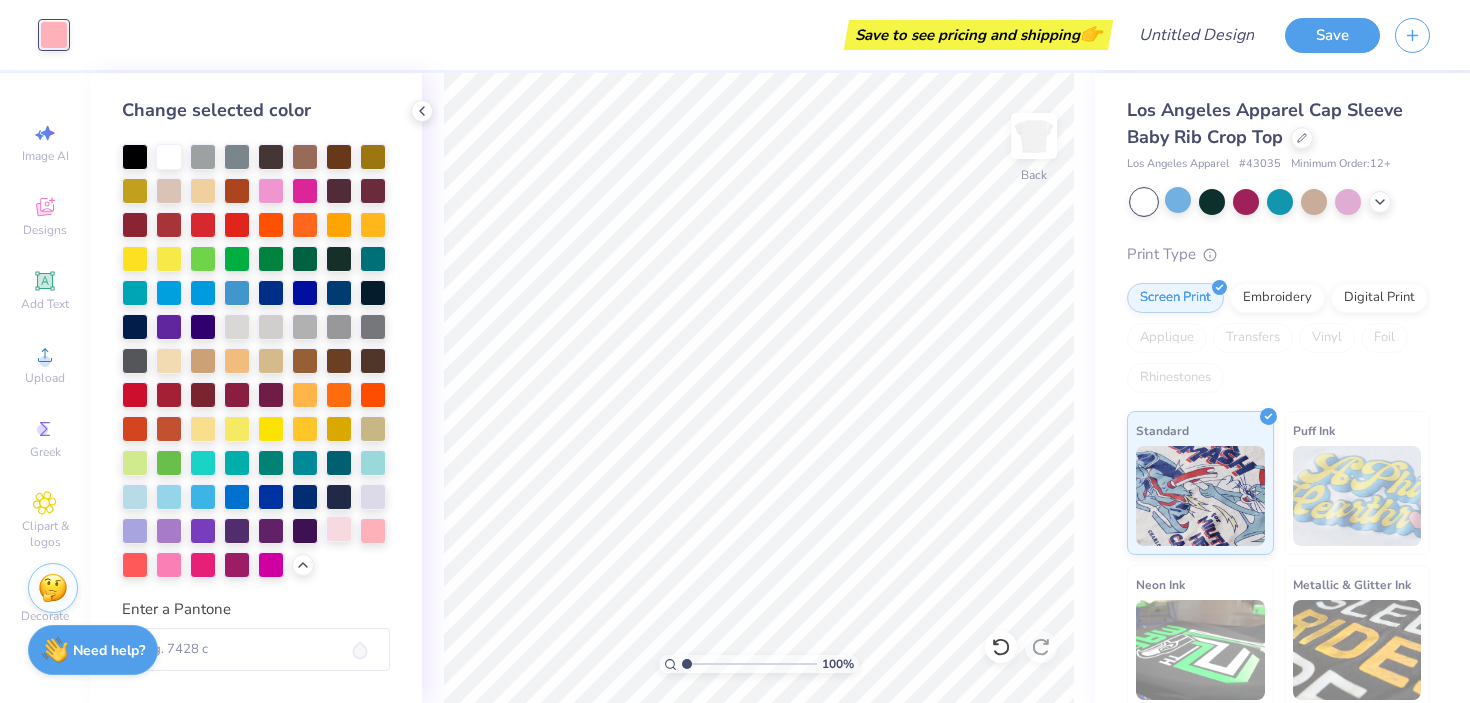 click at bounding box center (339, 529) 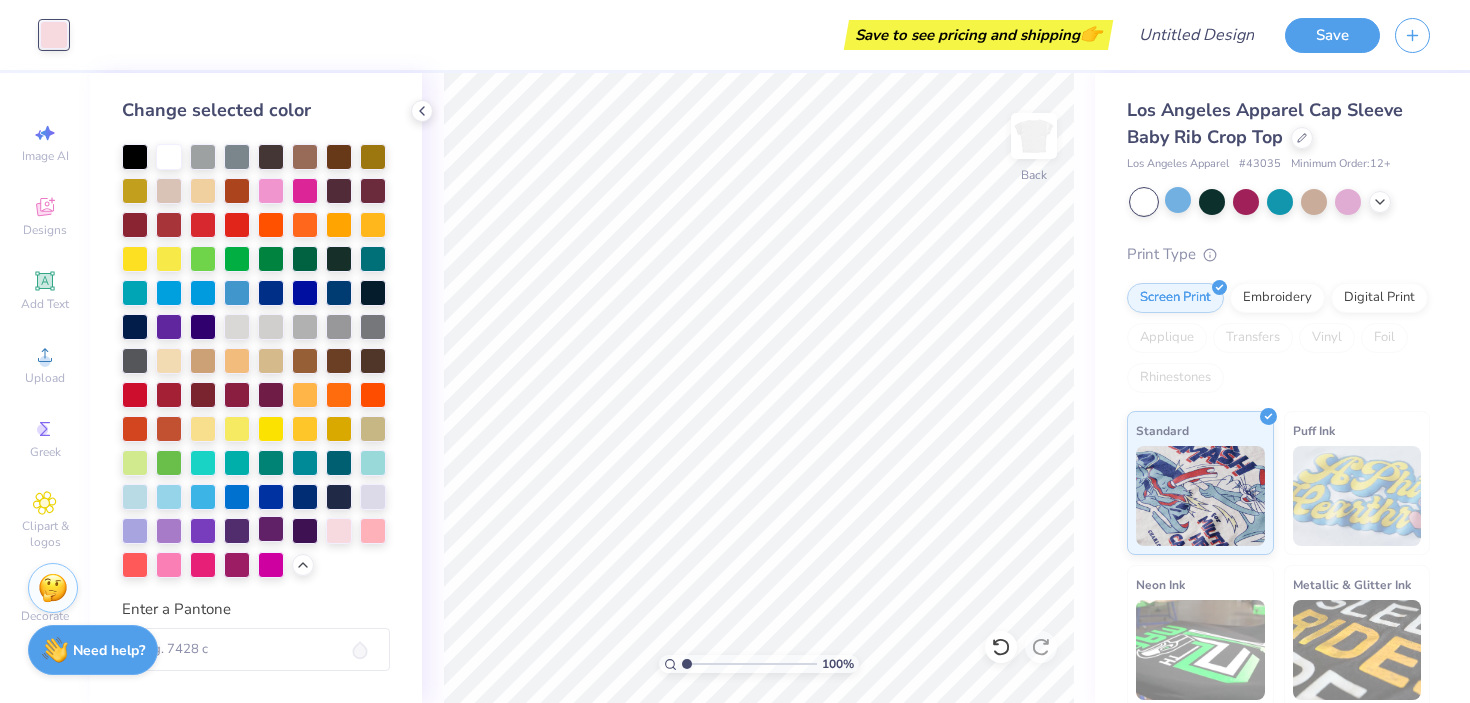 click at bounding box center (271, 529) 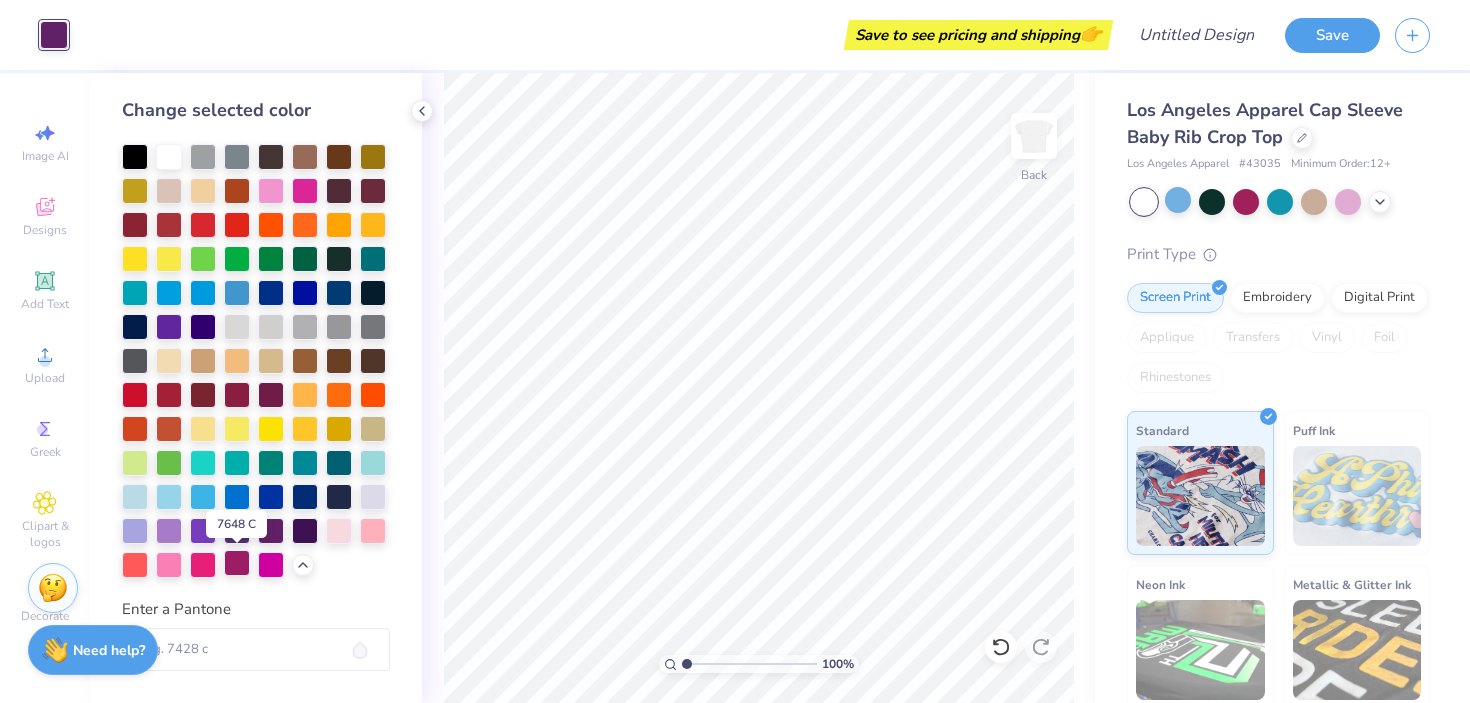 click at bounding box center (237, 563) 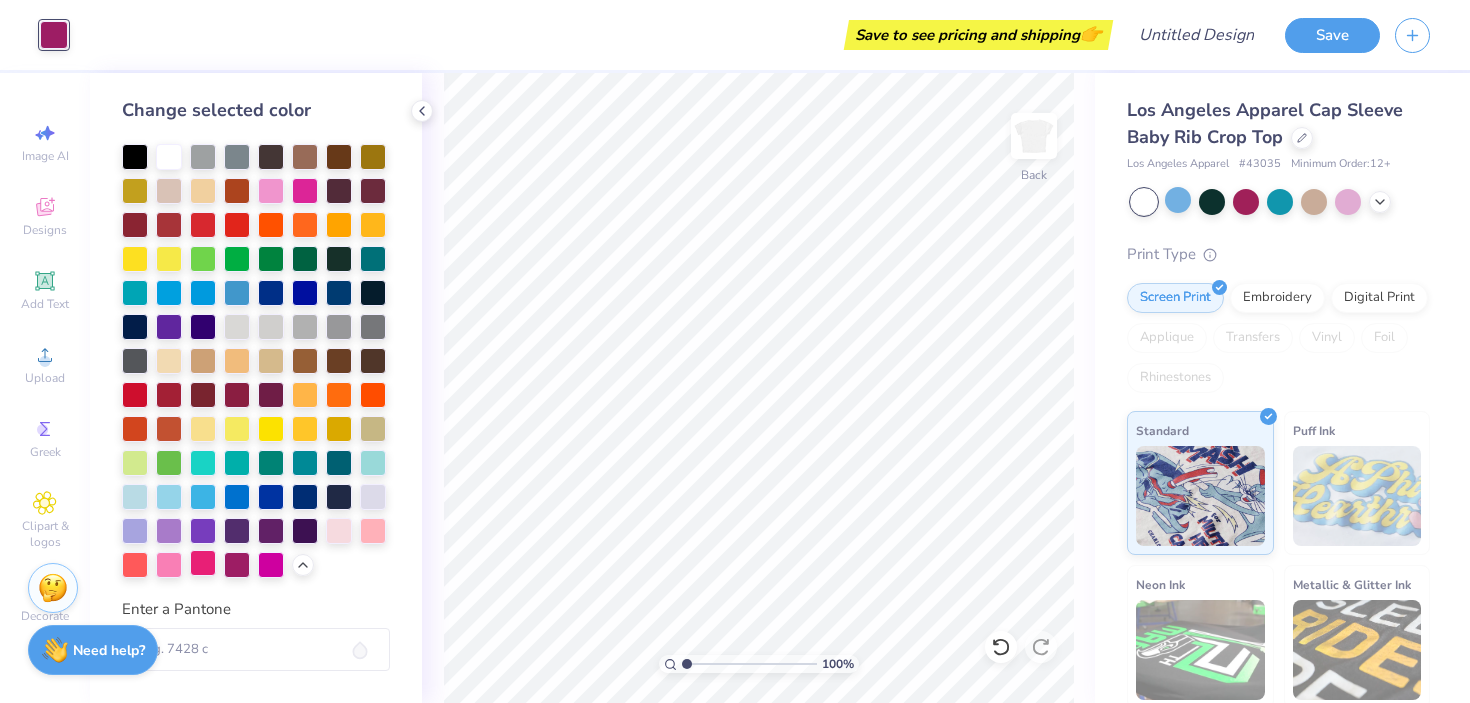click at bounding box center (203, 563) 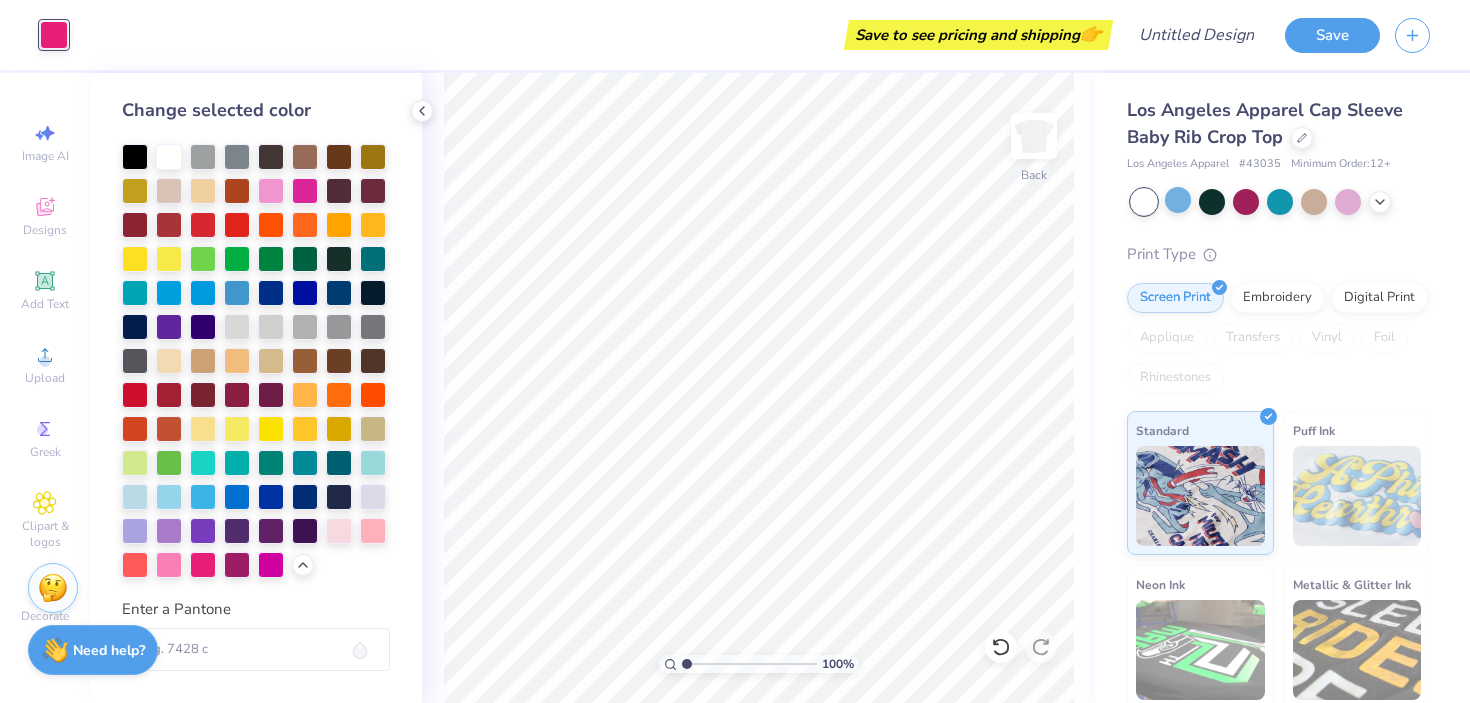 click at bounding box center [256, 361] 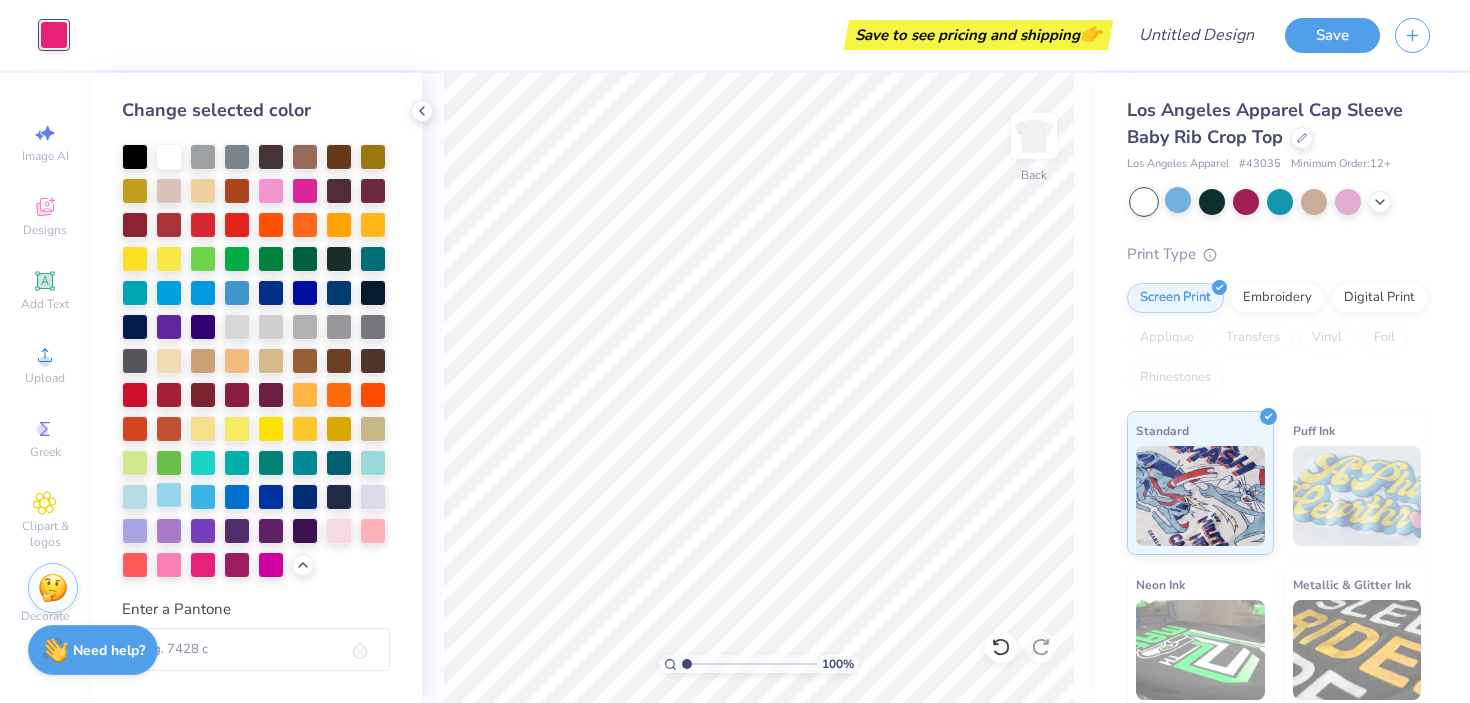 click at bounding box center (169, 495) 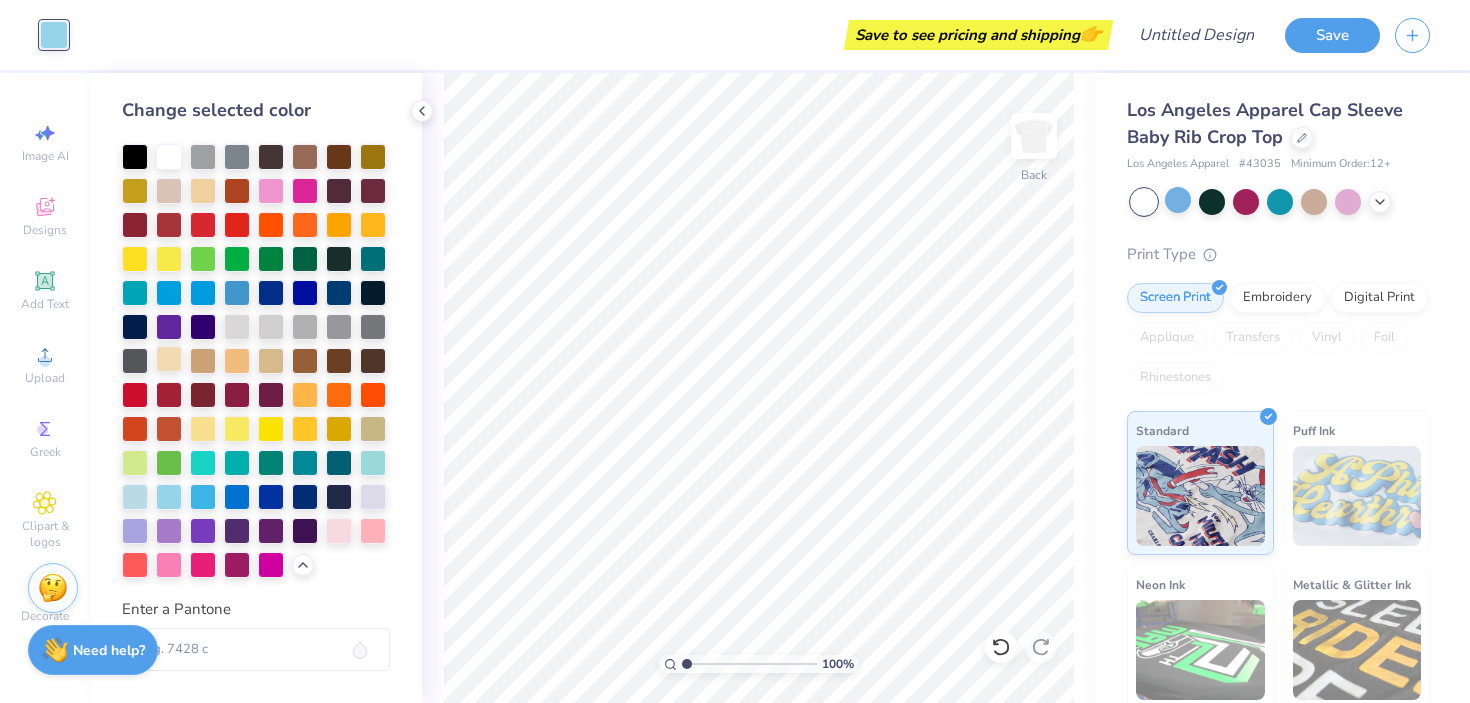 click at bounding box center (169, 359) 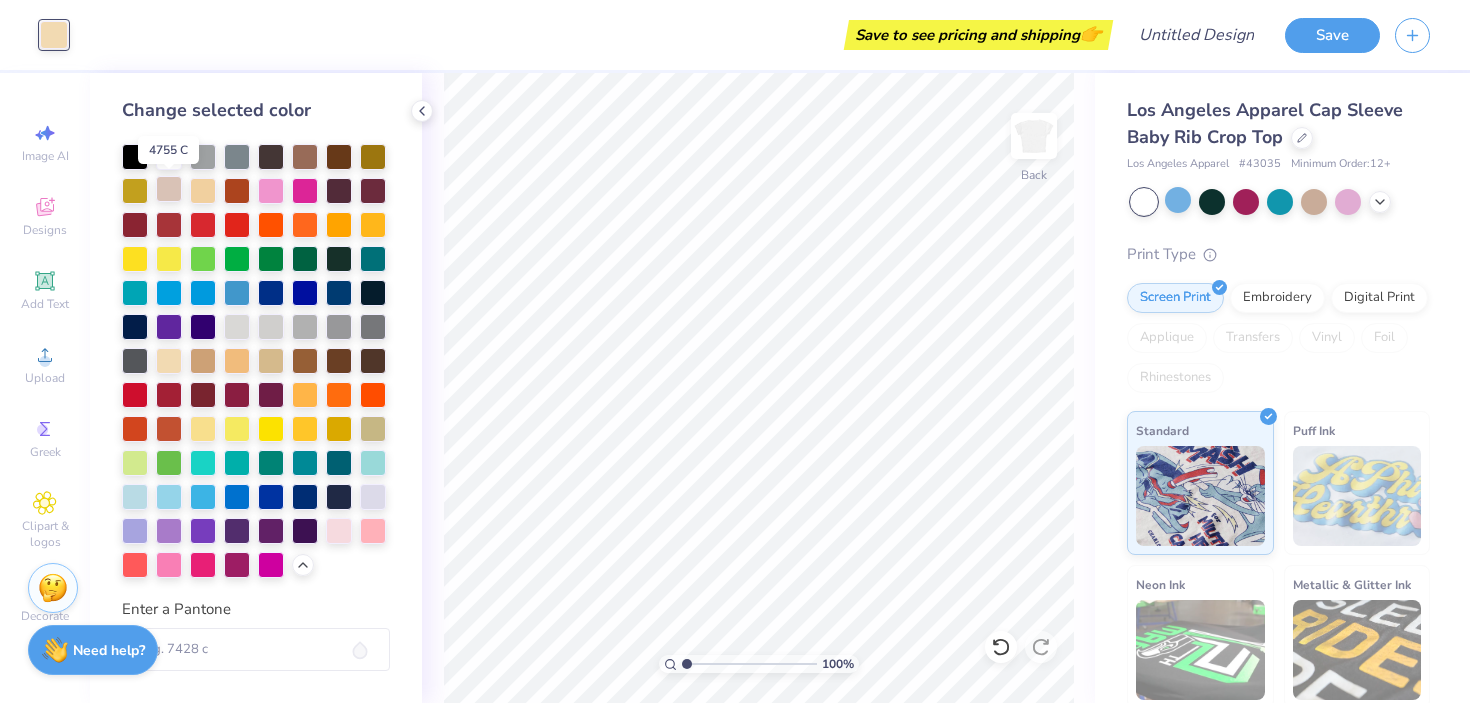 click at bounding box center (169, 189) 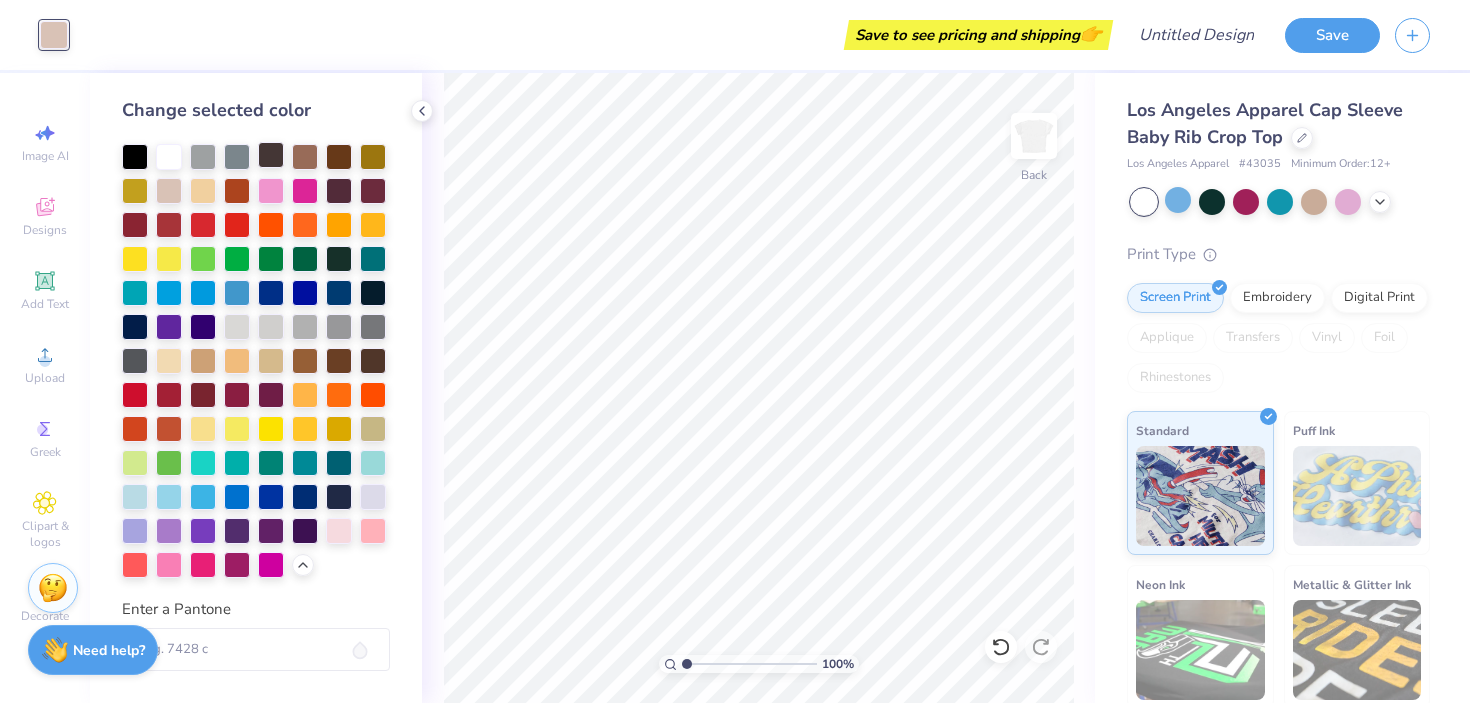 click at bounding box center (271, 155) 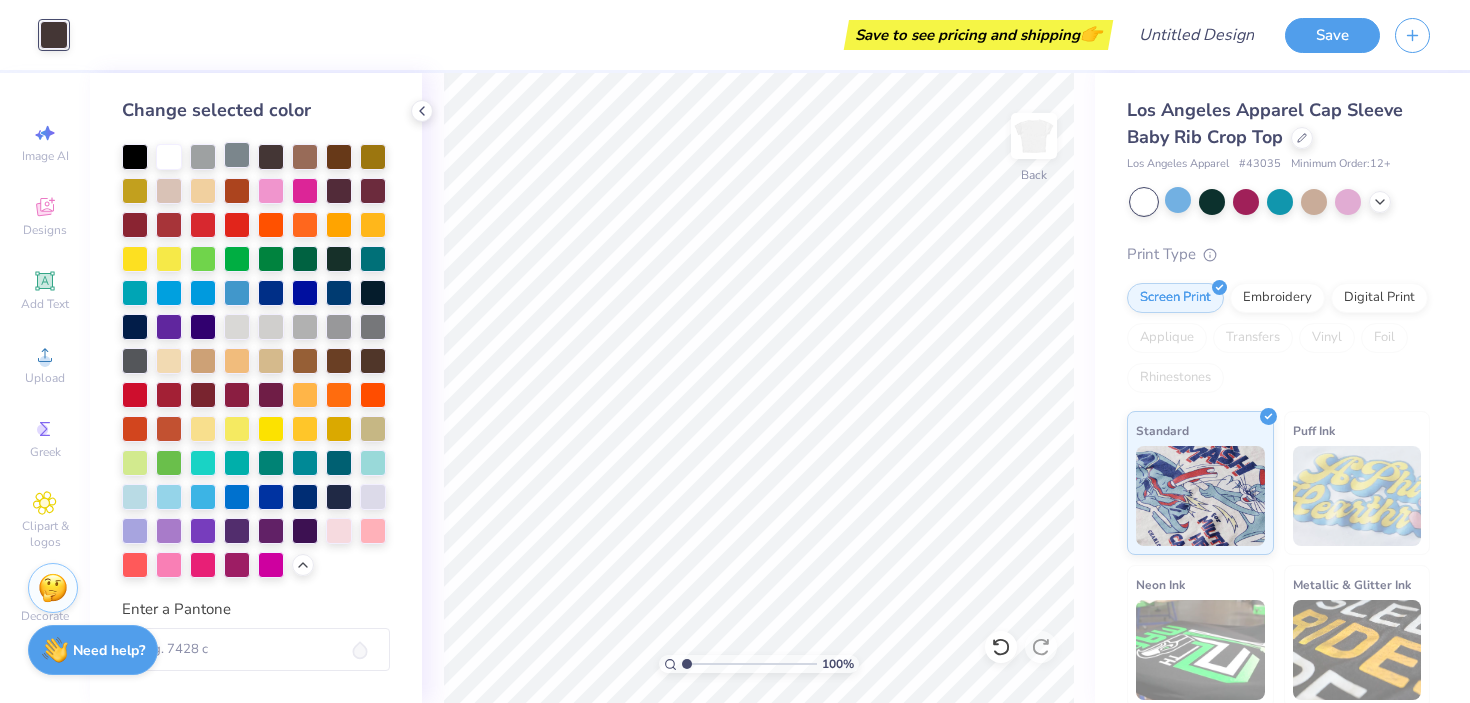 click at bounding box center [237, 155] 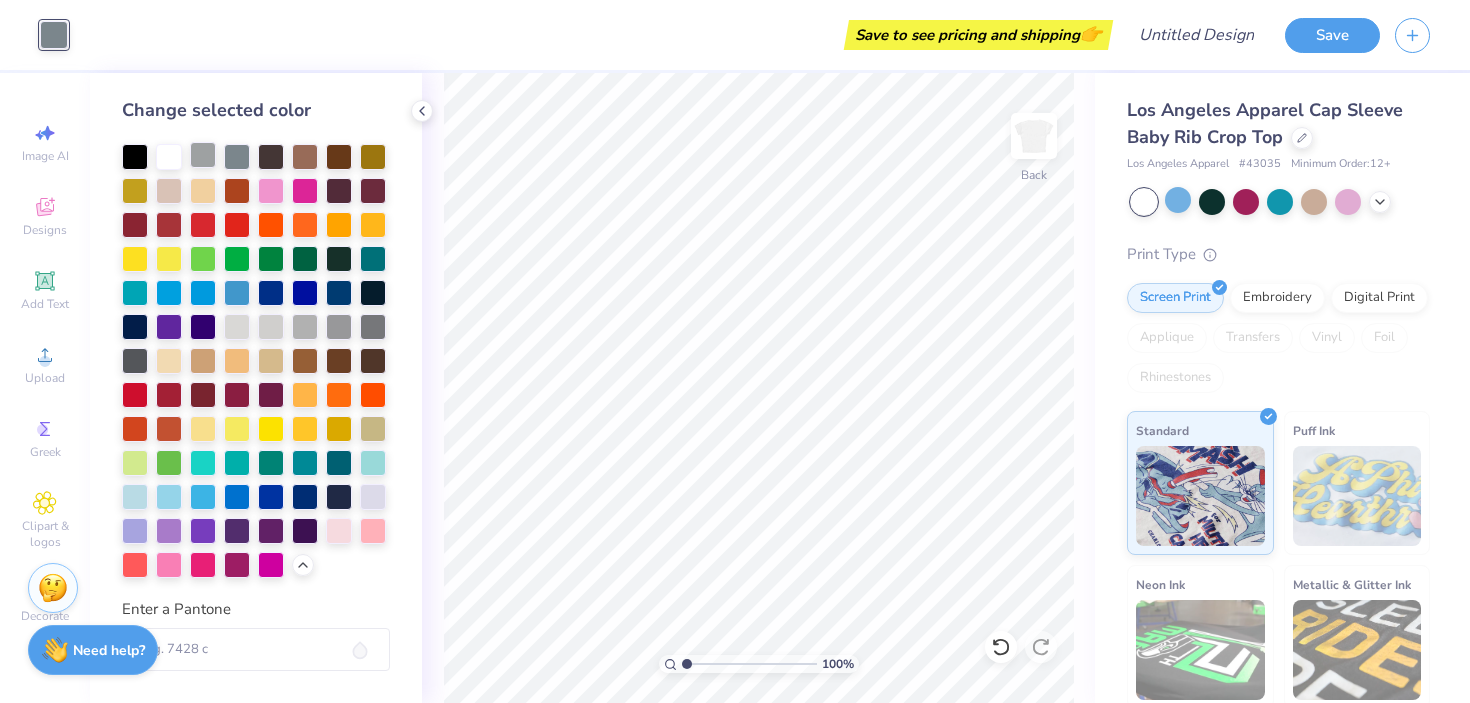 click at bounding box center [203, 155] 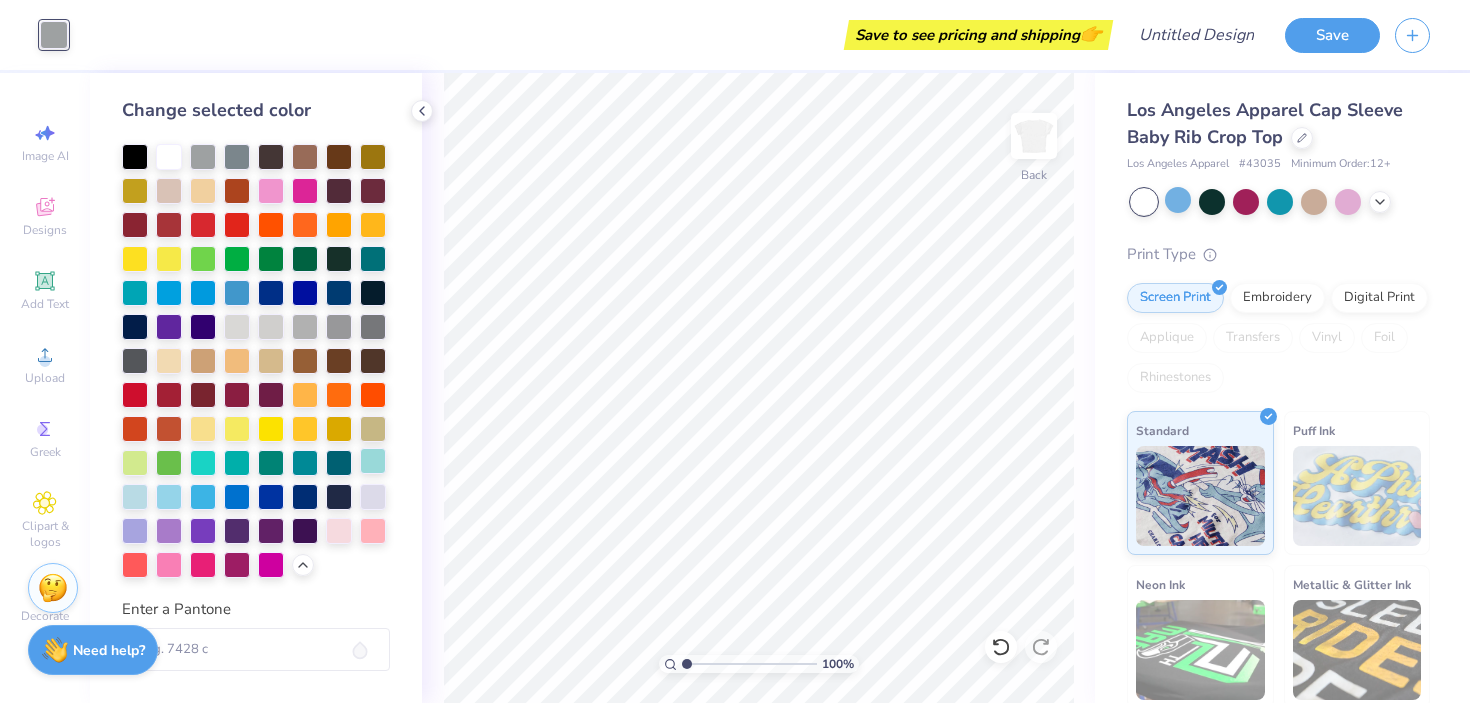 click at bounding box center [373, 461] 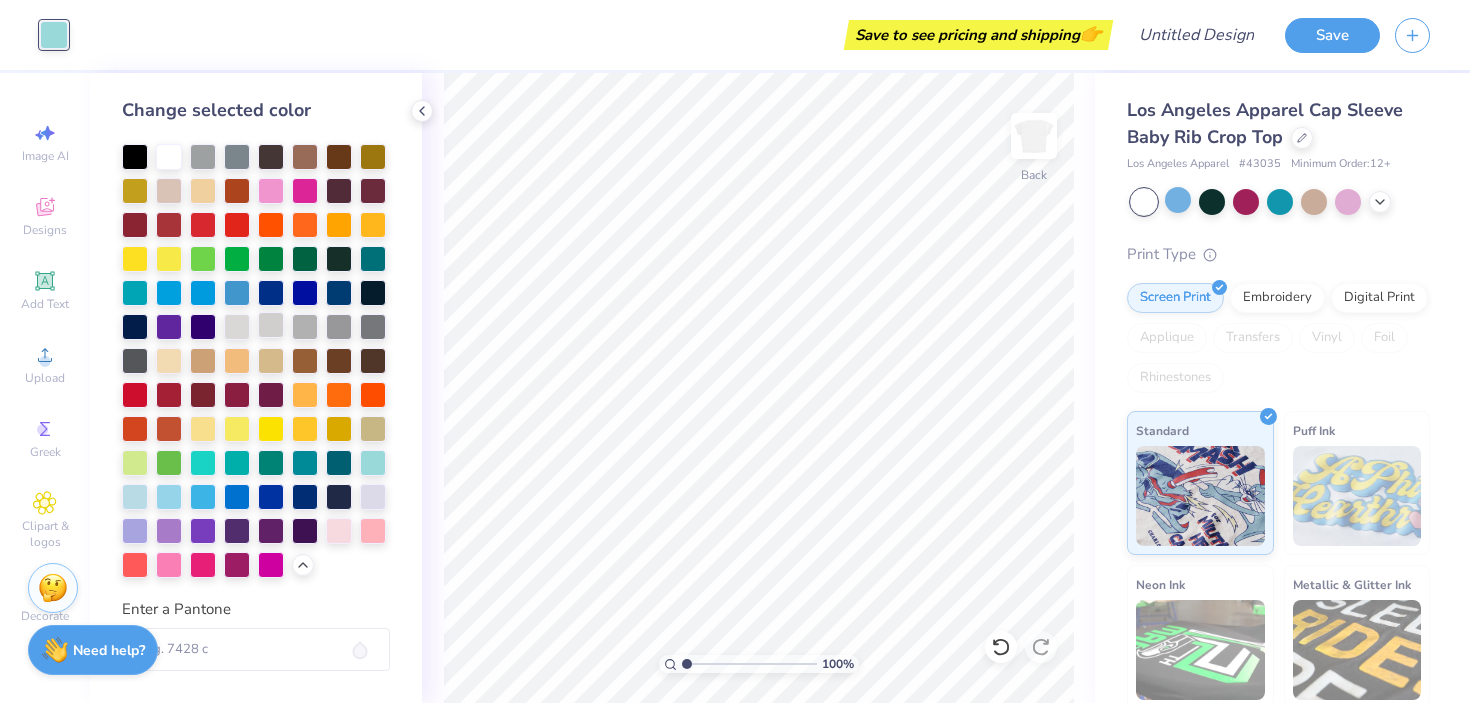 click at bounding box center (271, 325) 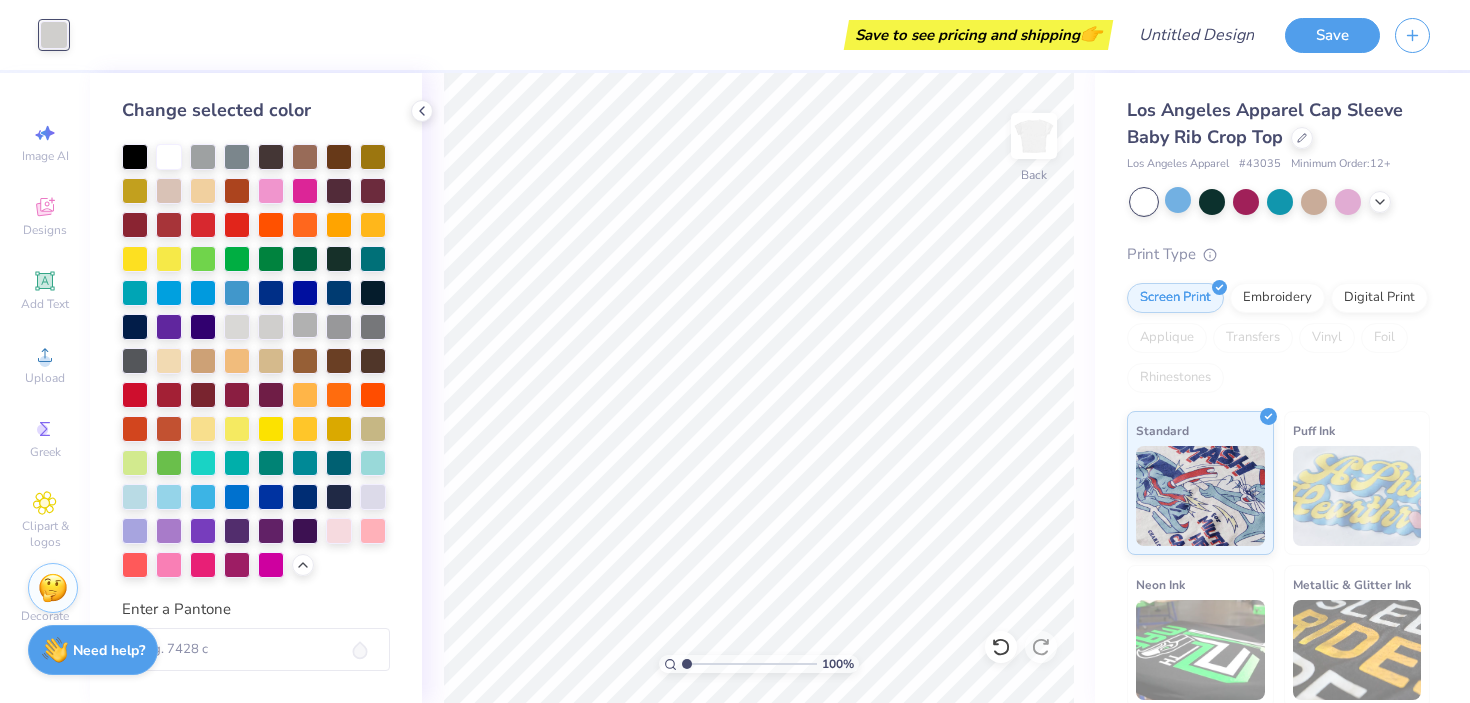 click at bounding box center (305, 325) 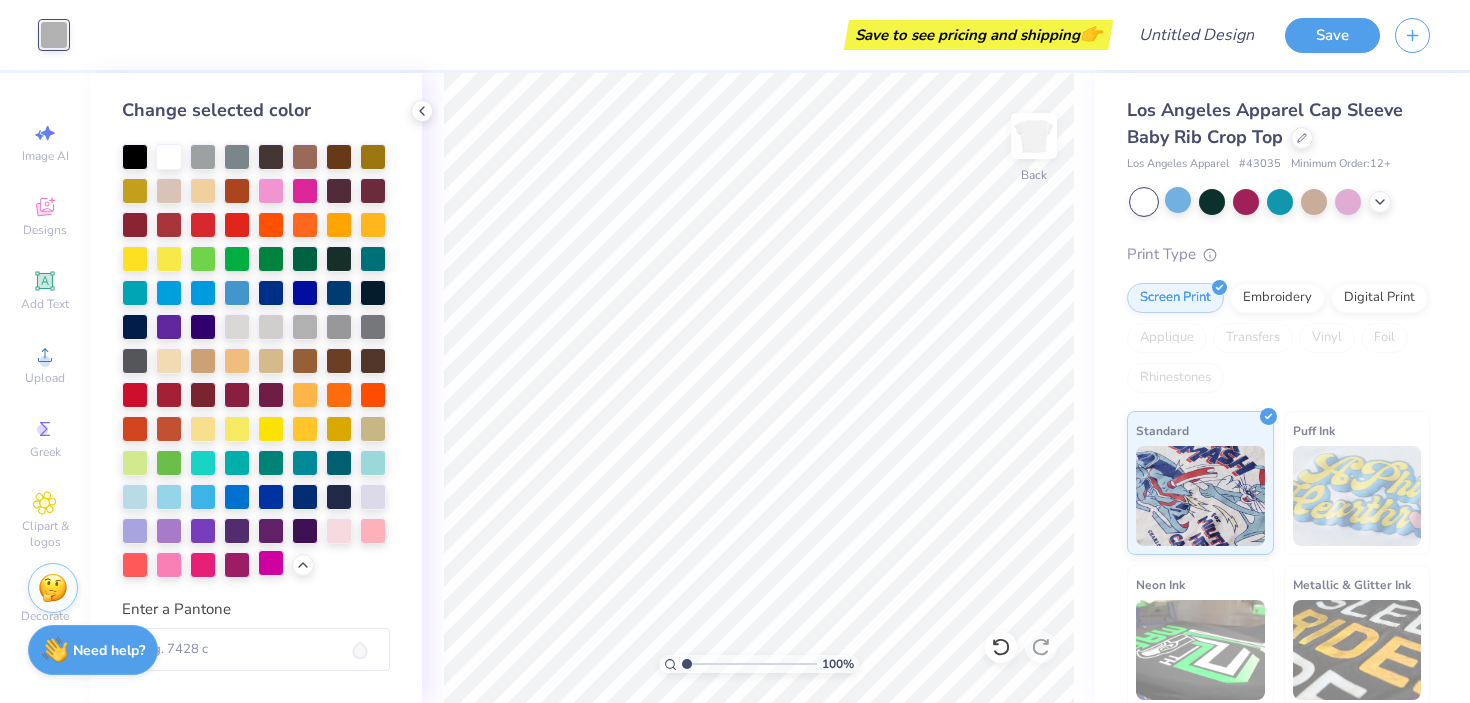 click at bounding box center (271, 563) 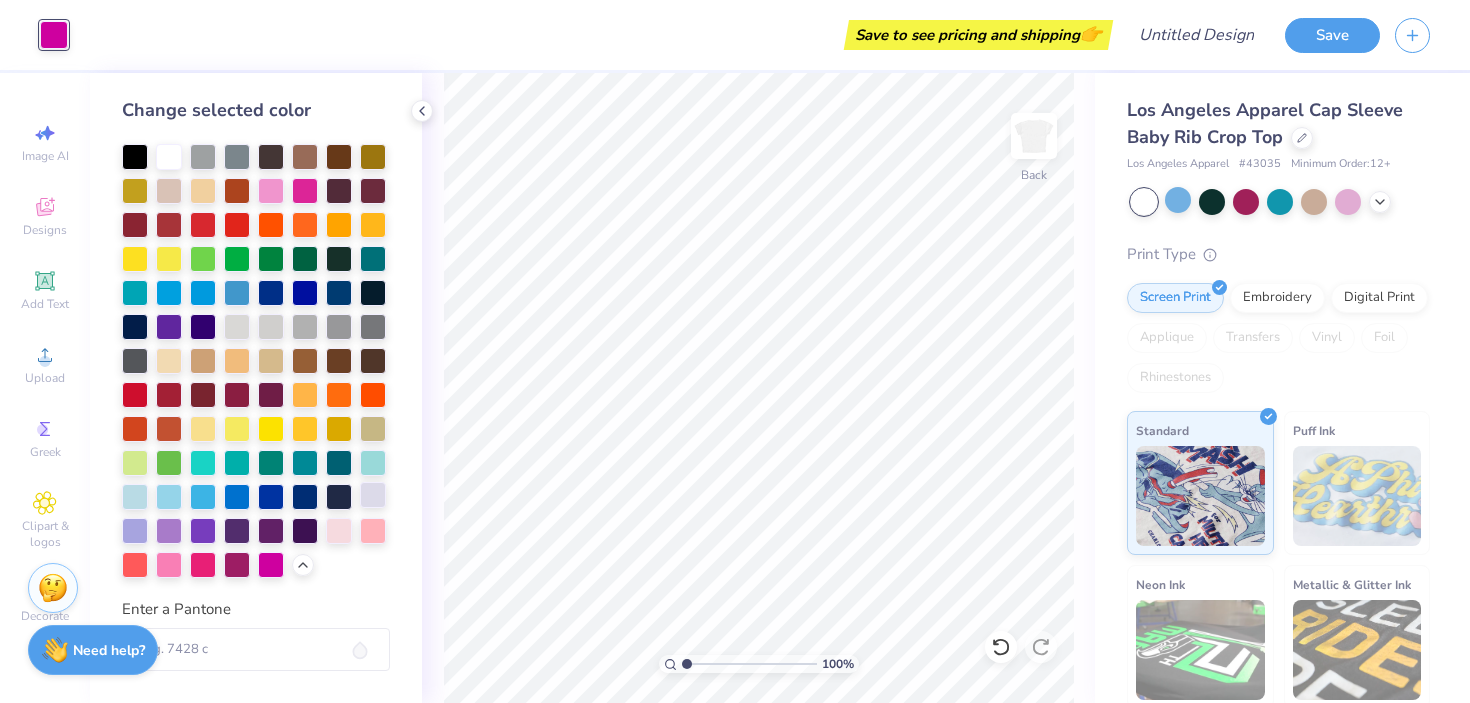click at bounding box center [373, 495] 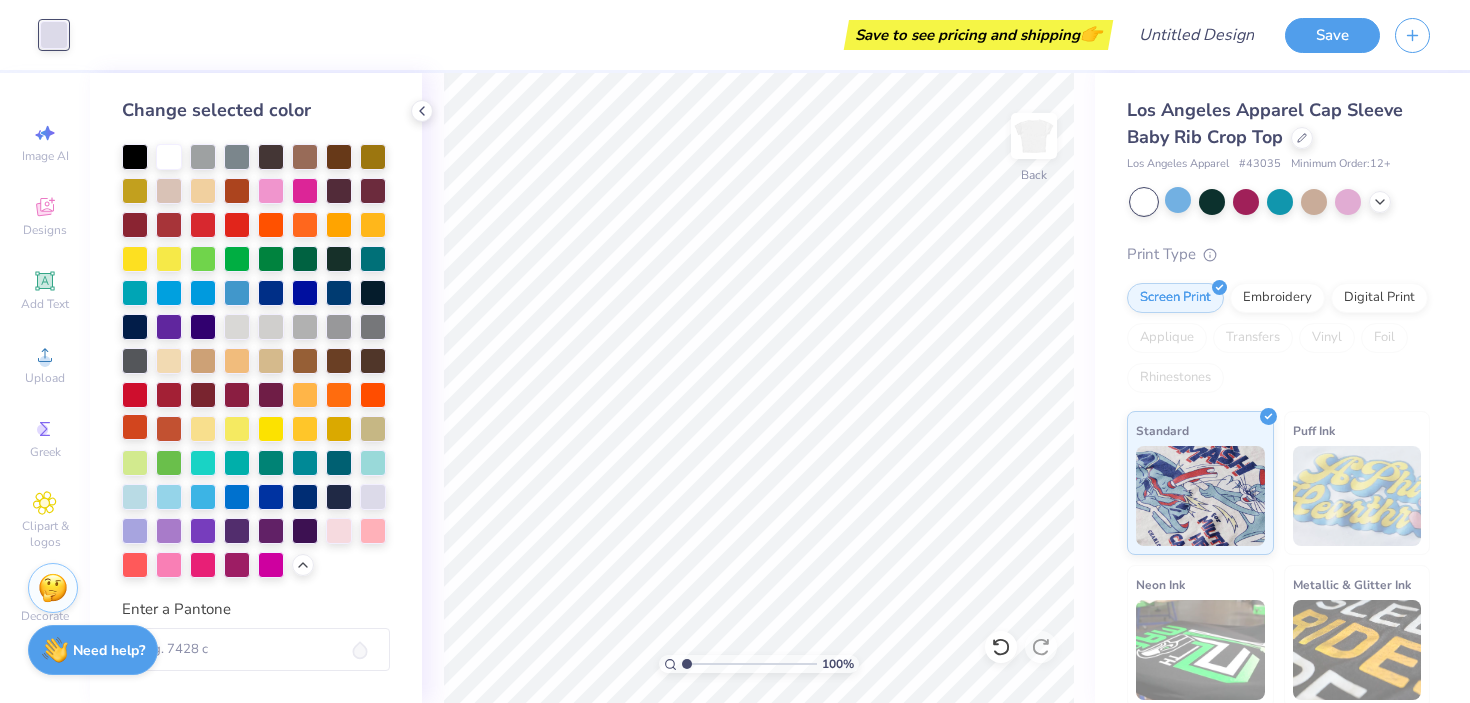 click at bounding box center [135, 427] 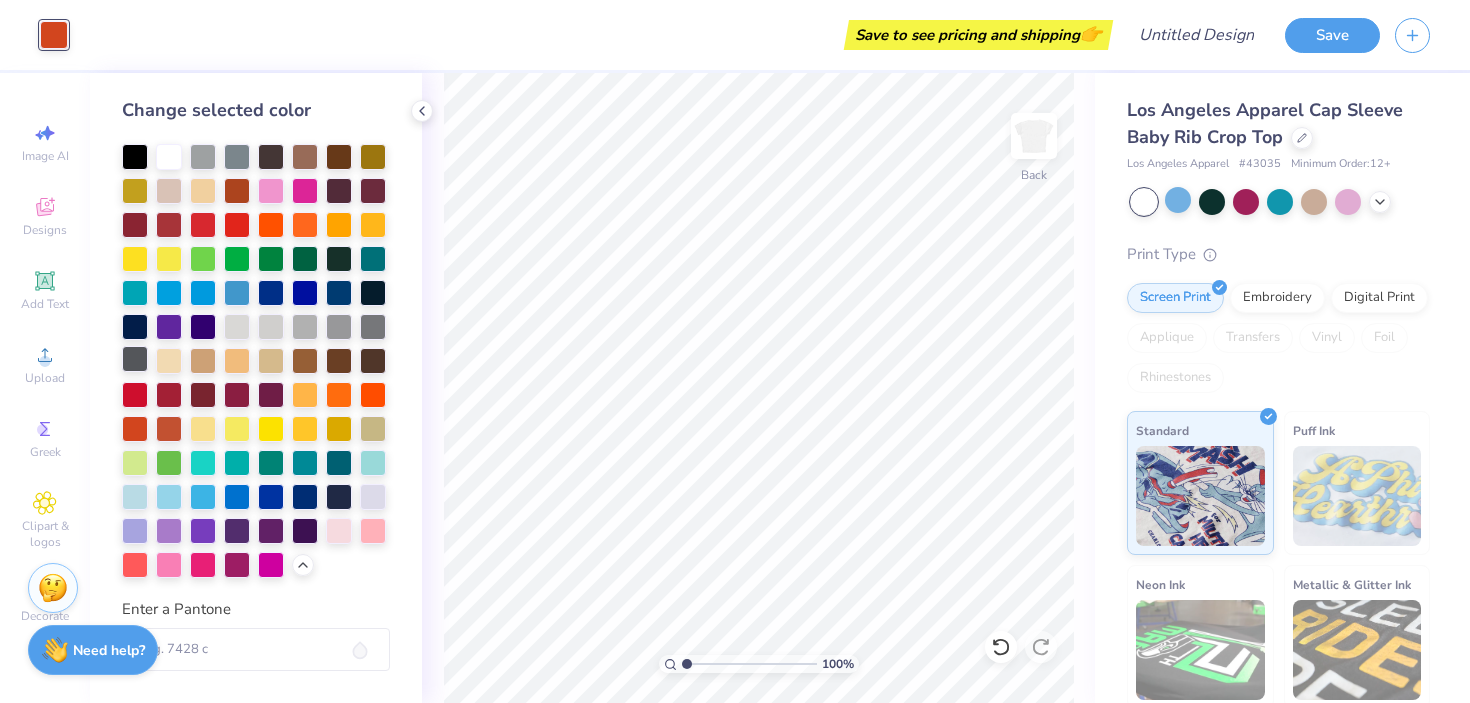 click at bounding box center [135, 359] 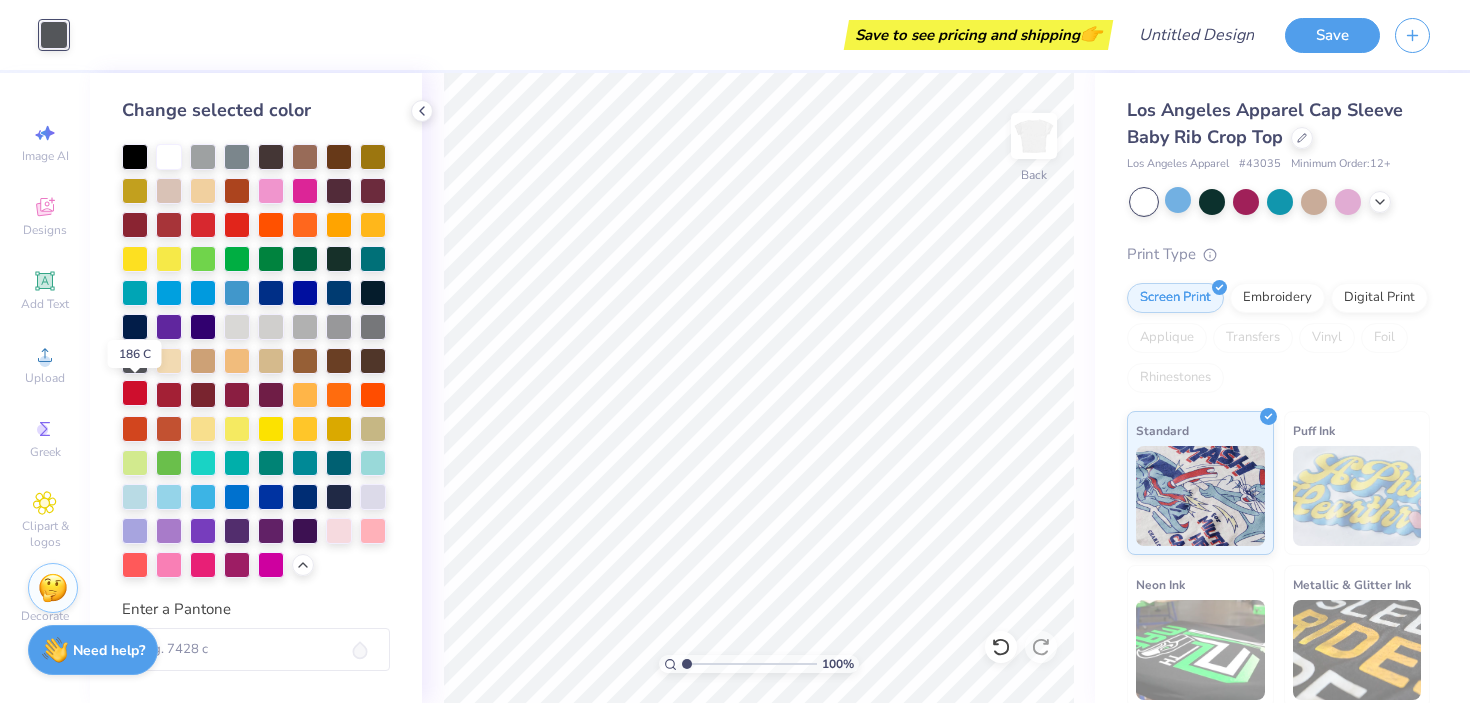 click at bounding box center (135, 393) 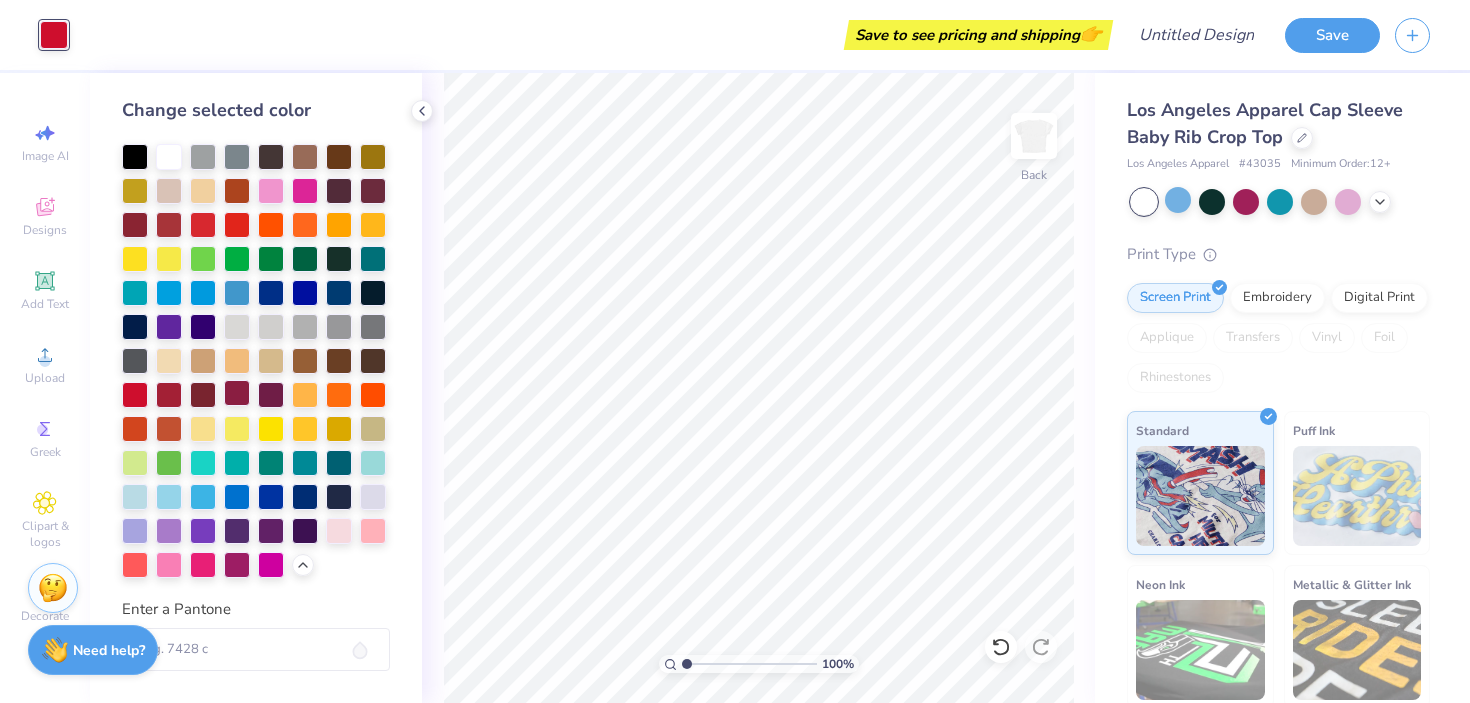 click at bounding box center (237, 393) 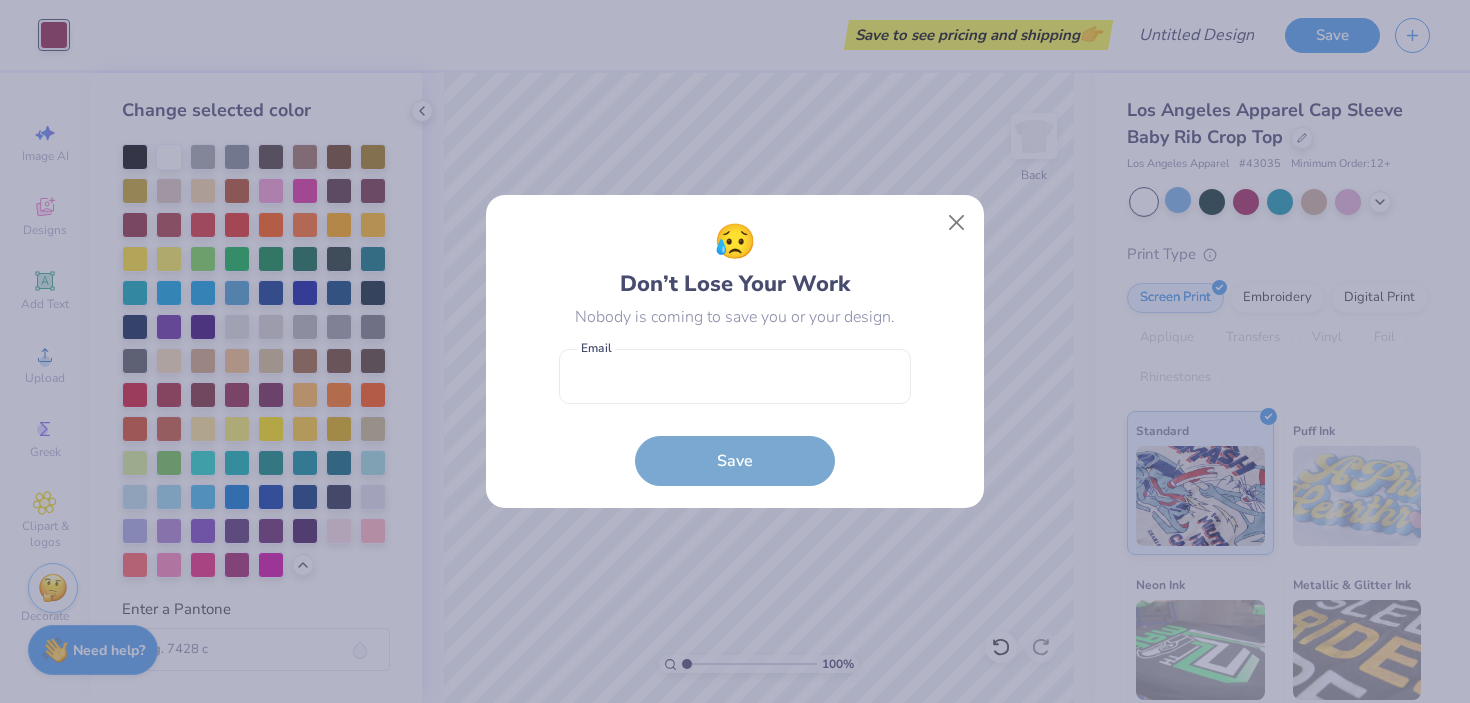 click on "😥 Don’t Lose Your Work Nobody is coming to save you or your design. Email is a required field Email Save" at bounding box center (735, 352) 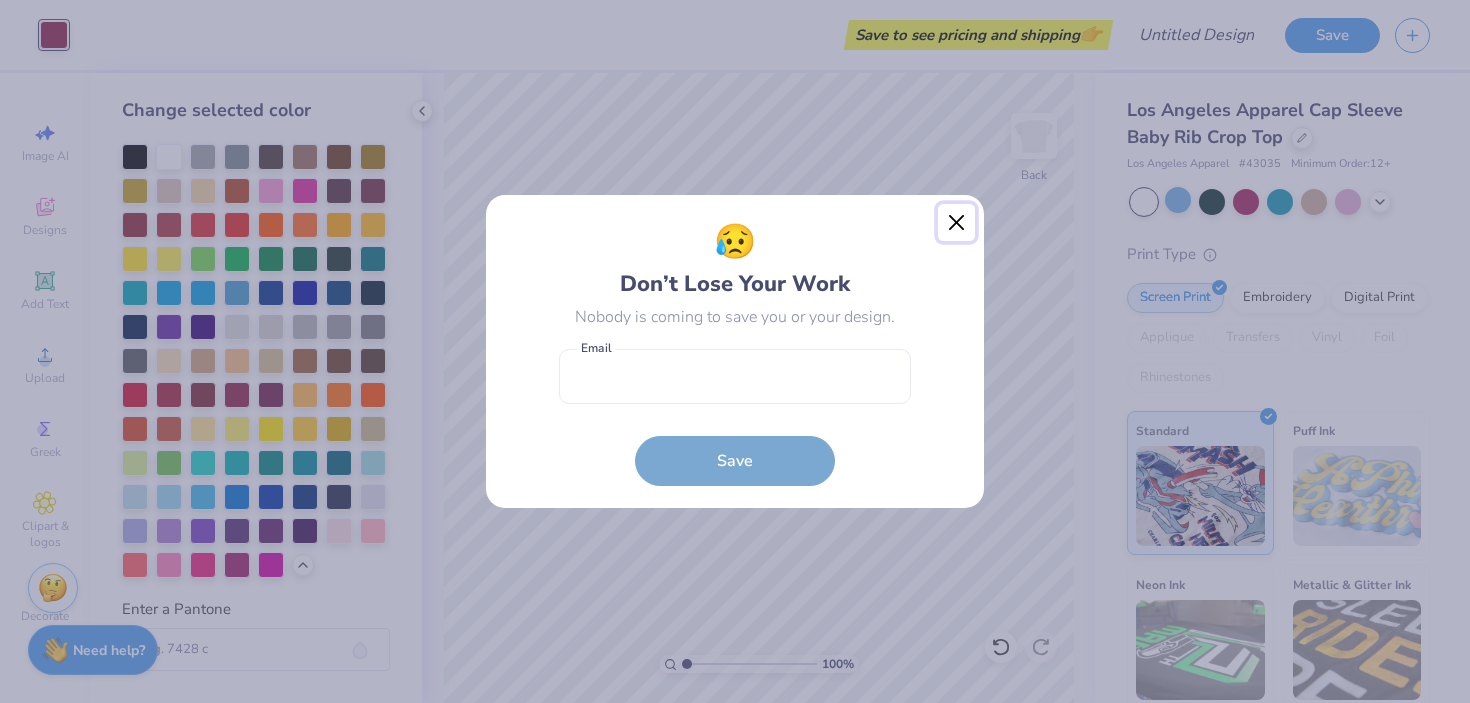 click at bounding box center [957, 223] 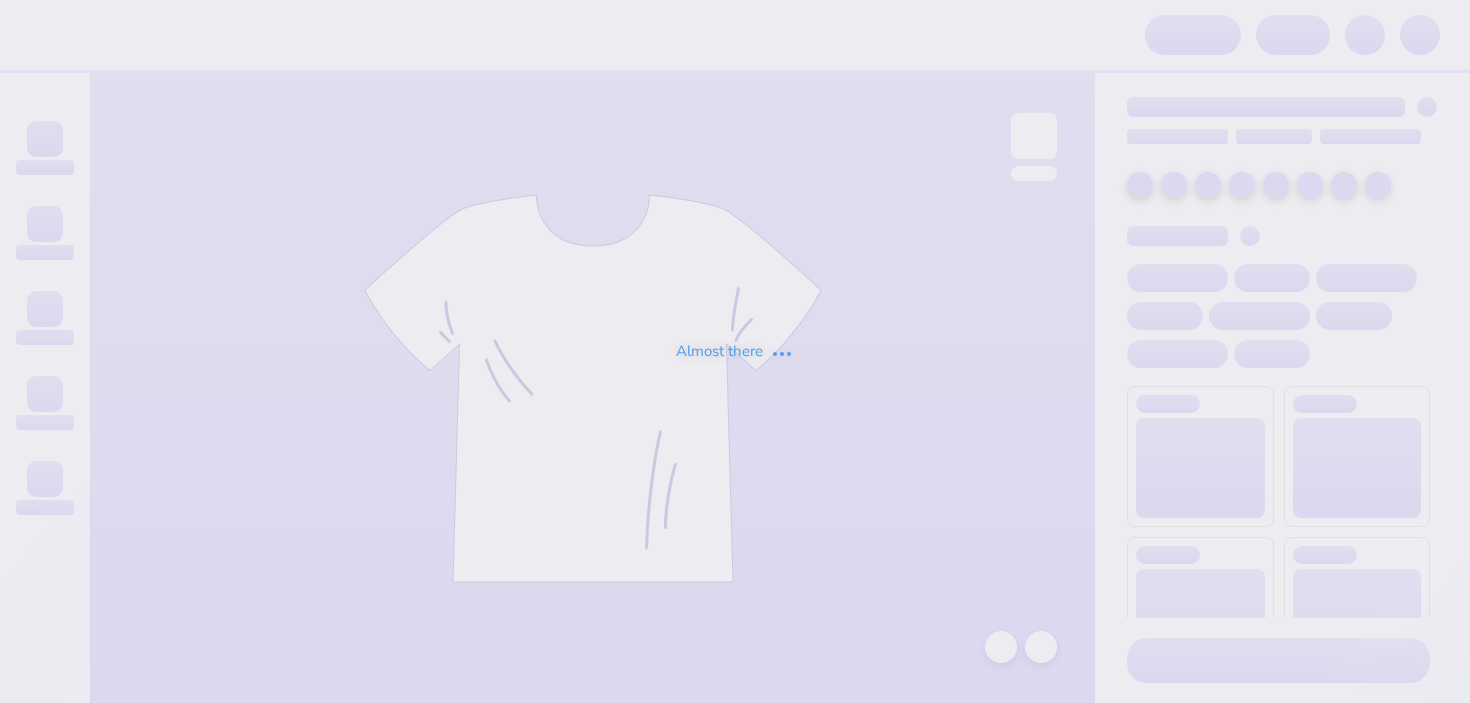 scroll, scrollTop: 0, scrollLeft: 0, axis: both 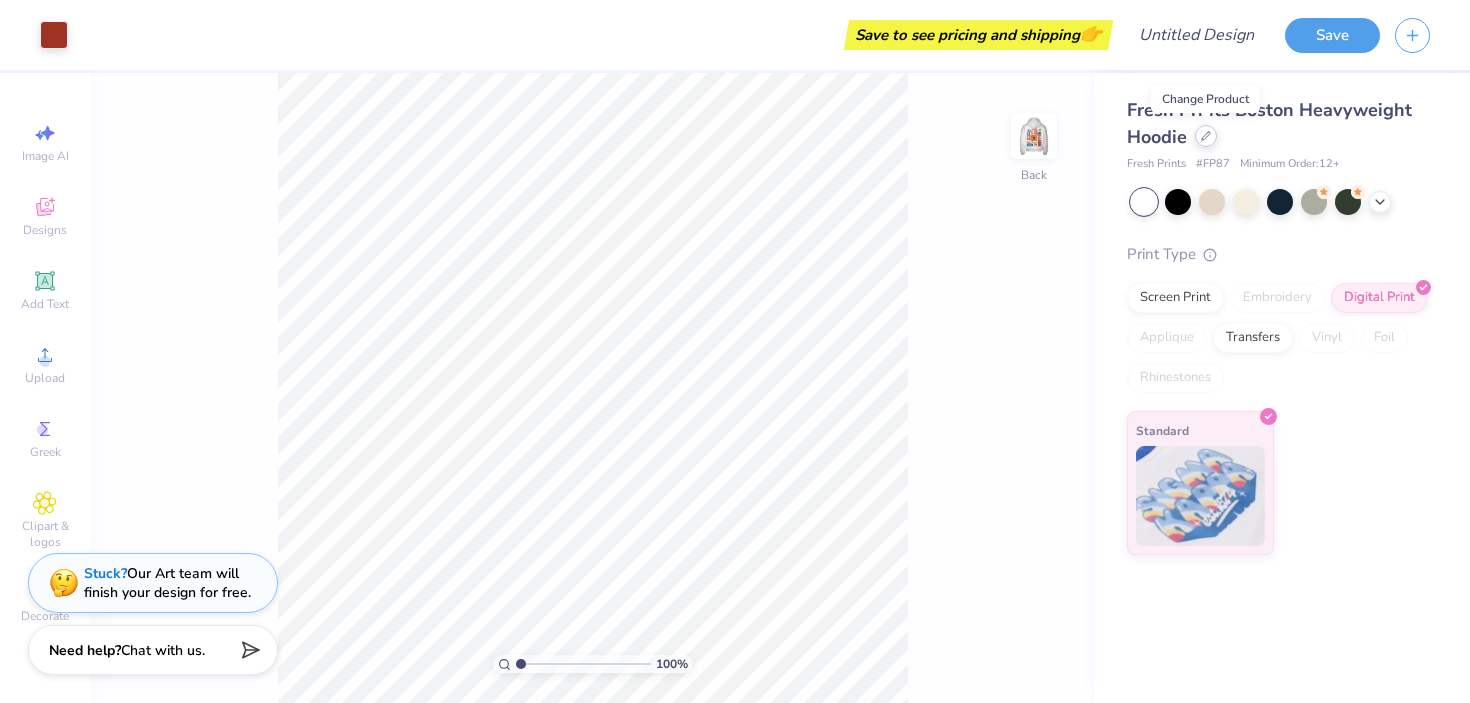 click 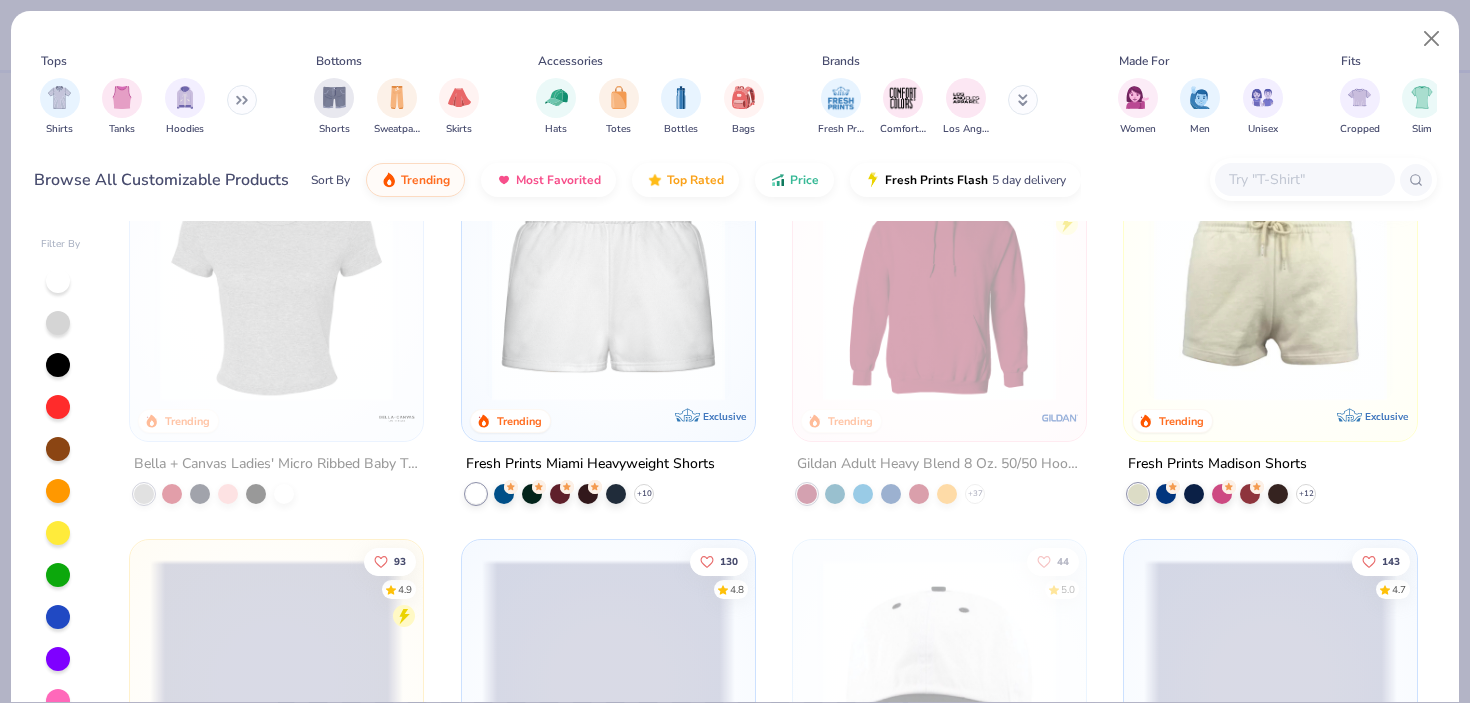 scroll, scrollTop: 1262, scrollLeft: 0, axis: vertical 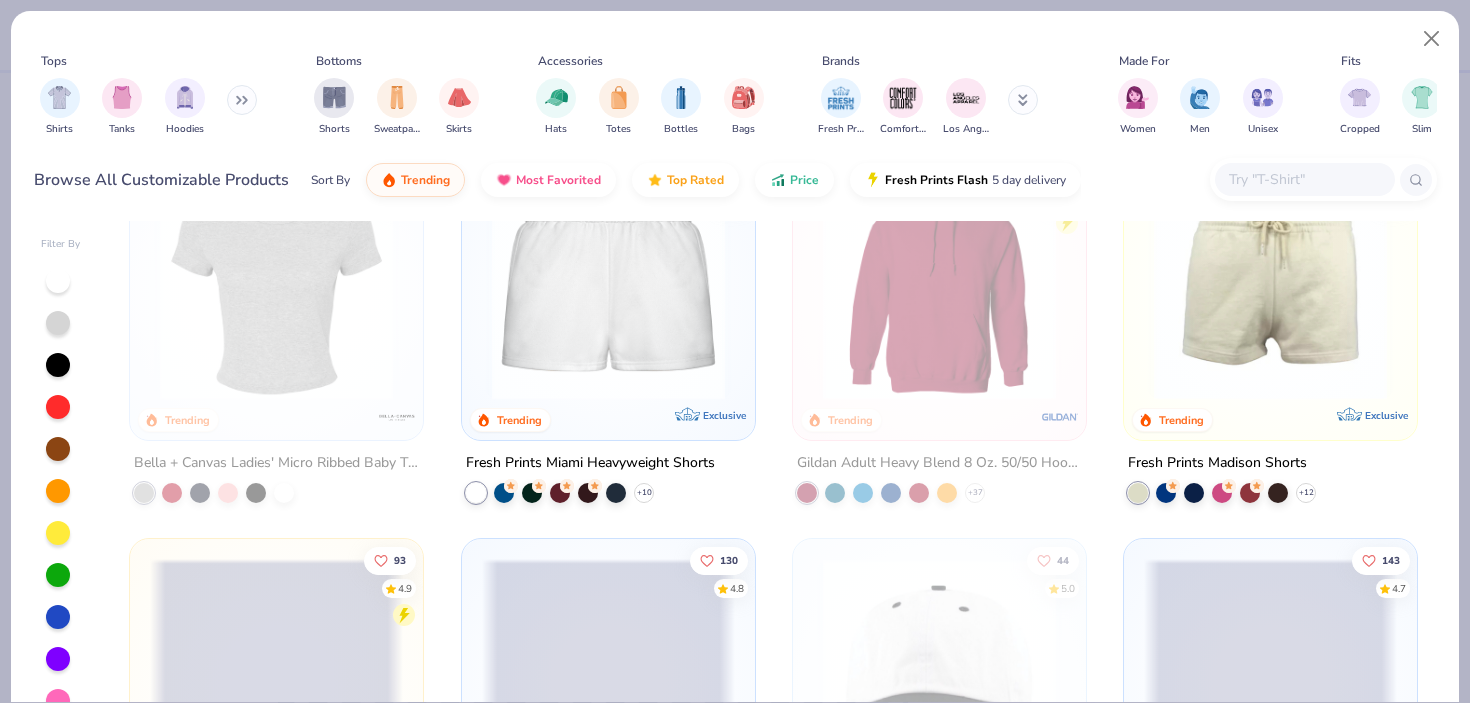 click at bounding box center (276, 283) 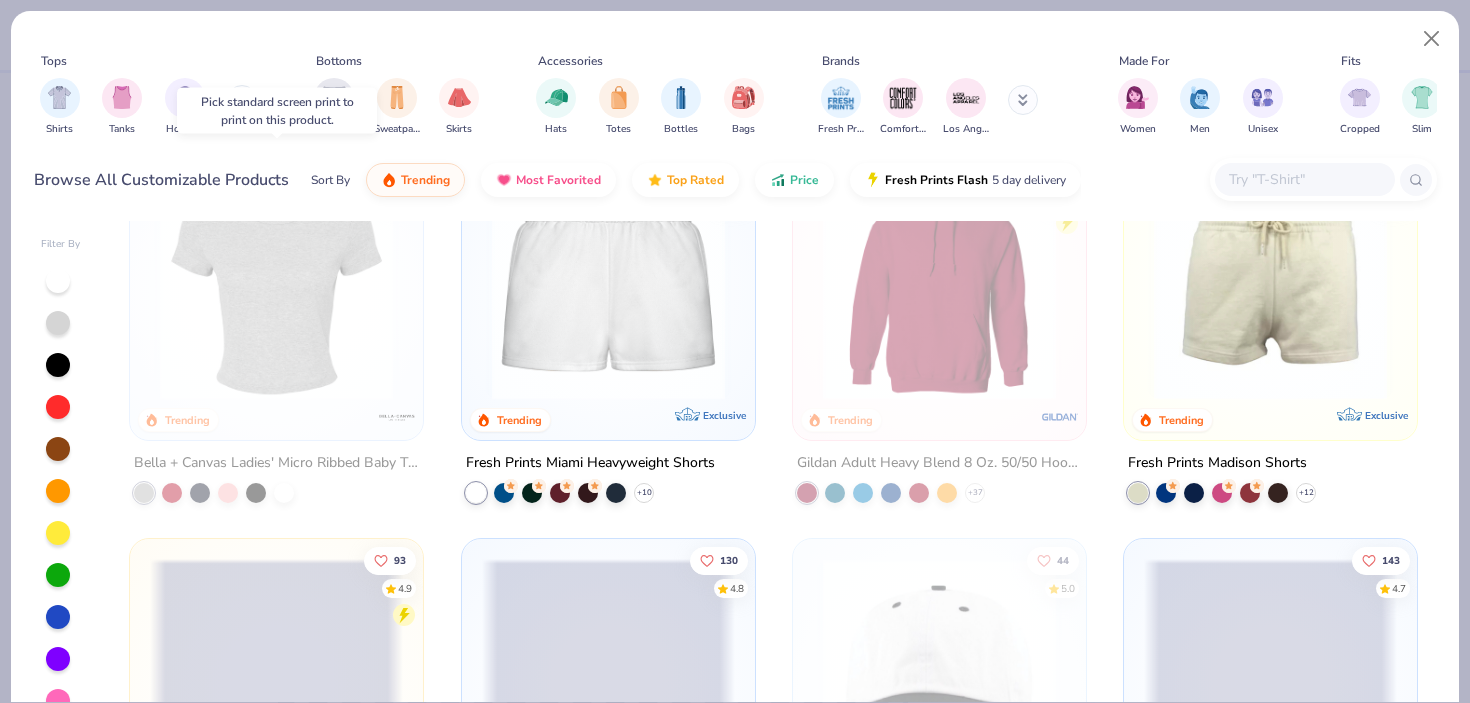 click at bounding box center (276, 283) 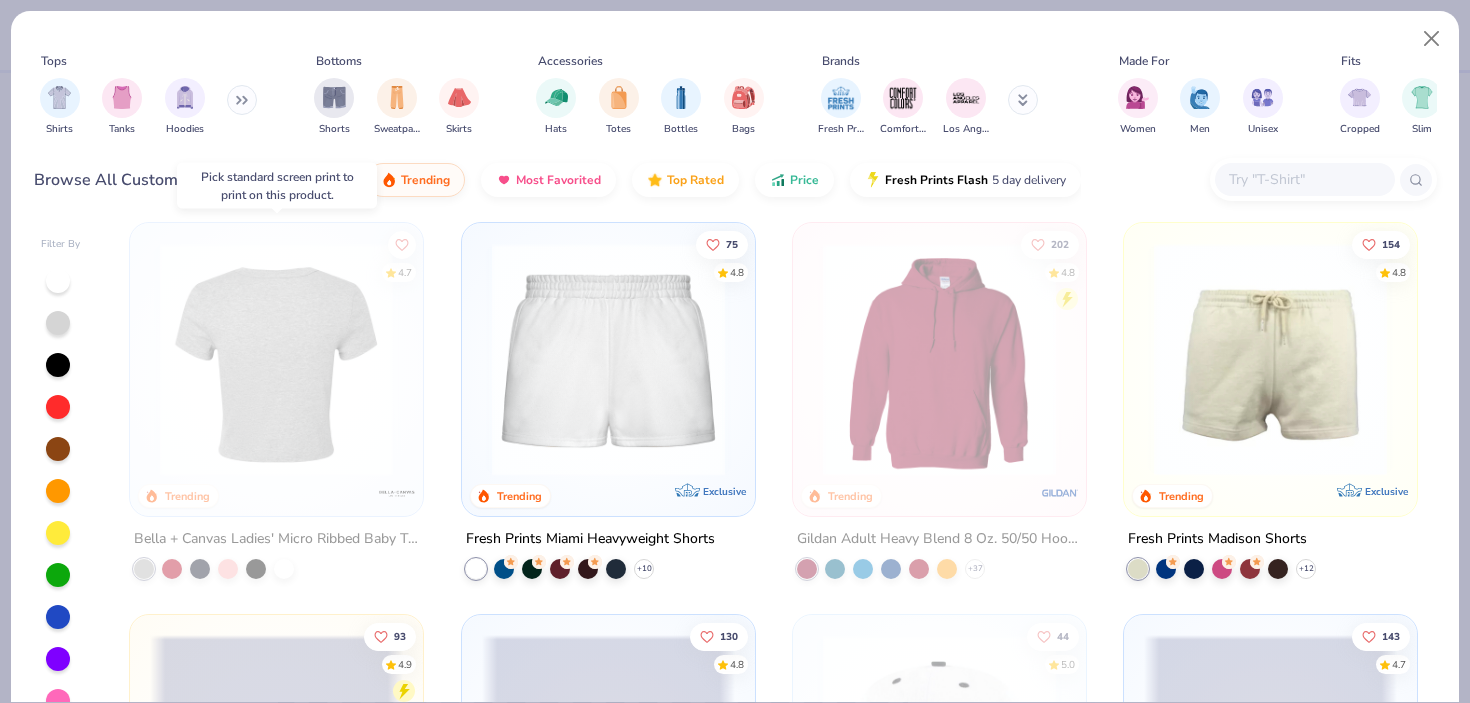 scroll, scrollTop: 1188, scrollLeft: 0, axis: vertical 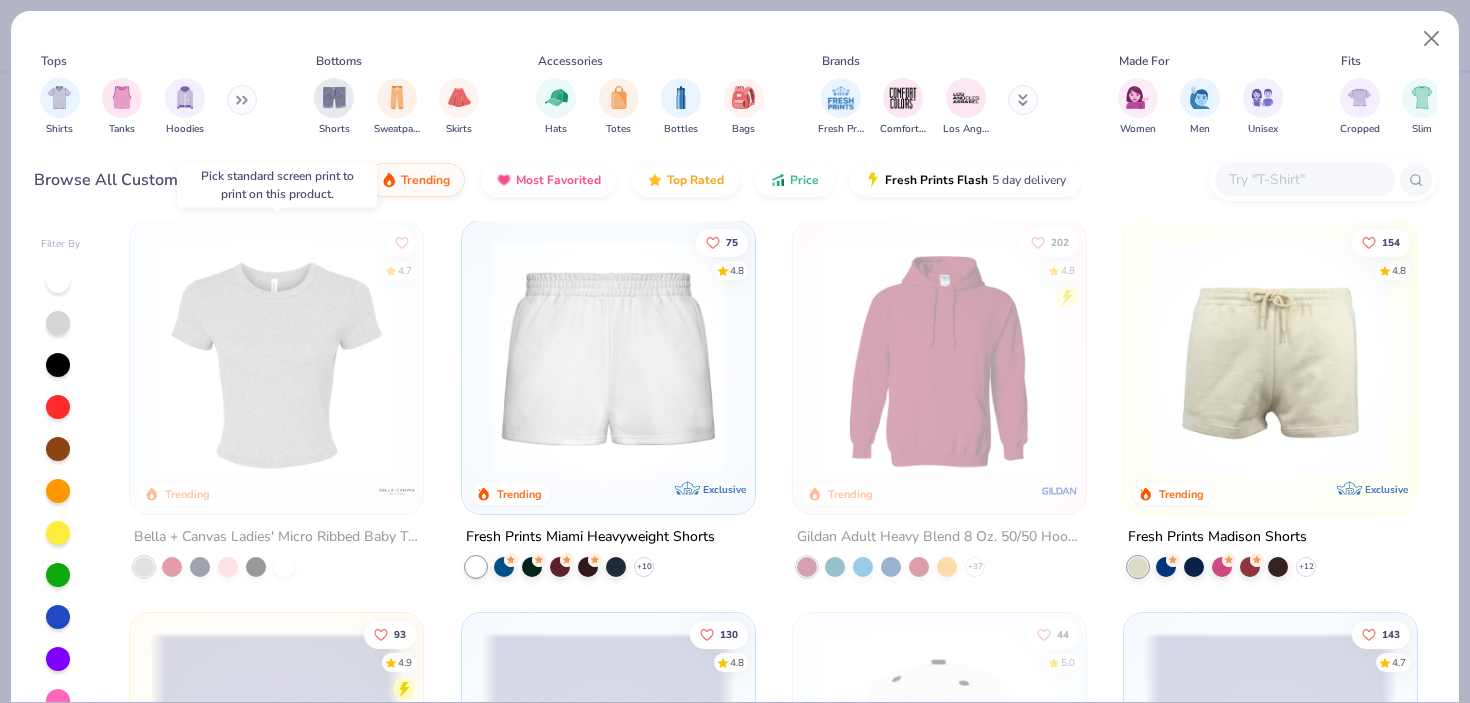 click at bounding box center [276, 357] 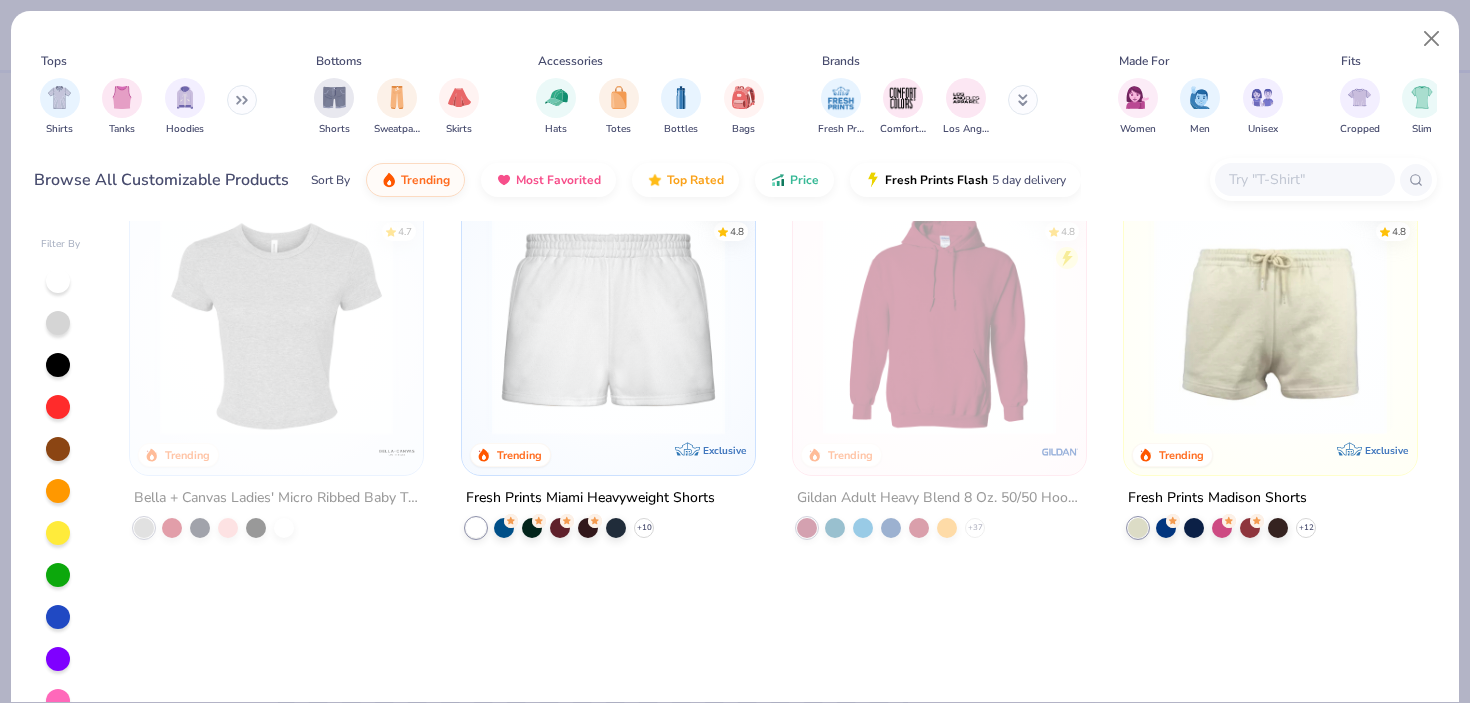 scroll, scrollTop: 0, scrollLeft: 0, axis: both 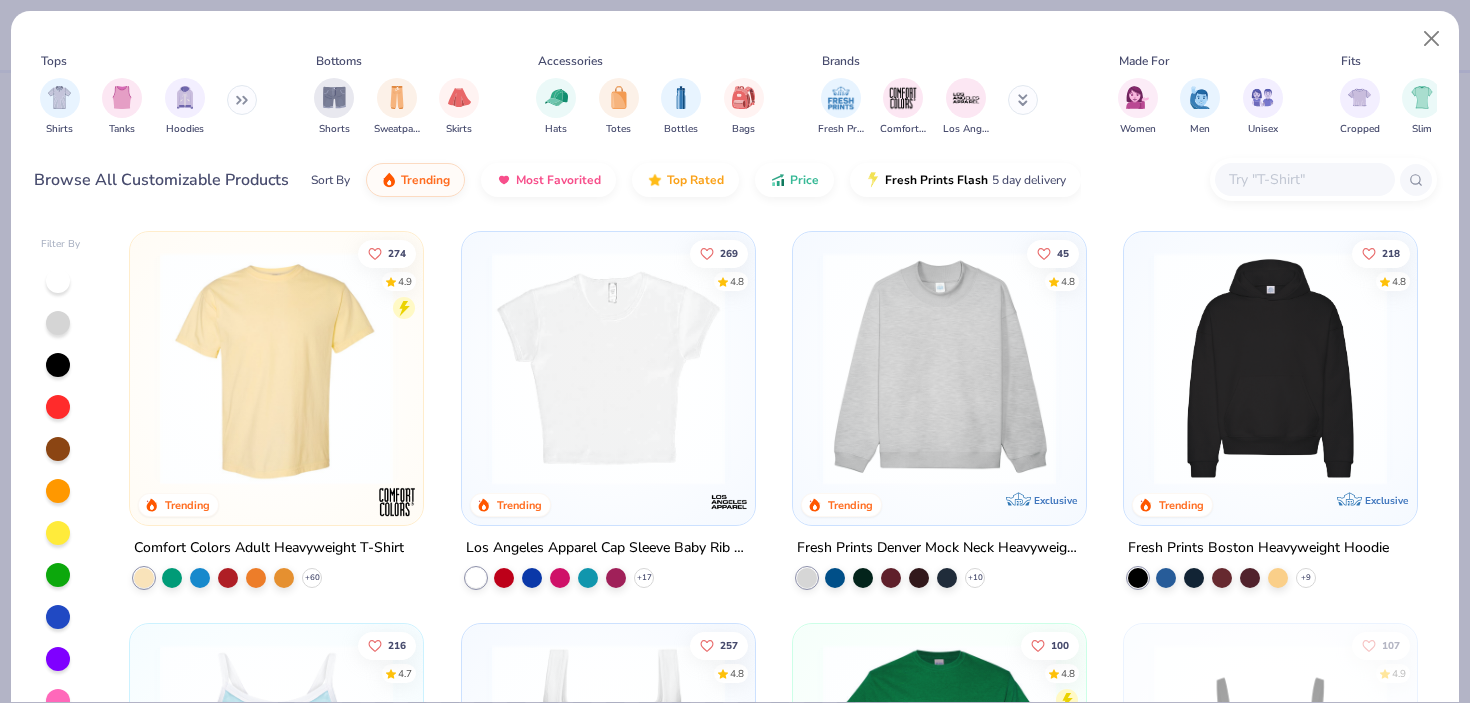 click at bounding box center (608, 368) 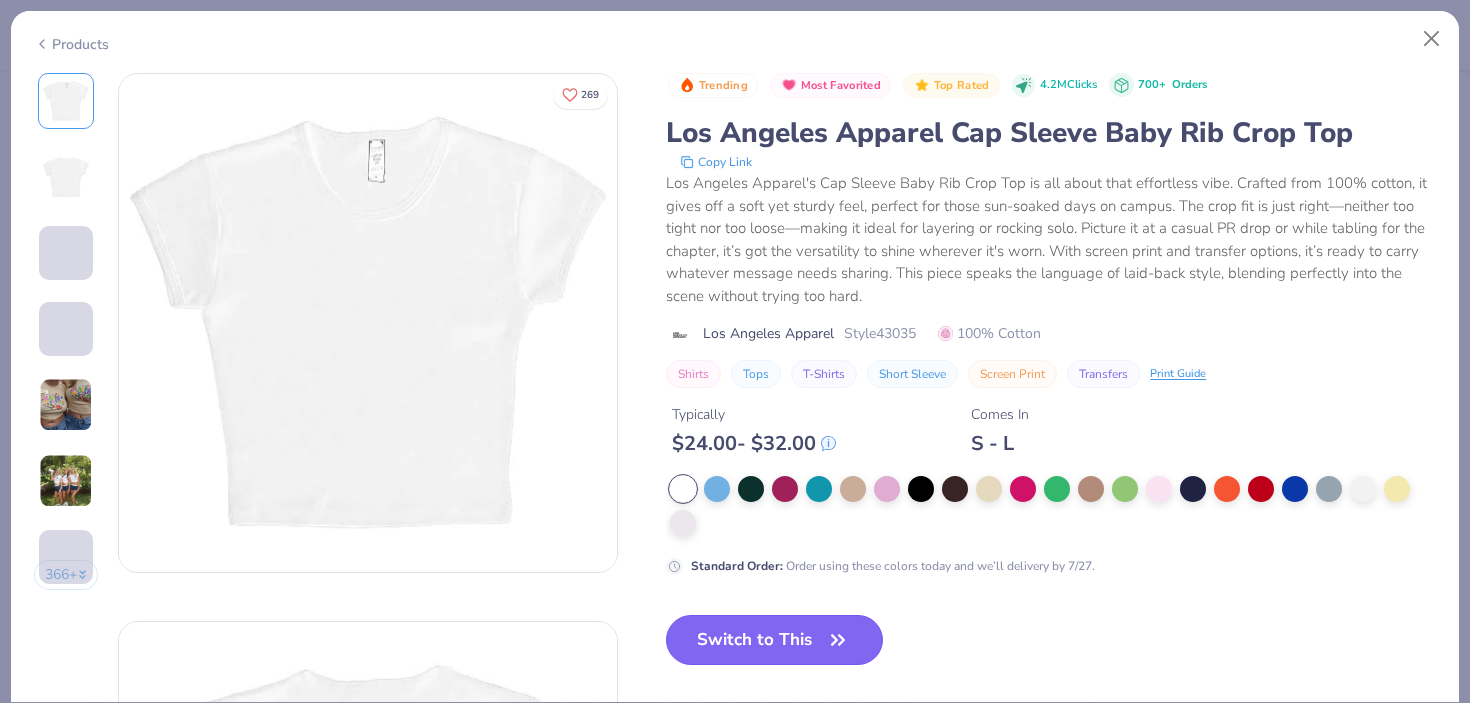 click on "Switch to This" at bounding box center [774, 640] 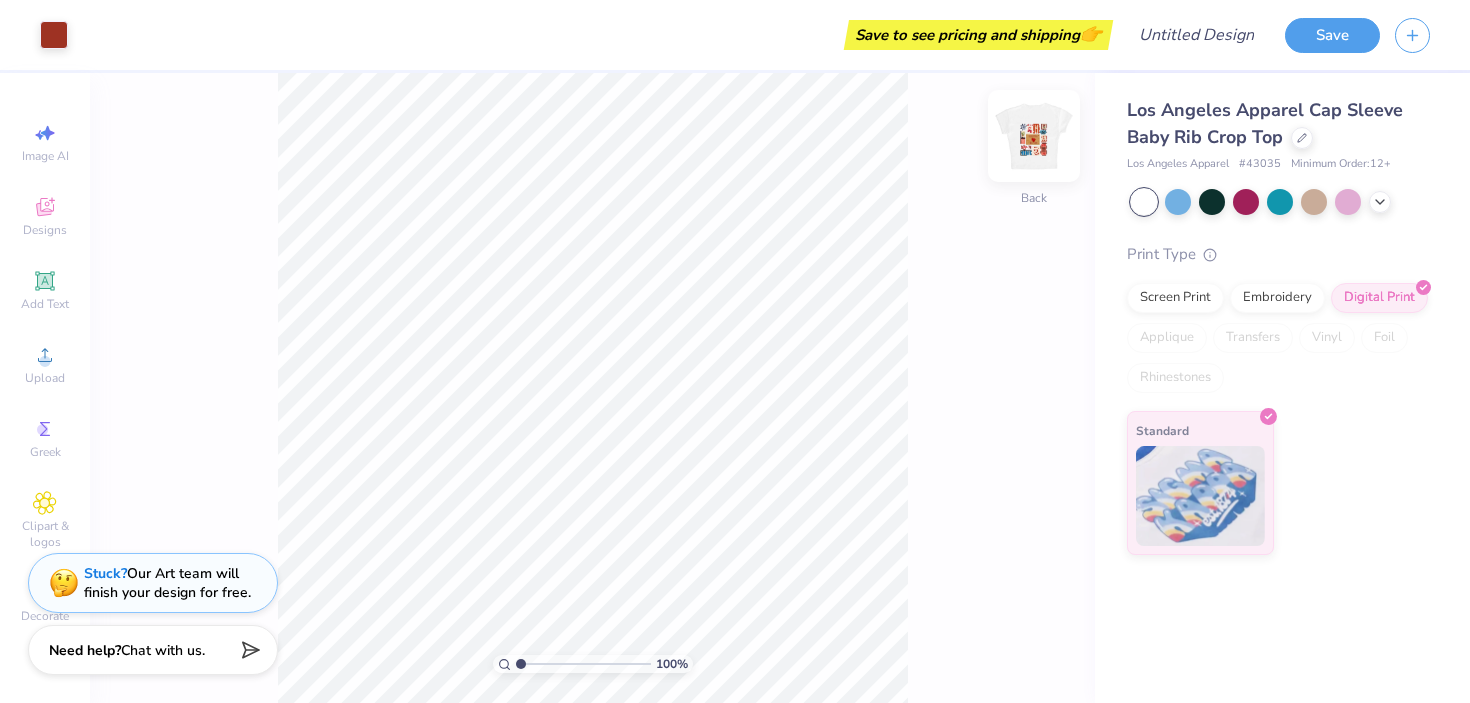 click at bounding box center (1034, 136) 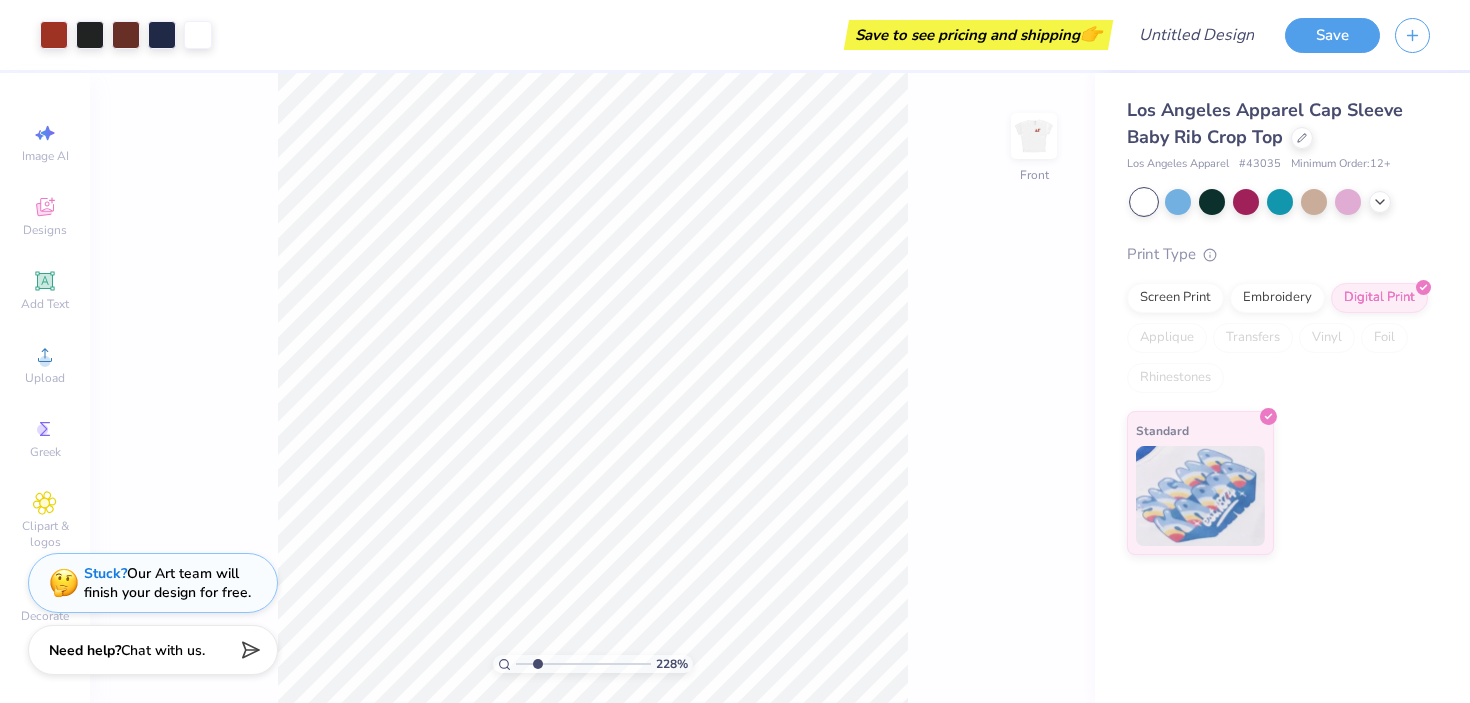 drag, startPoint x: 520, startPoint y: 659, endPoint x: 538, endPoint y: 658, distance: 18.027756 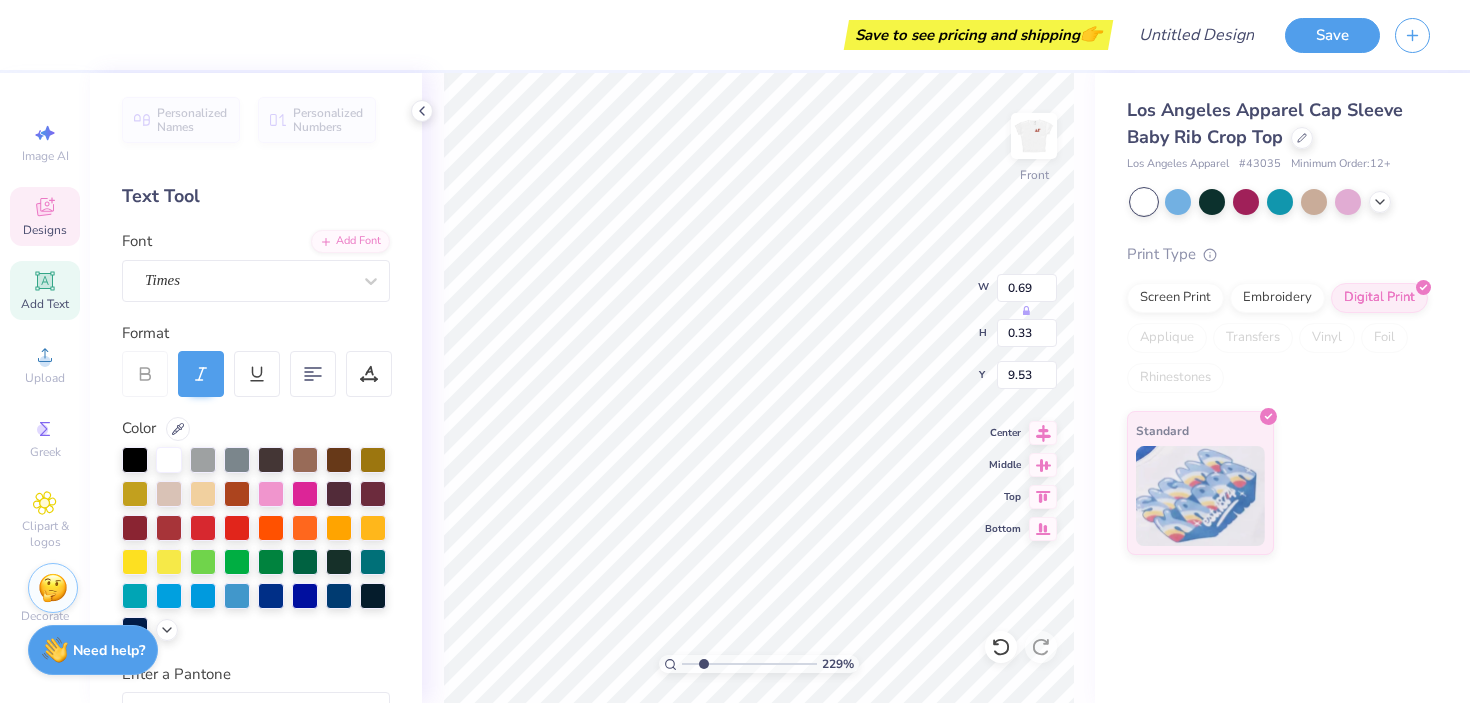 type on "D" 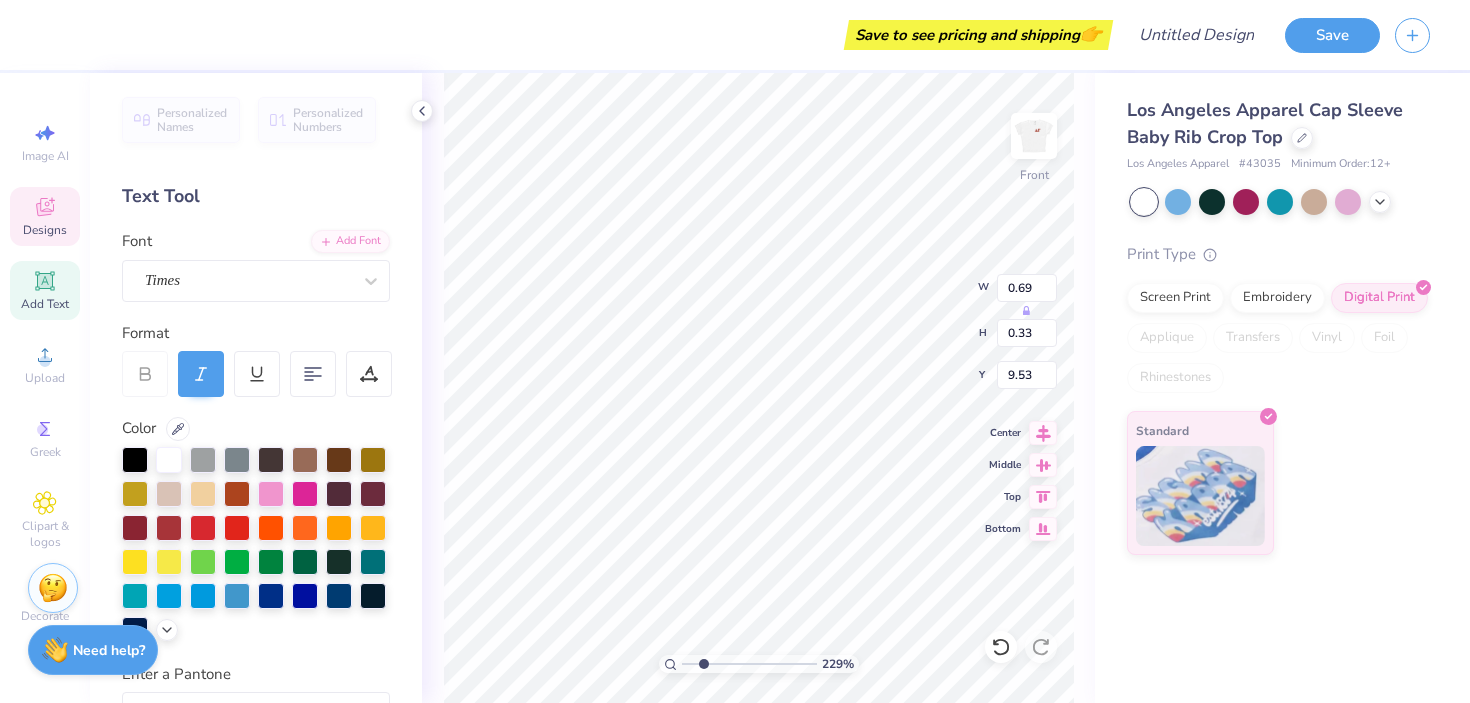 type on "HC" 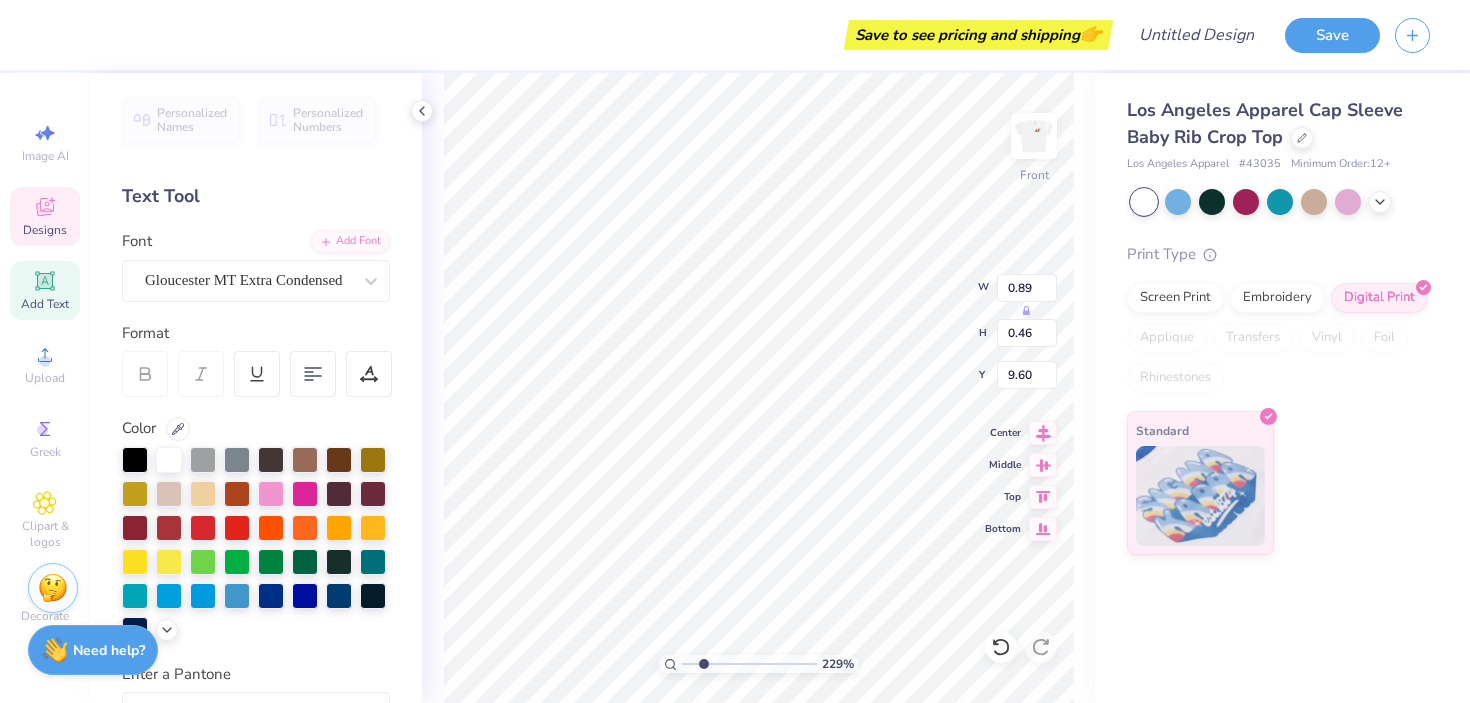 type on "0.89" 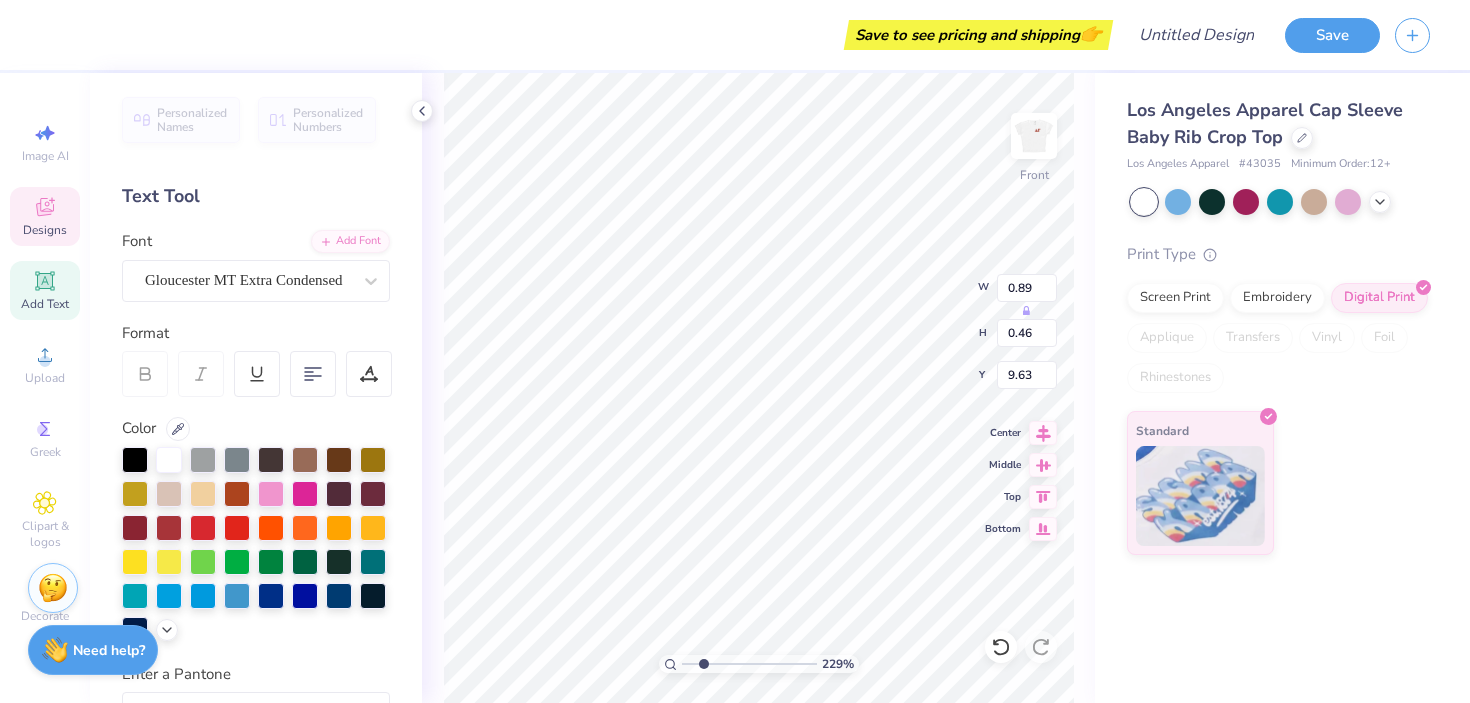 type on "9.60" 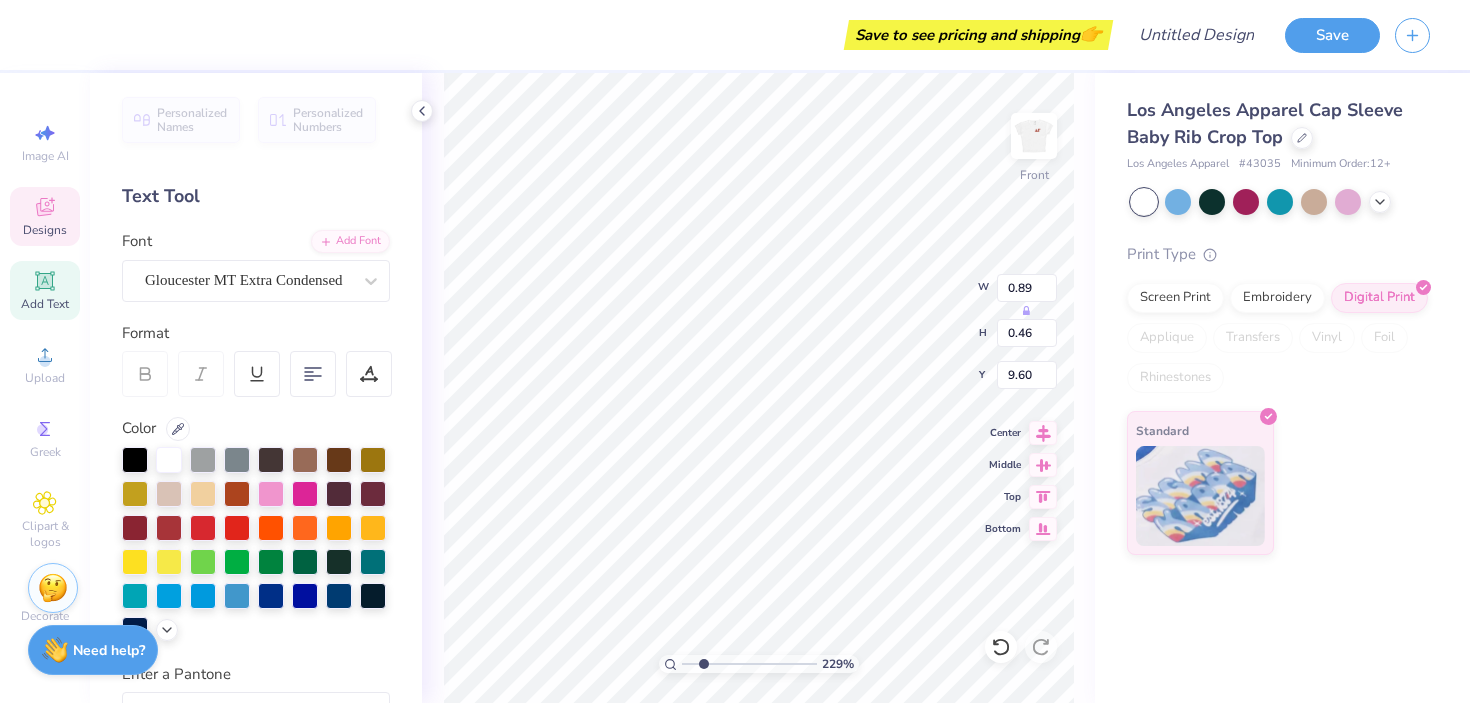 scroll, scrollTop: 0, scrollLeft: 0, axis: both 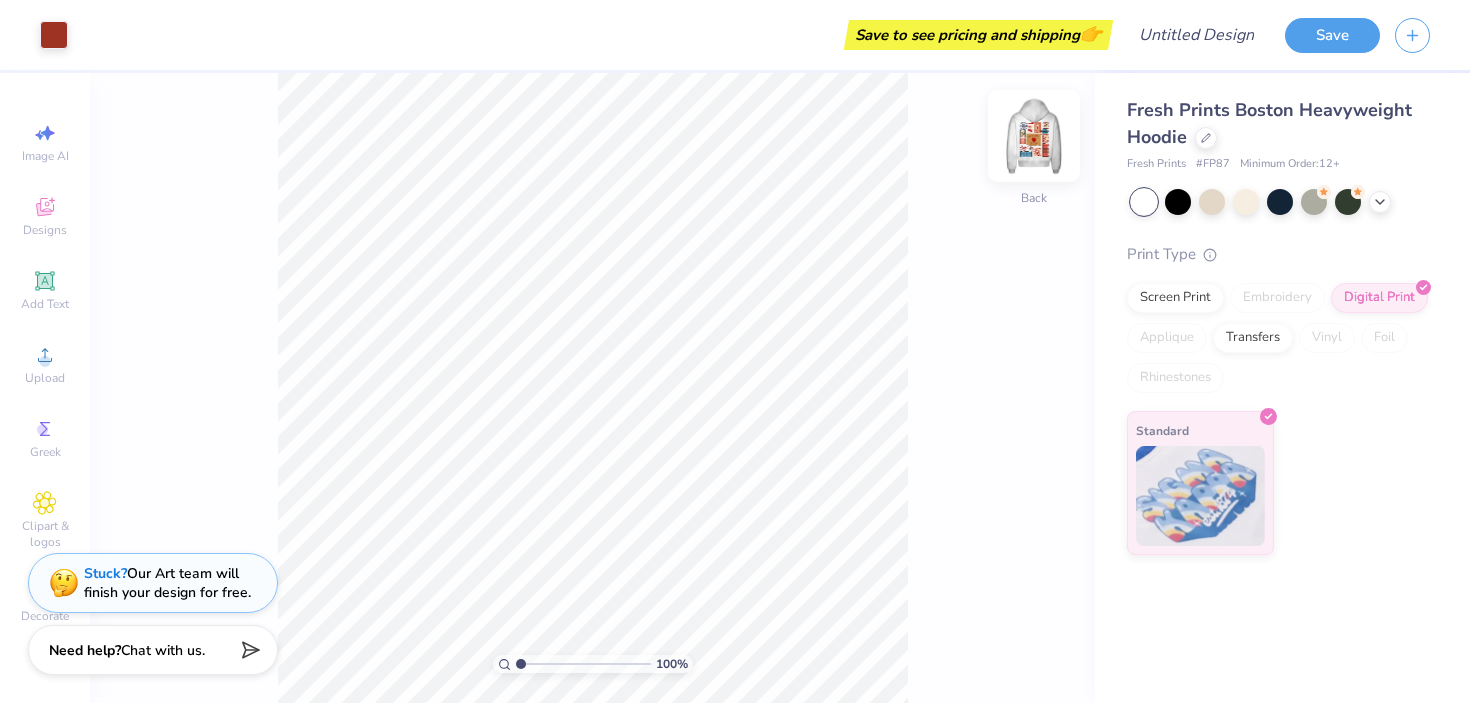 click at bounding box center [1034, 136] 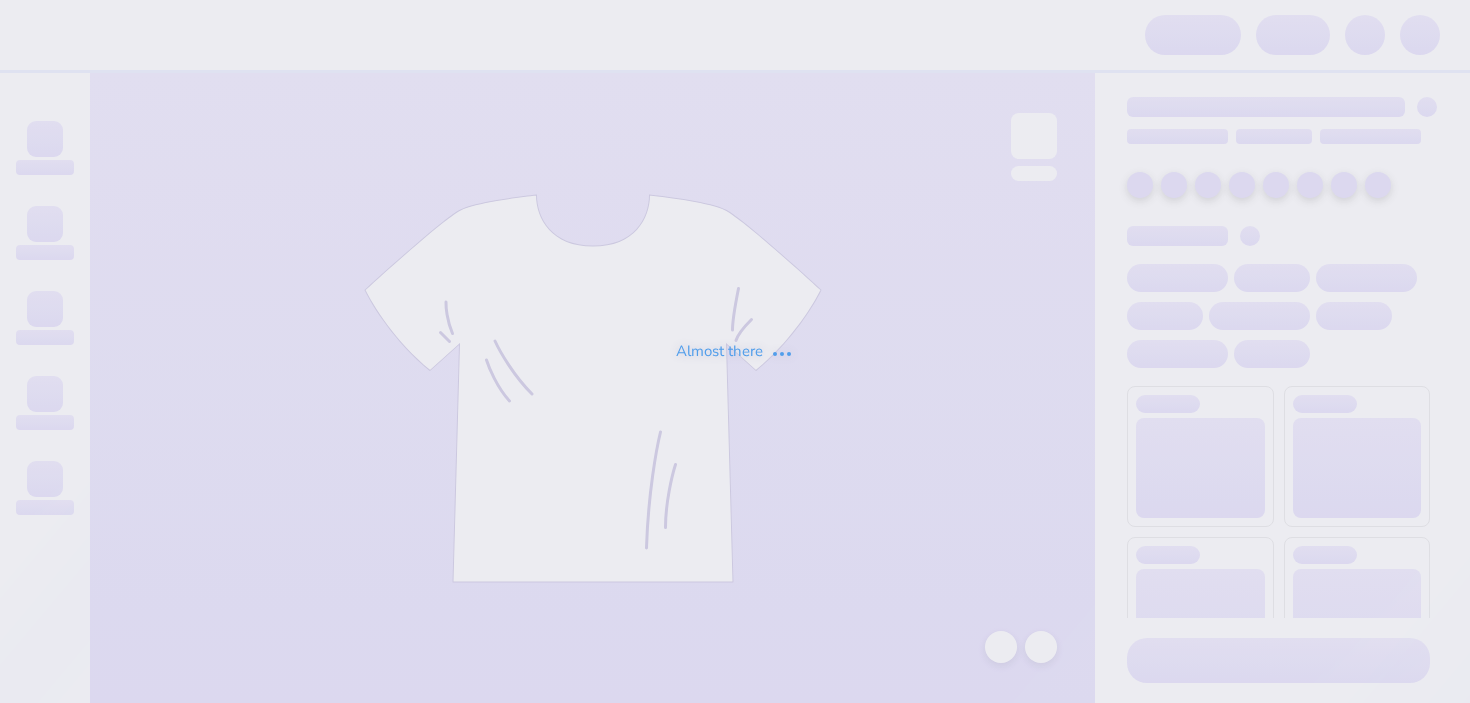 scroll, scrollTop: 0, scrollLeft: 0, axis: both 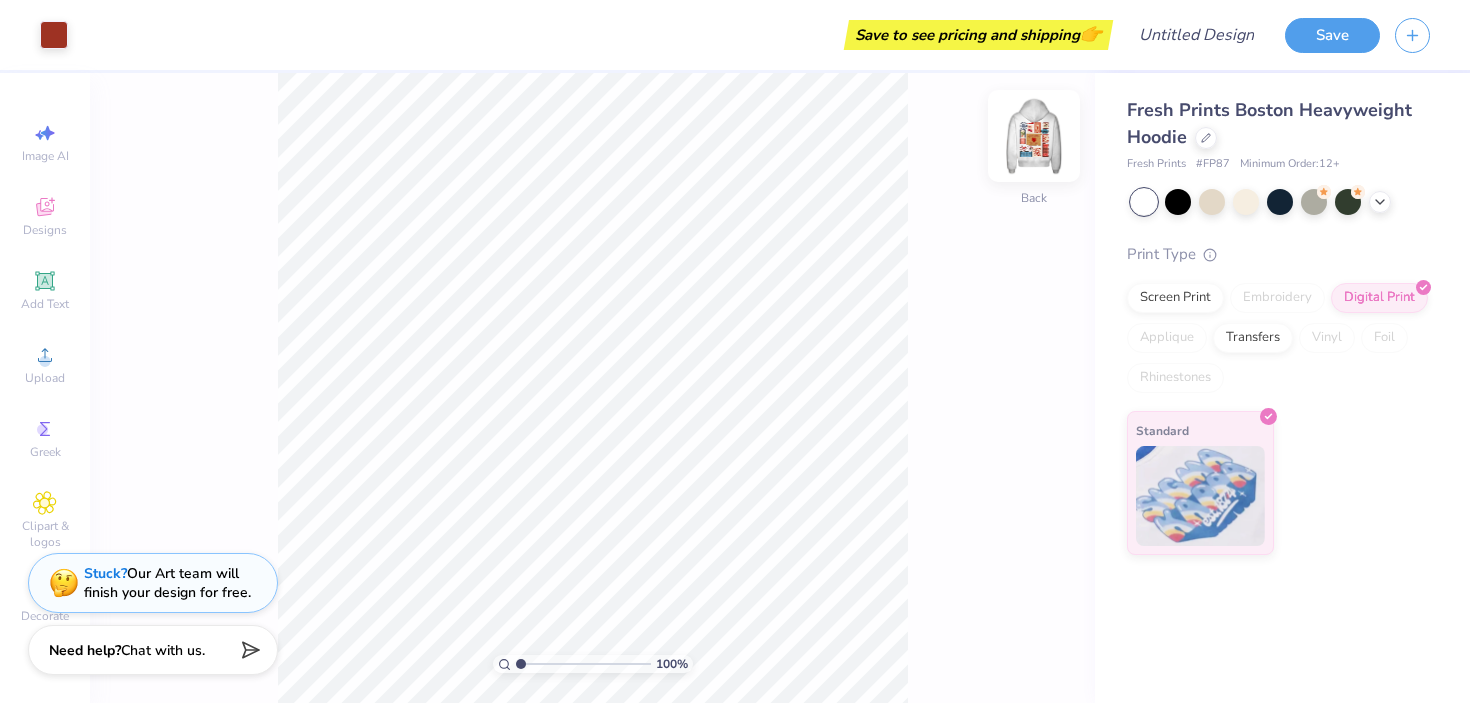 click at bounding box center [1034, 136] 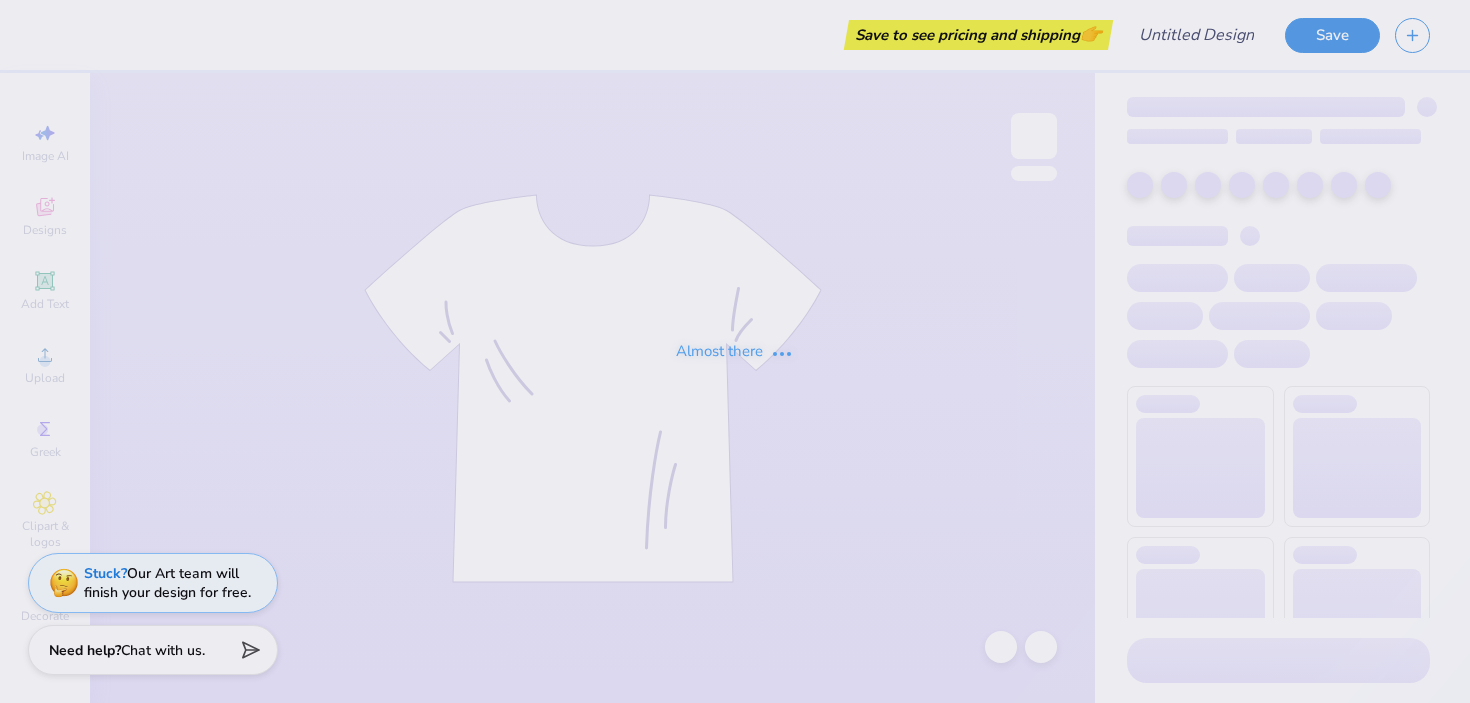 scroll, scrollTop: 0, scrollLeft: 0, axis: both 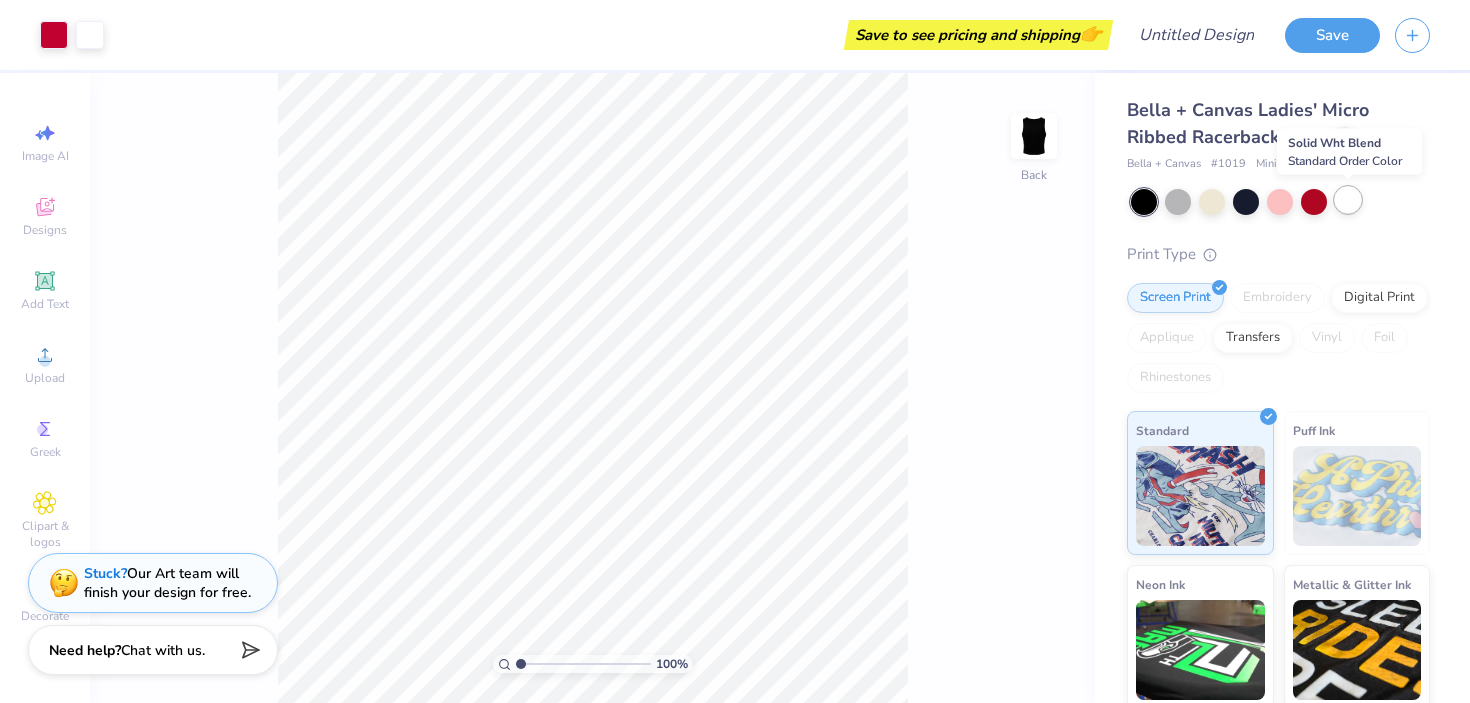 click at bounding box center (1348, 200) 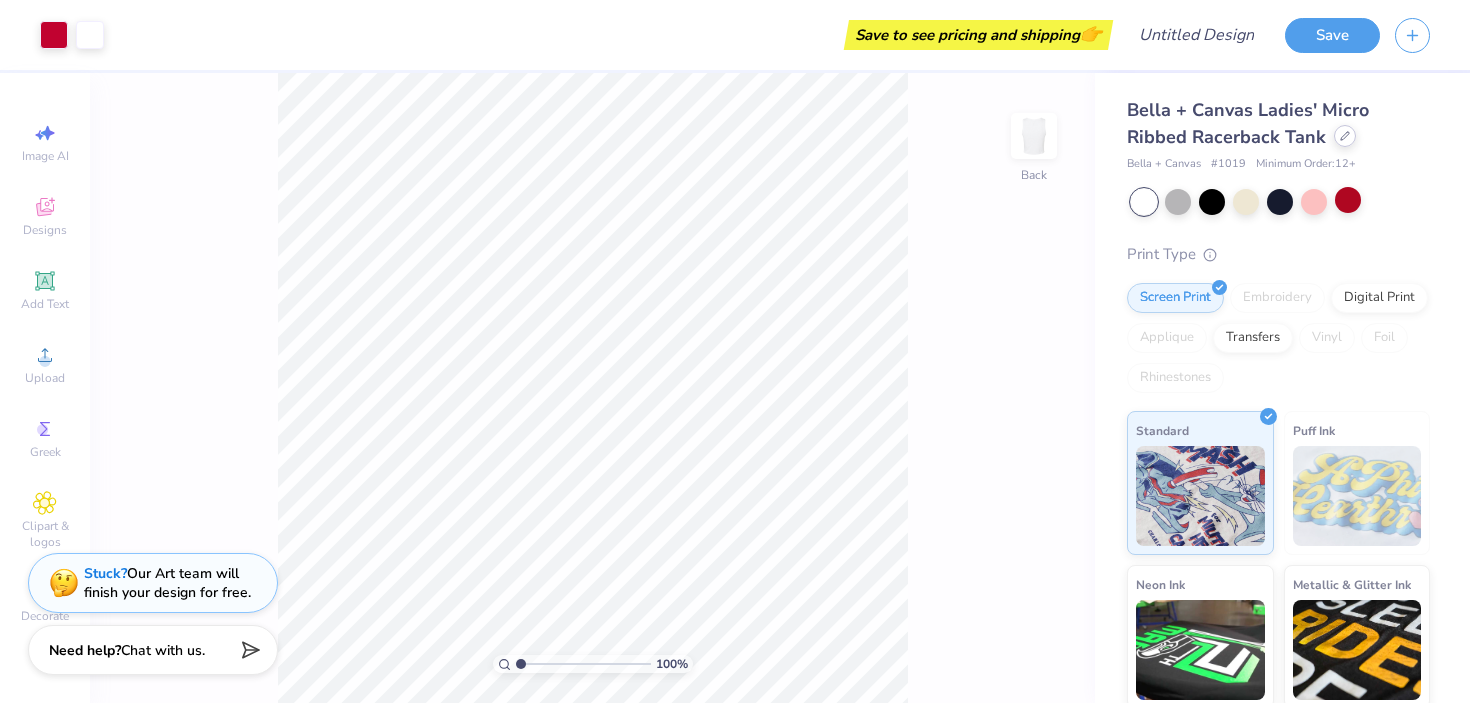 click at bounding box center [1345, 136] 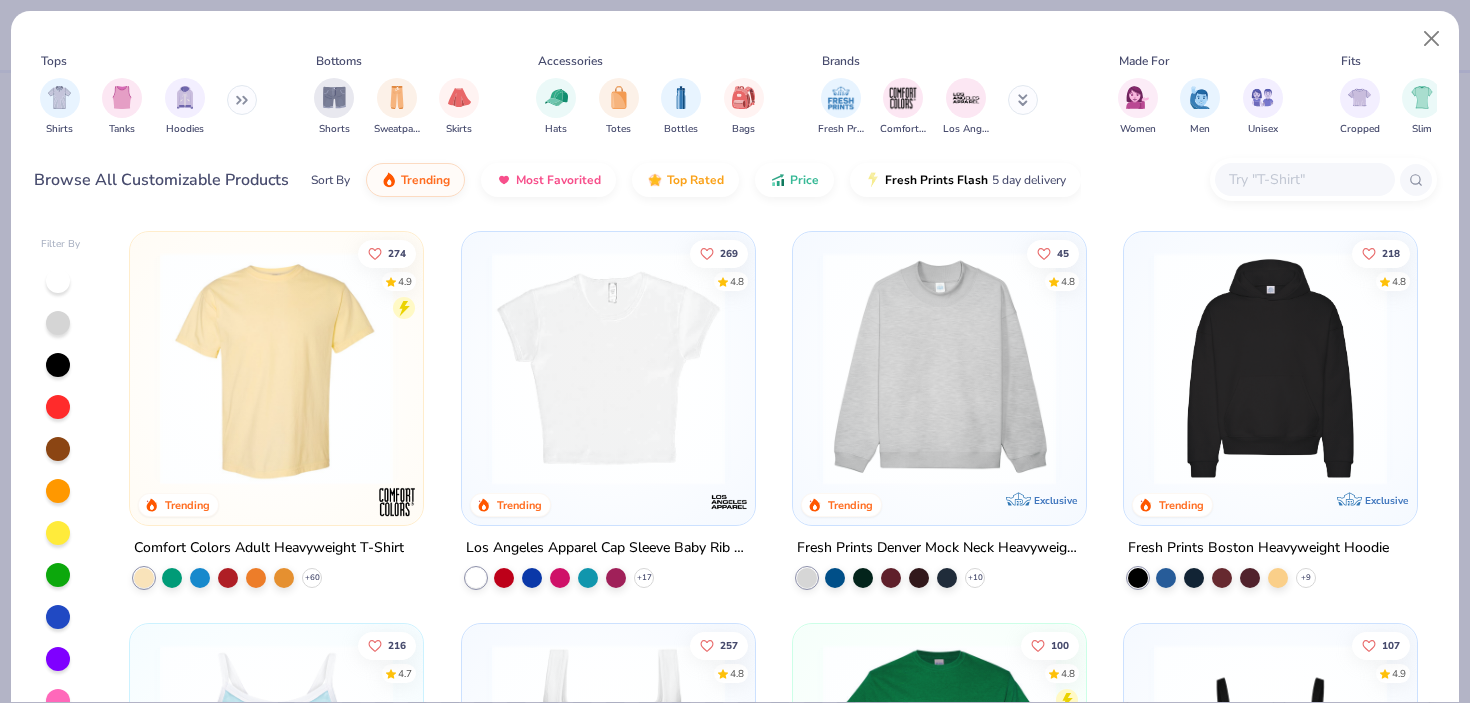 click at bounding box center (608, 368) 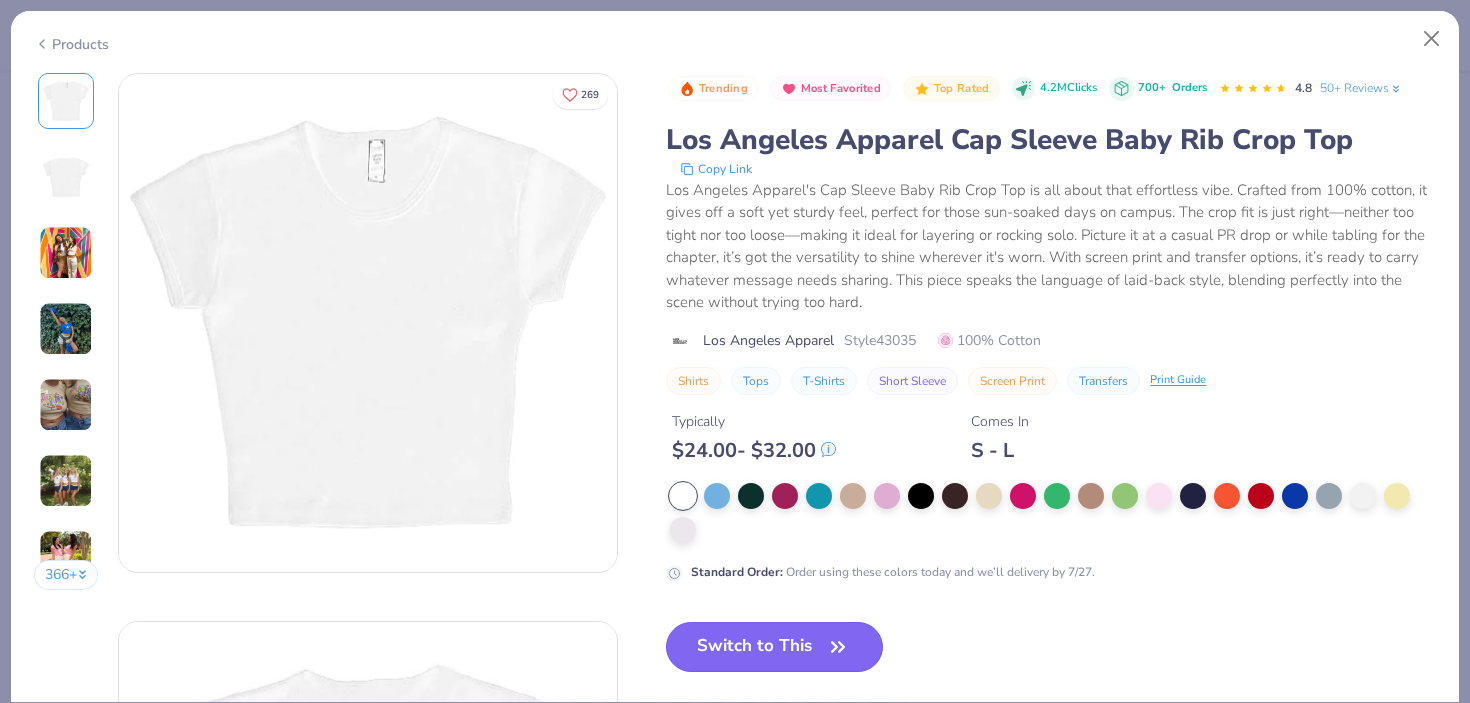 click on "Switch to This" at bounding box center (774, 647) 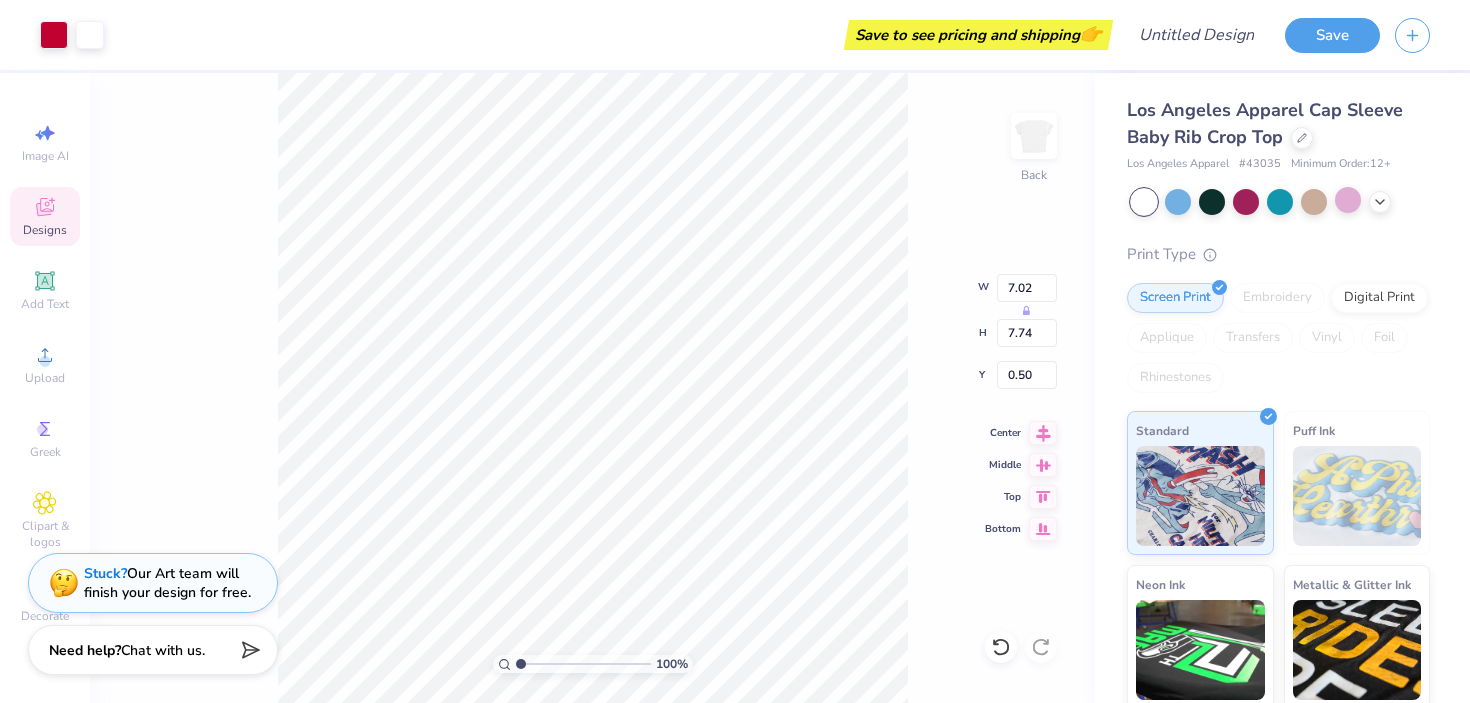 type on "4.42" 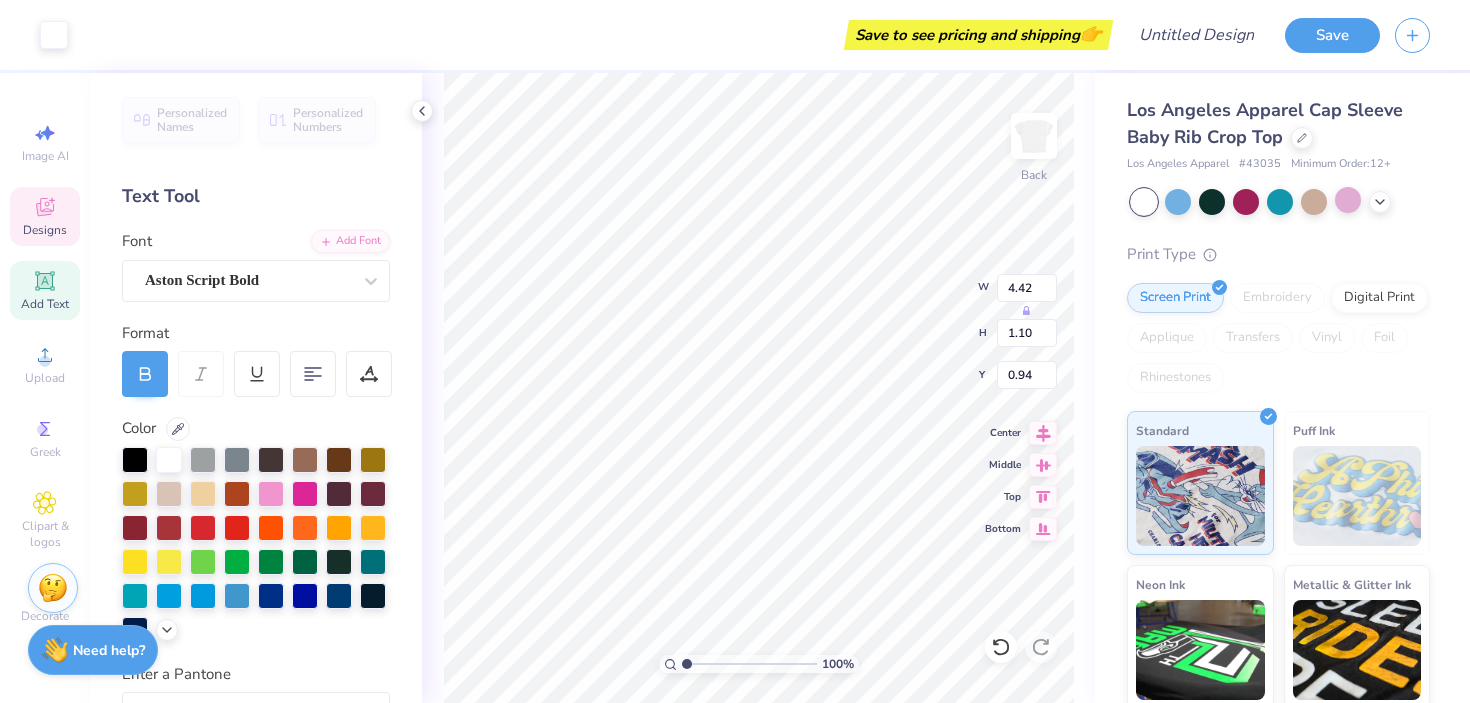 type on "6.72" 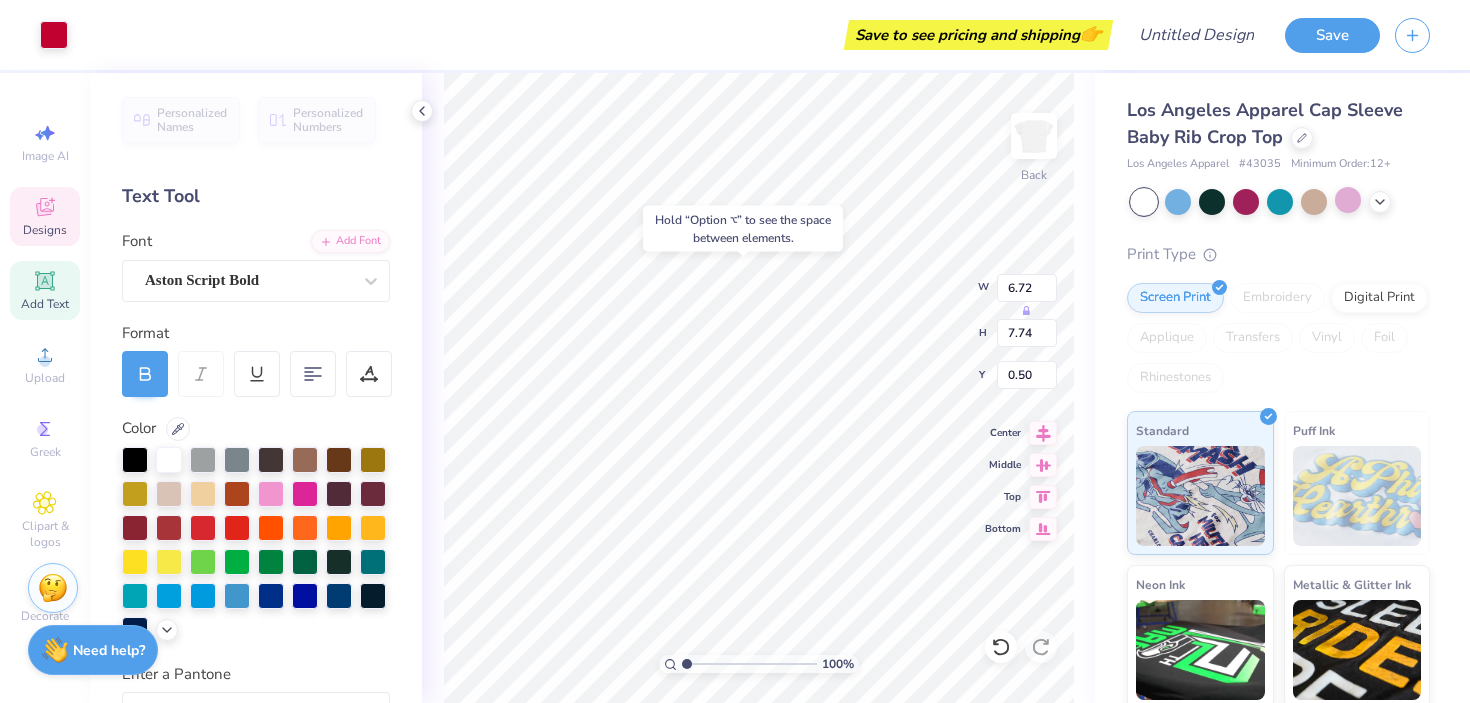 type on "4.42" 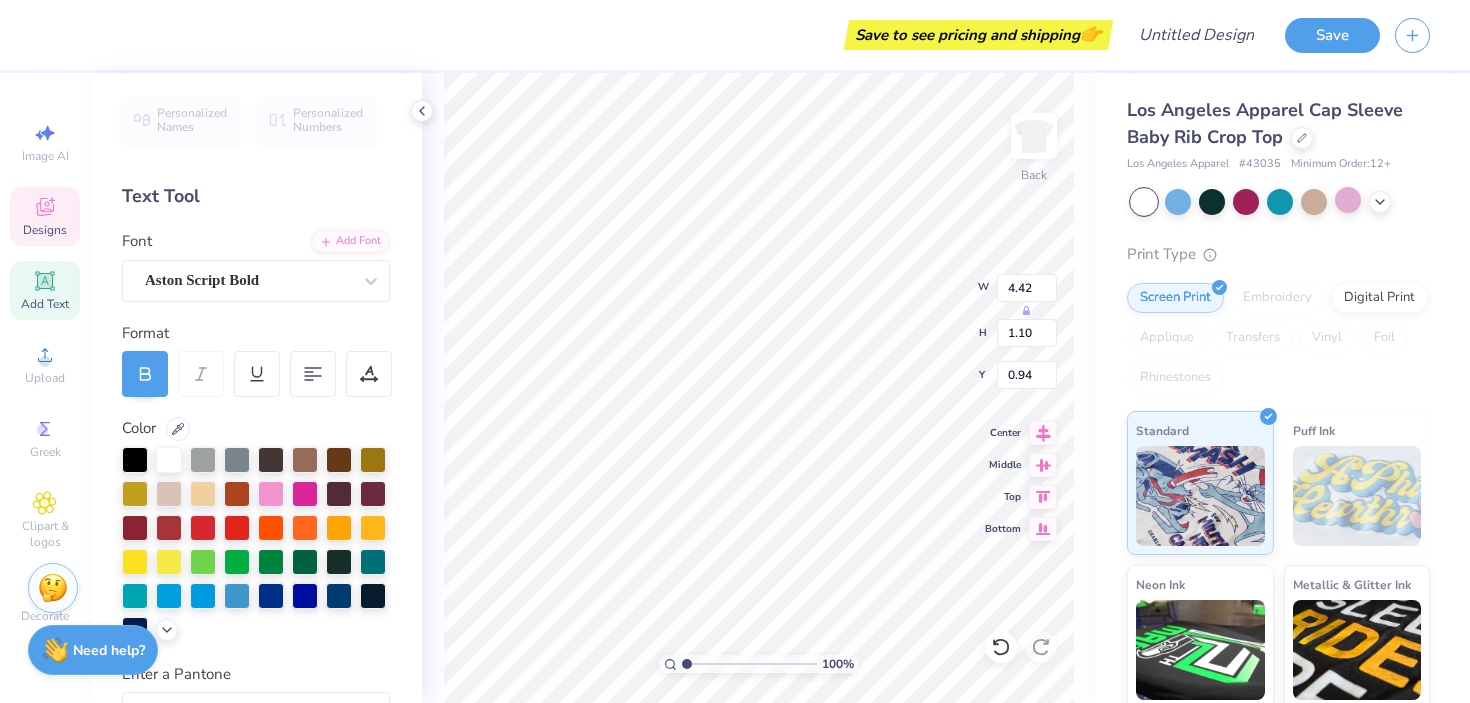 type on "2.65" 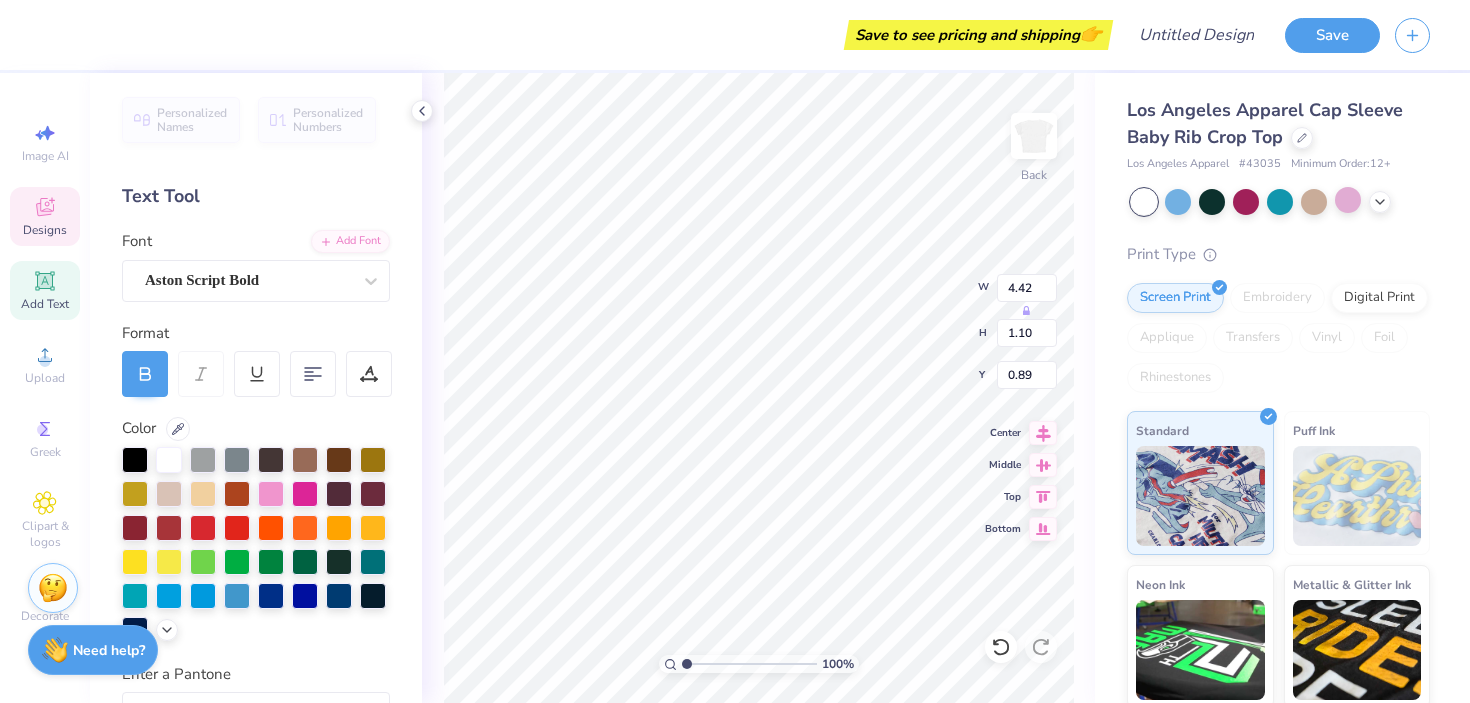 type on "0.89" 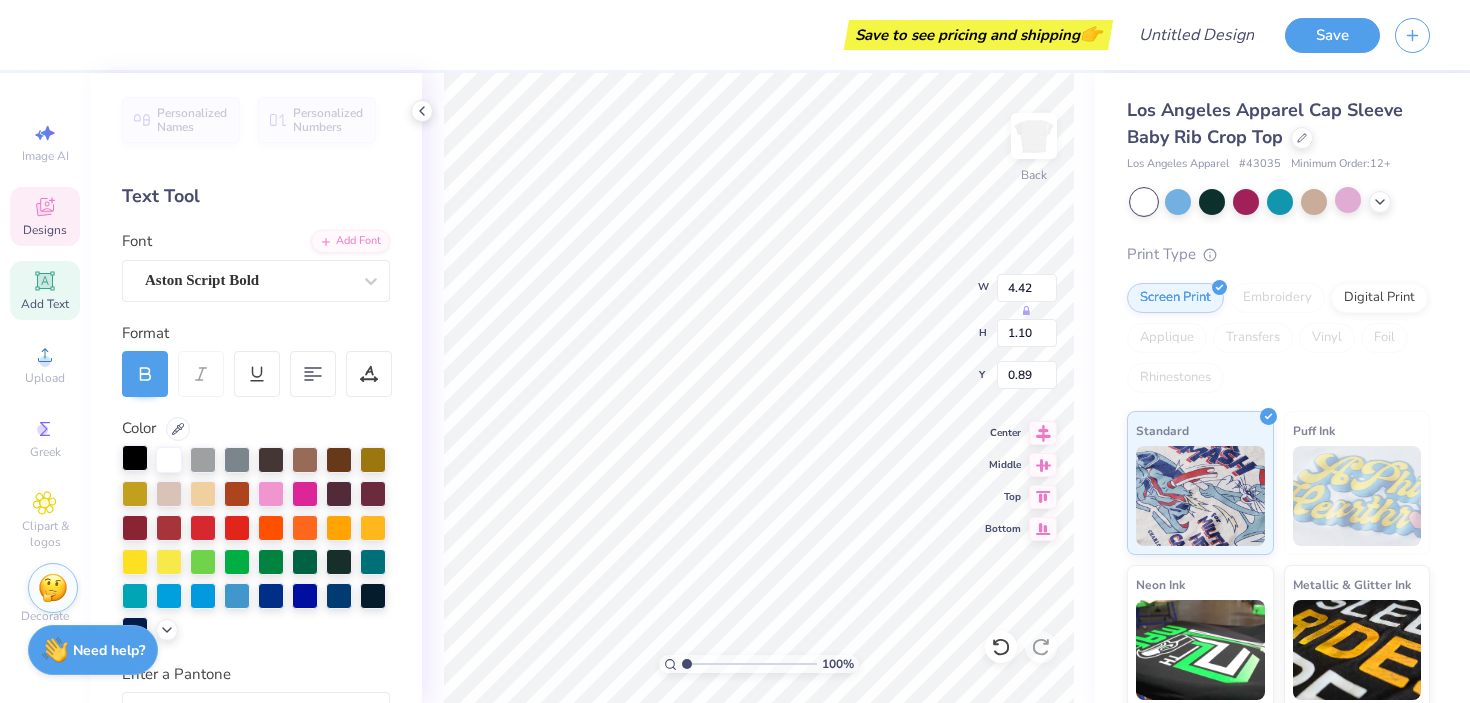 click at bounding box center [135, 458] 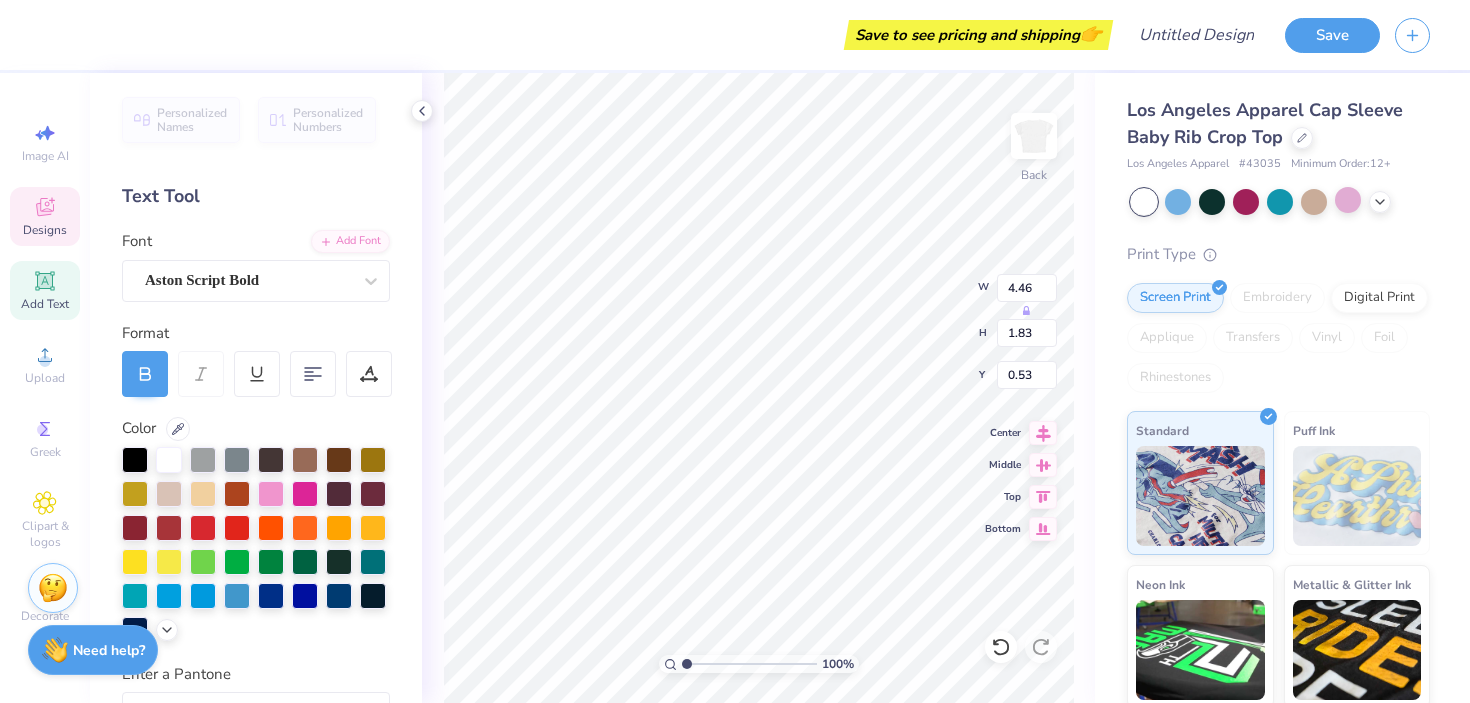 type on "HerCampus" 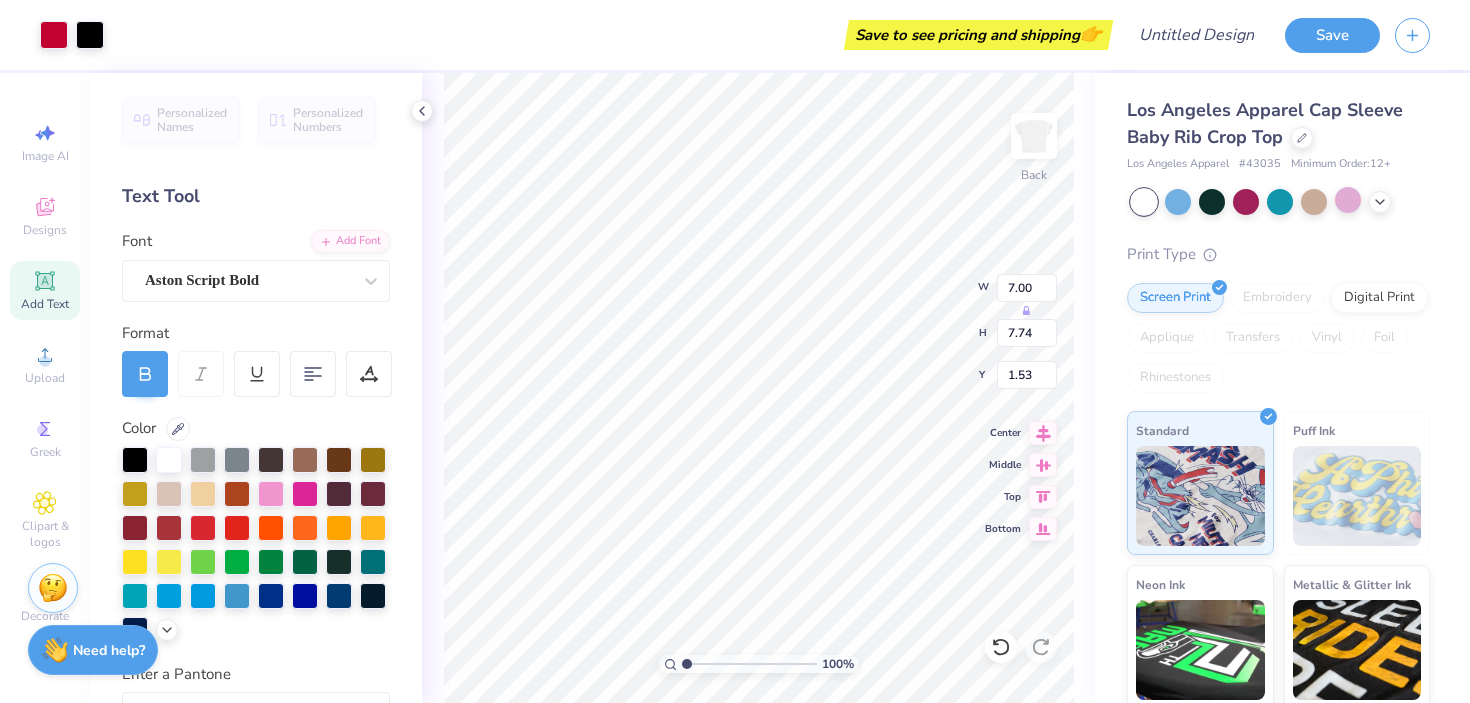 type on "0.99" 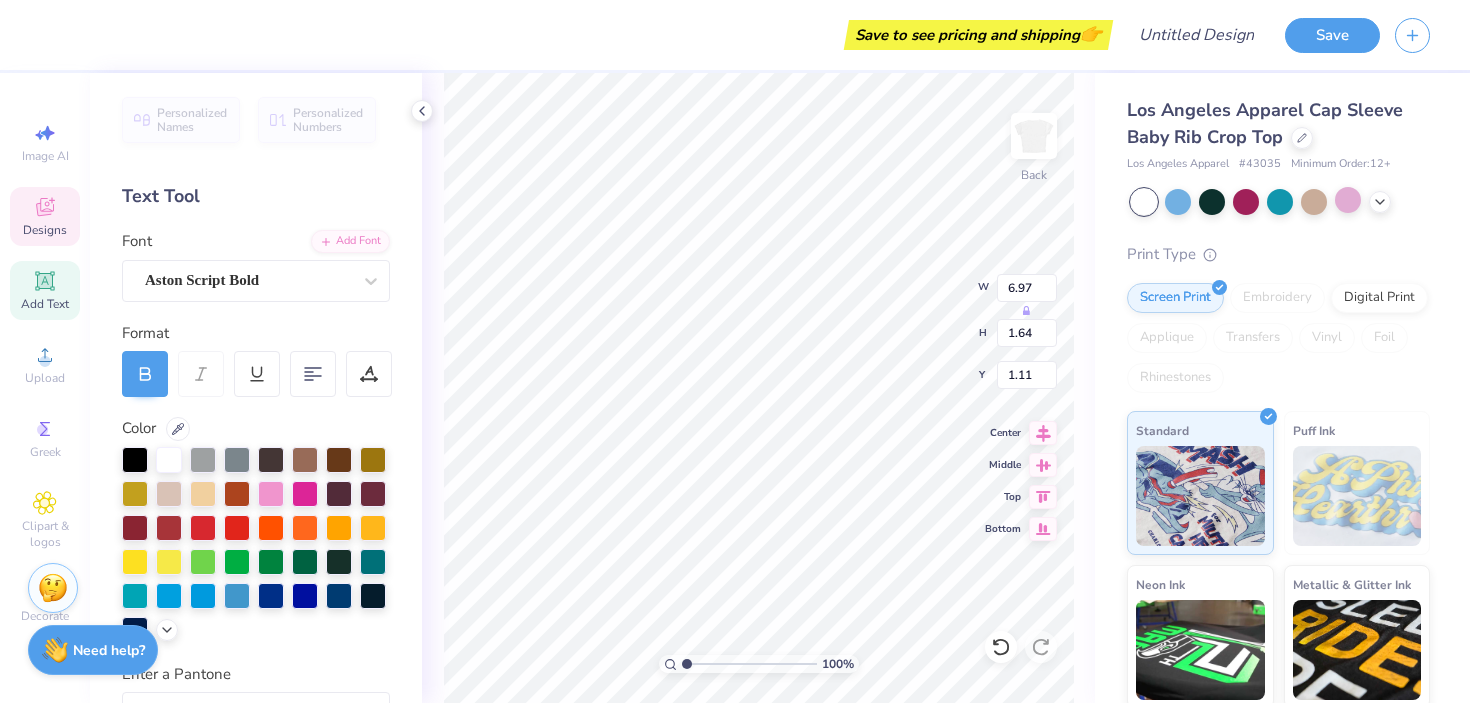 type on "6.72" 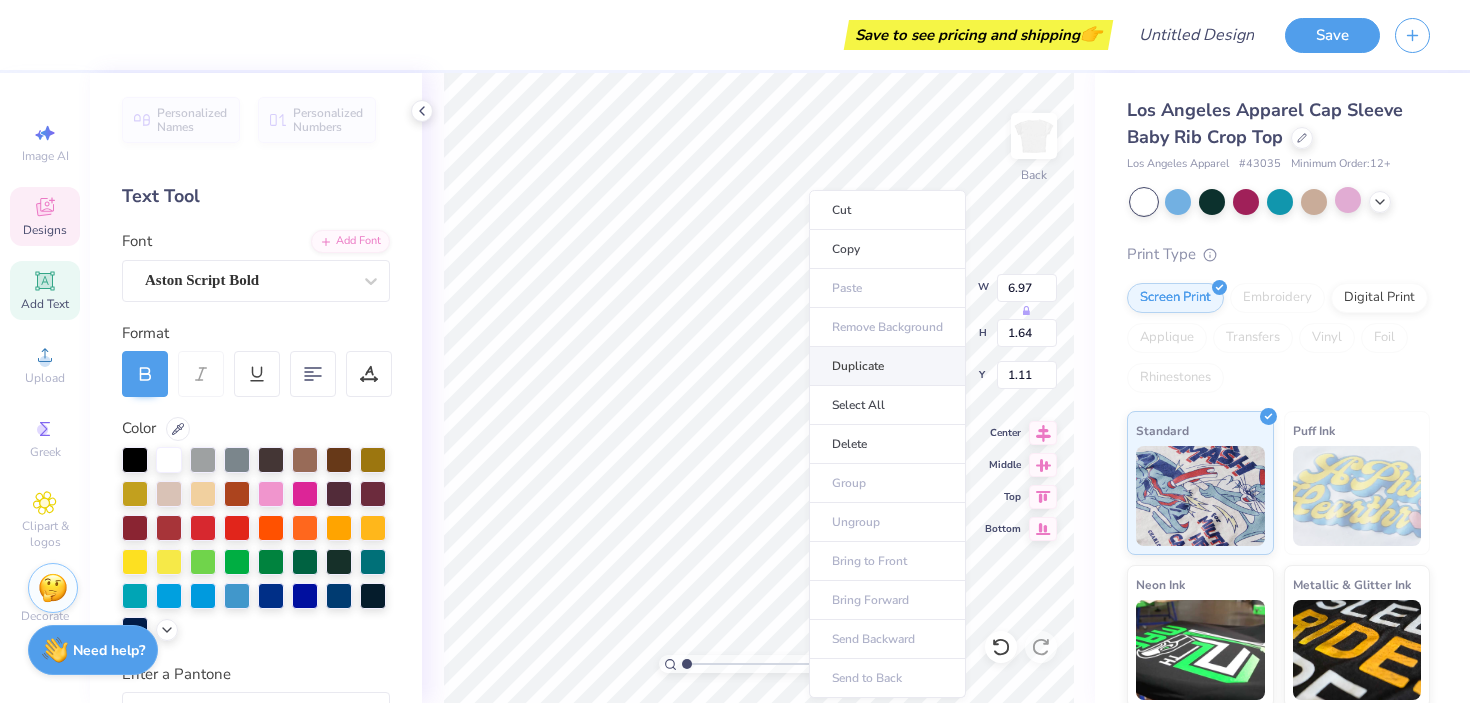 click on "Duplicate" at bounding box center (887, 366) 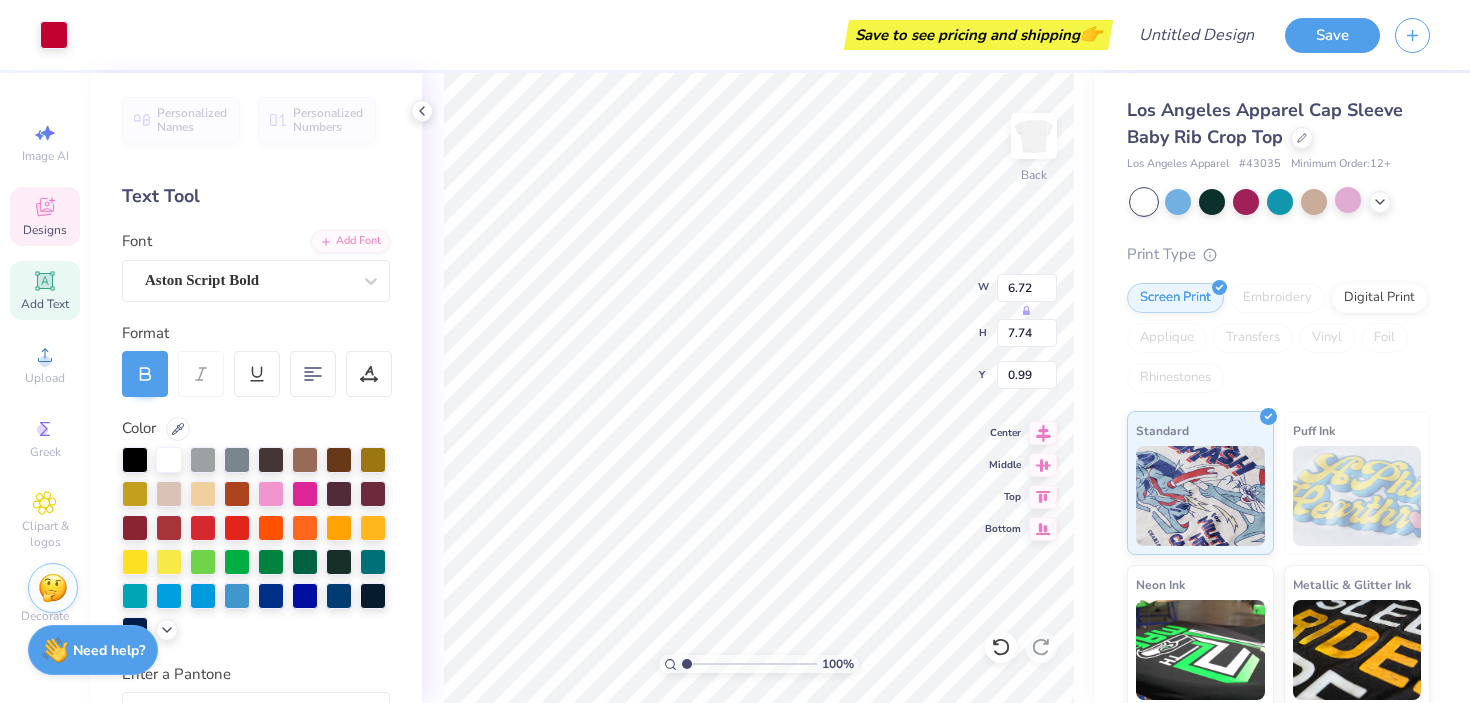 type on "6.72" 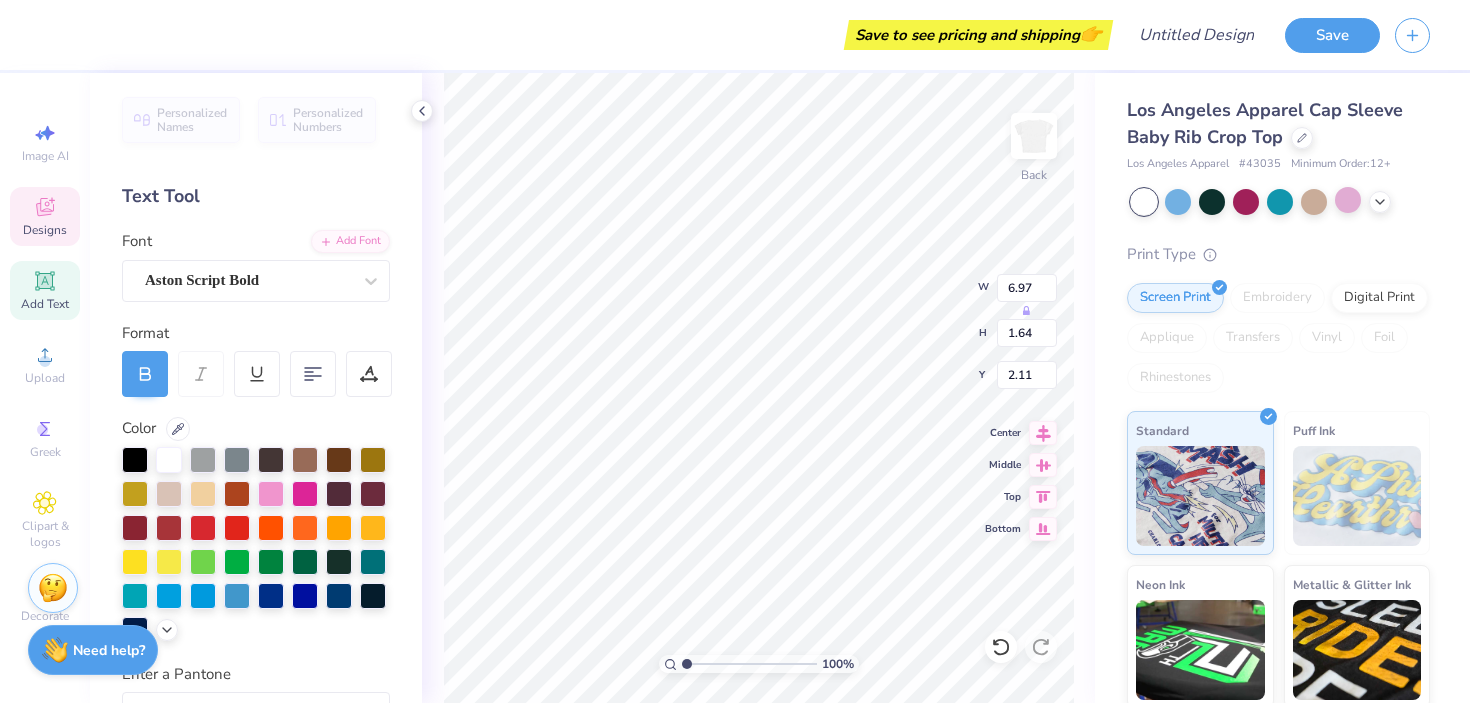 type on "5.64" 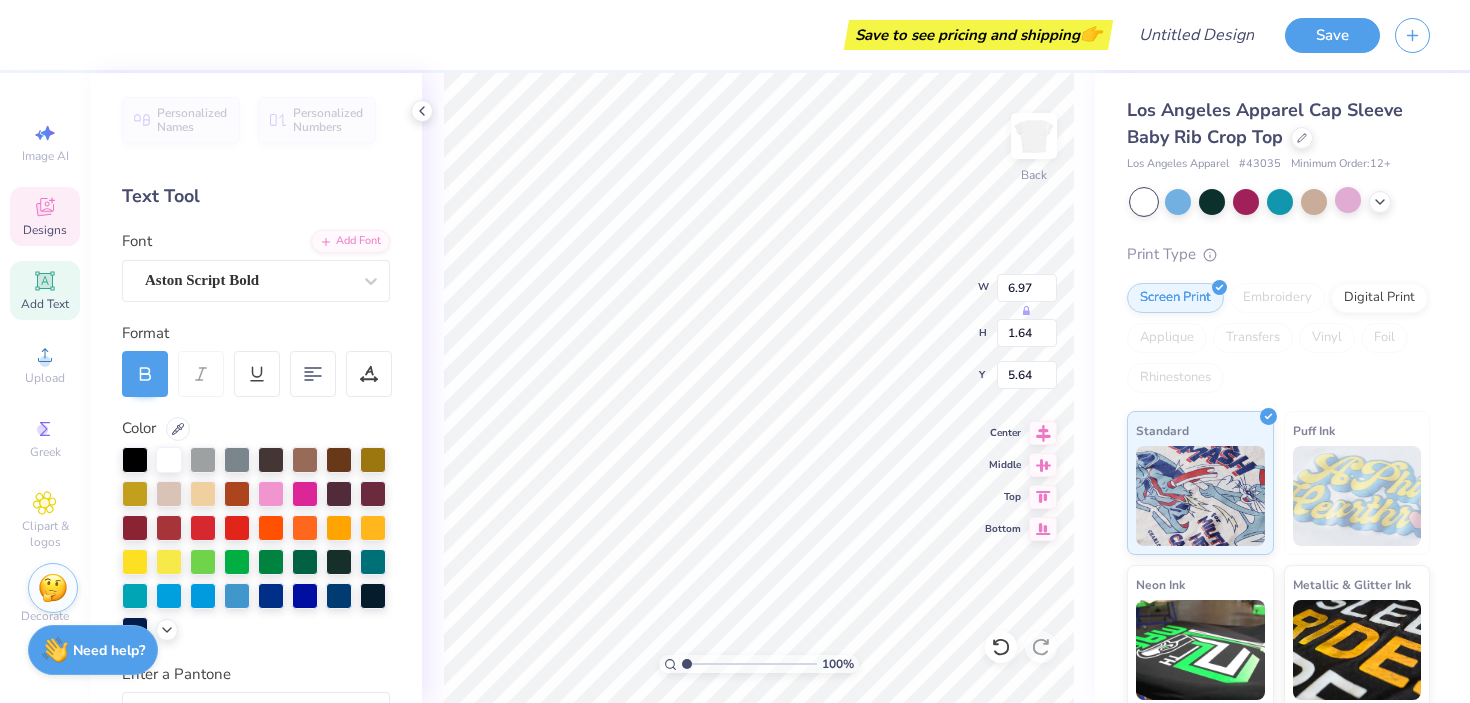 scroll, scrollTop: 0, scrollLeft: 0, axis: both 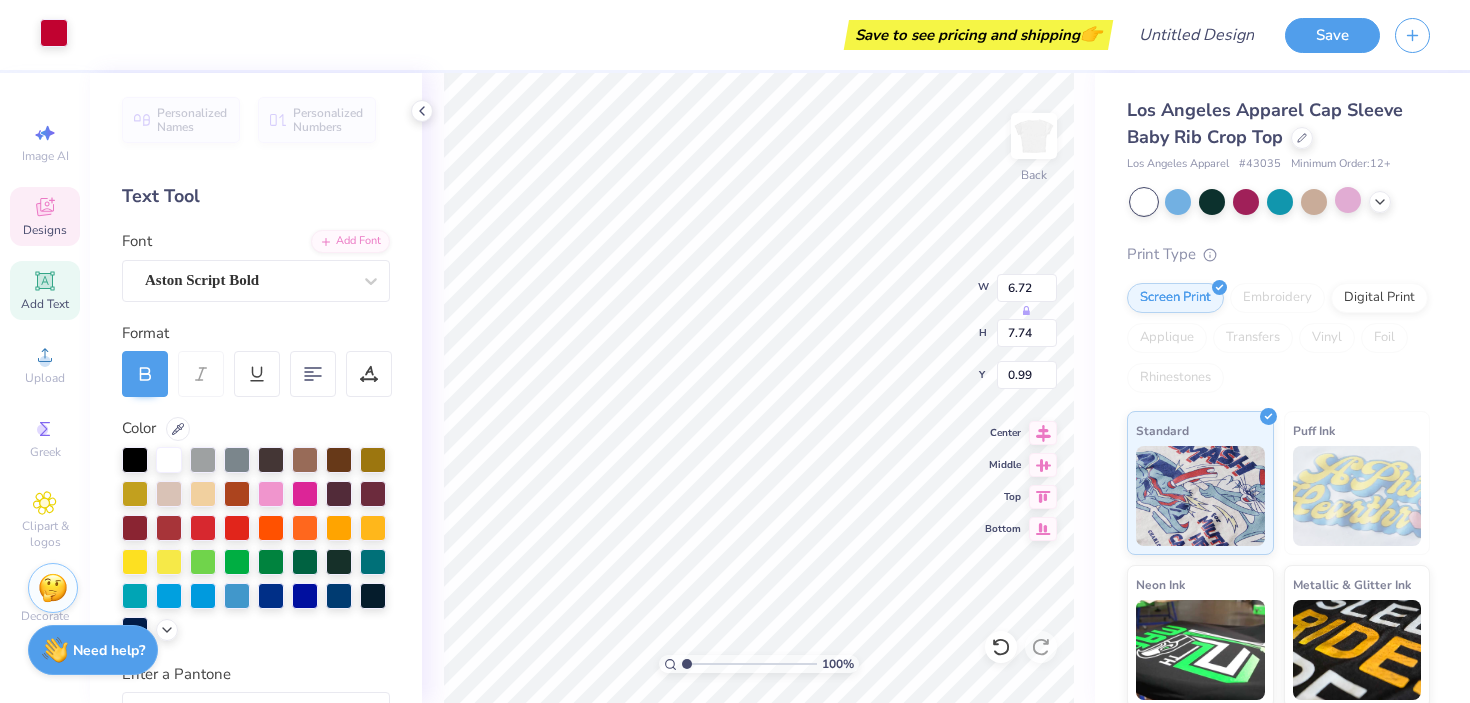 click at bounding box center (54, 33) 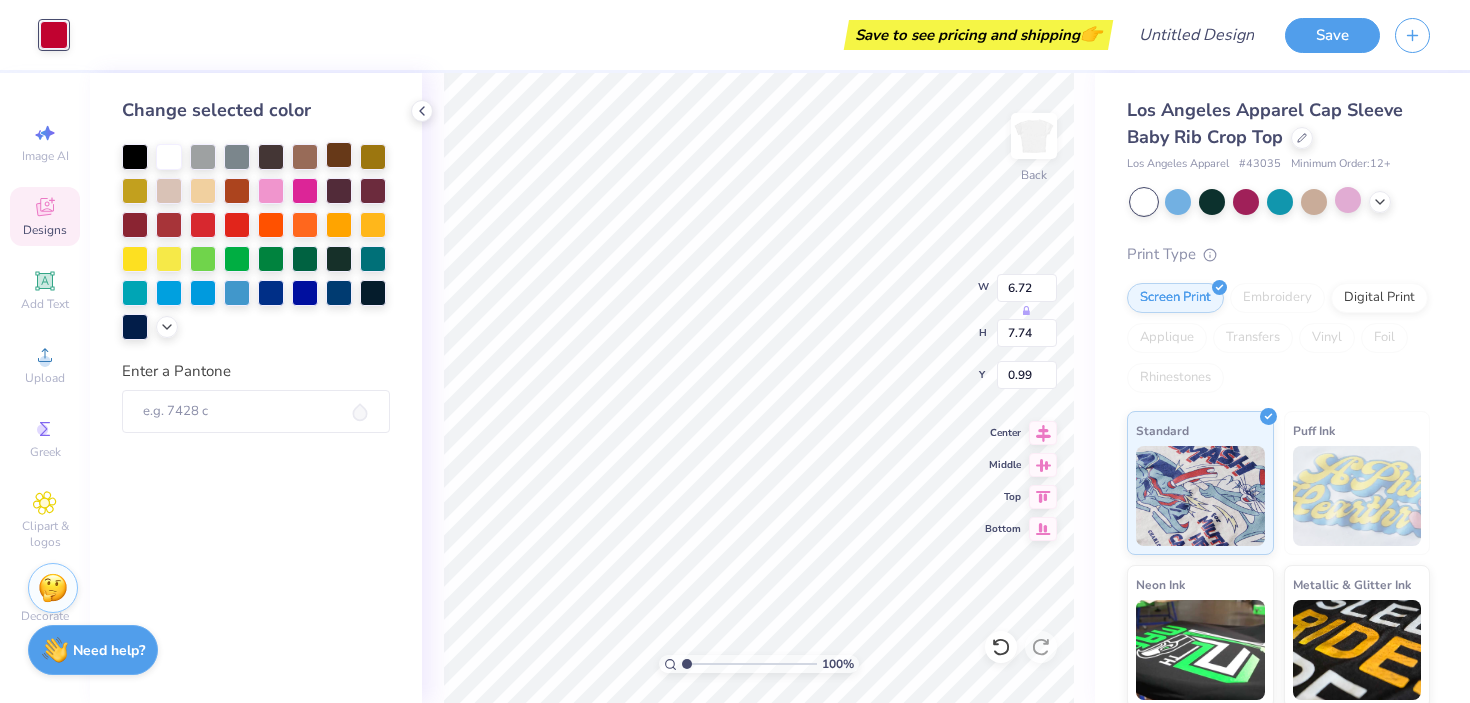 click at bounding box center (339, 155) 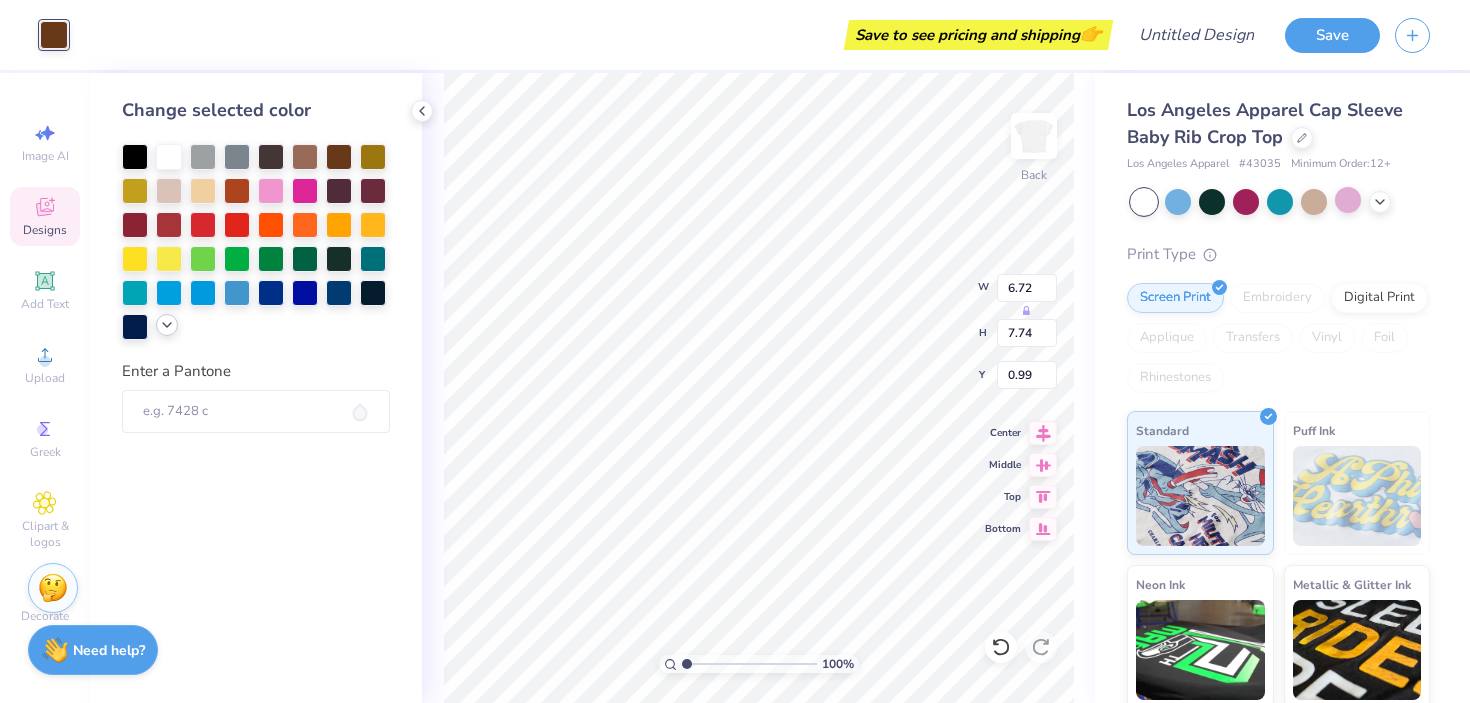 click at bounding box center (167, 325) 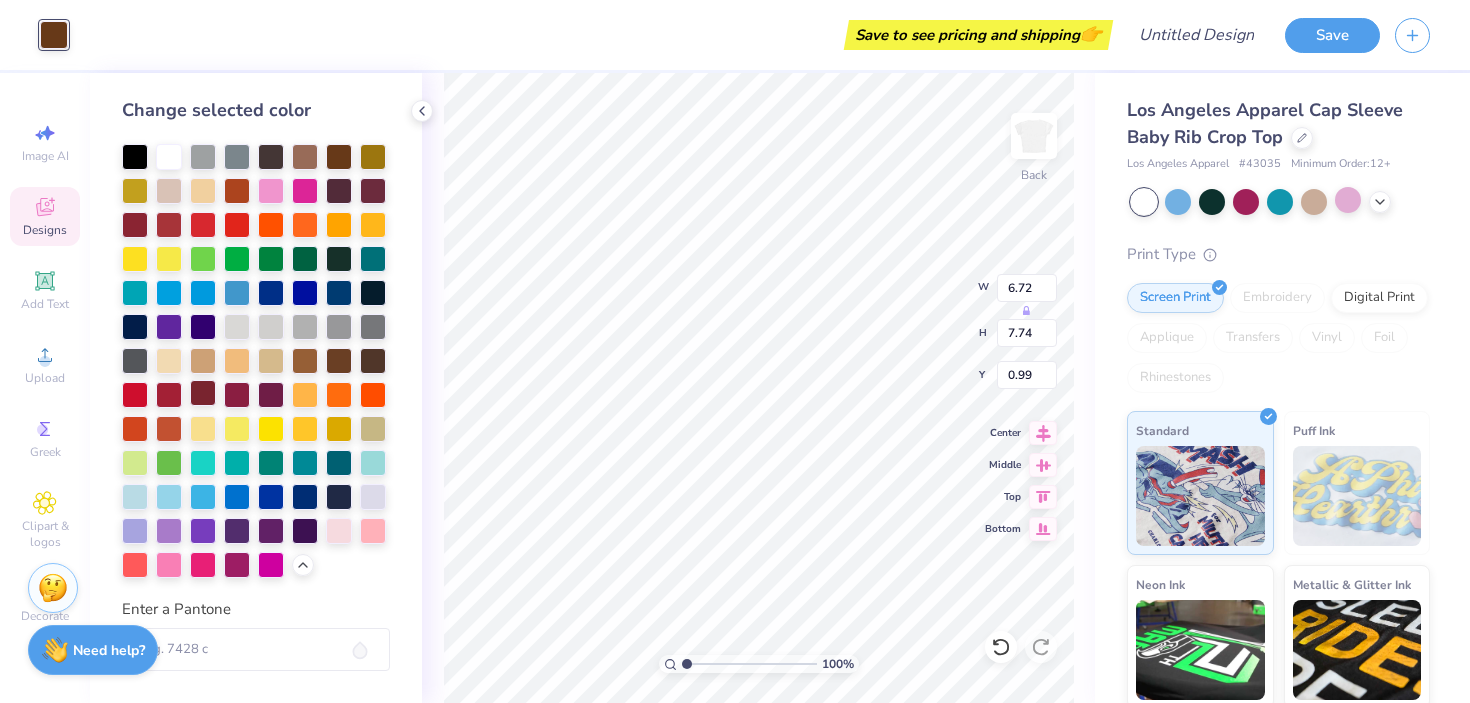 click at bounding box center (203, 393) 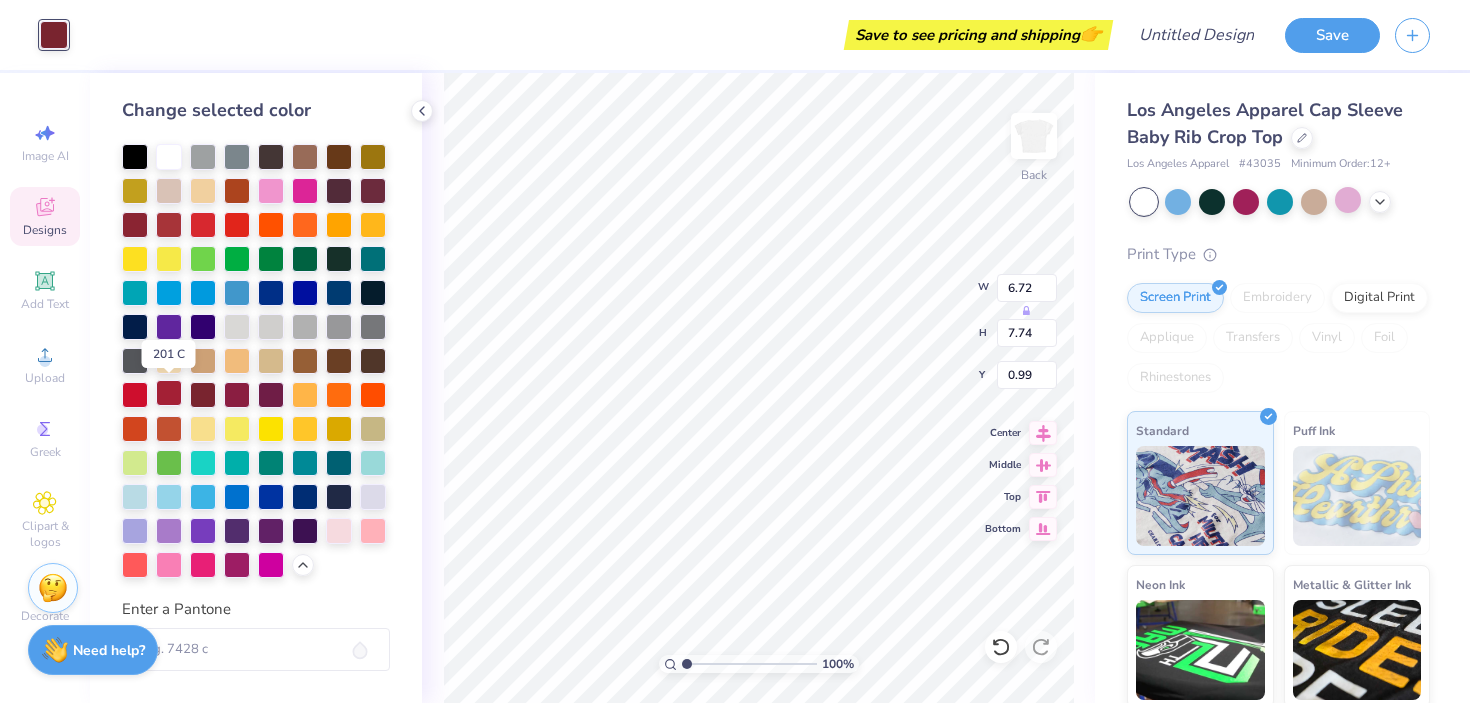 click at bounding box center (169, 393) 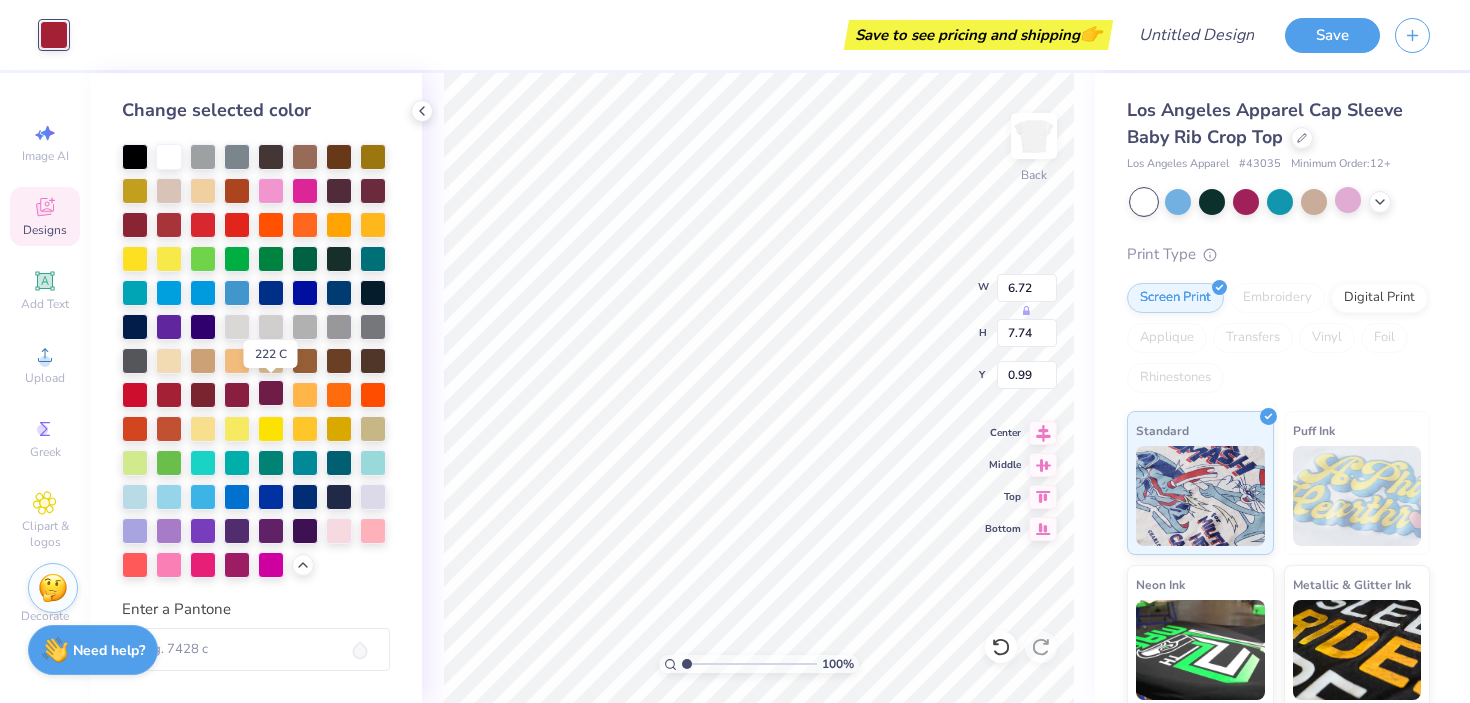 click at bounding box center (271, 393) 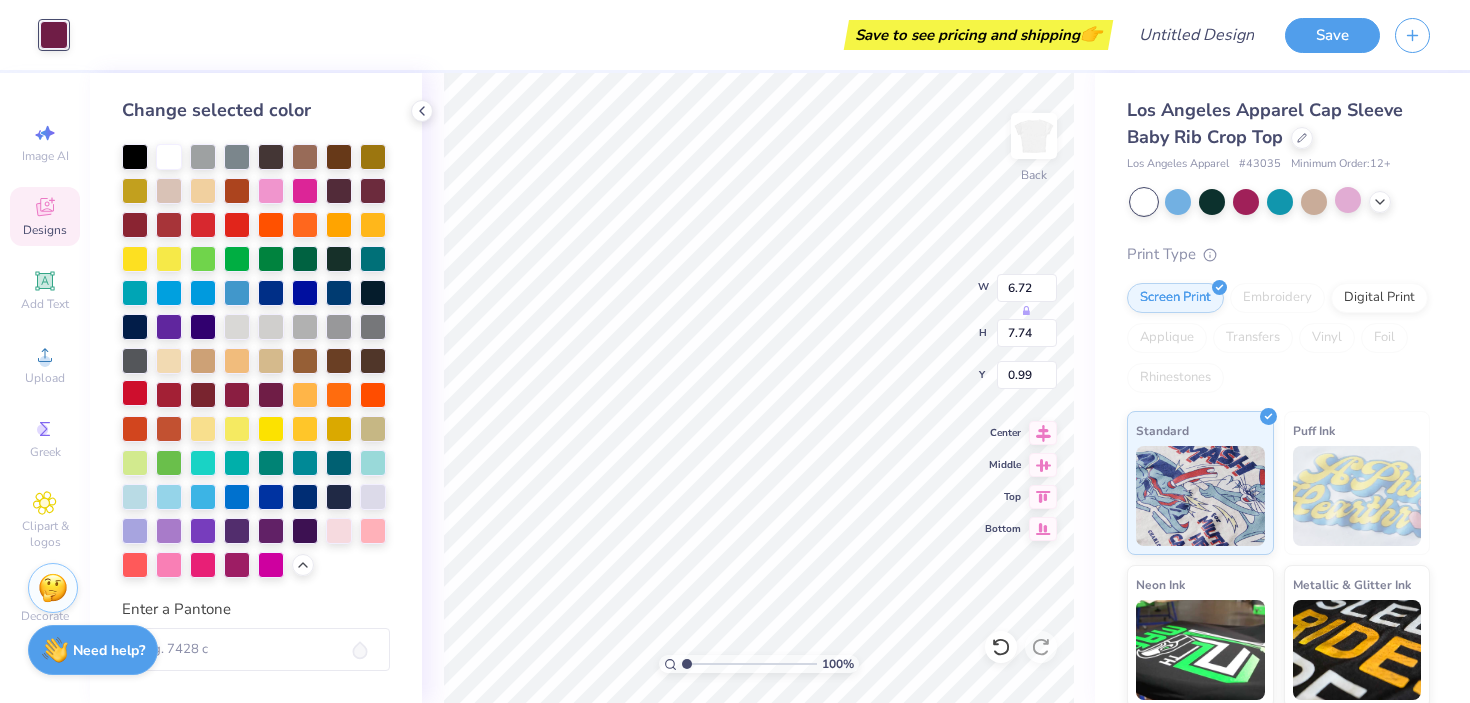 click at bounding box center (135, 393) 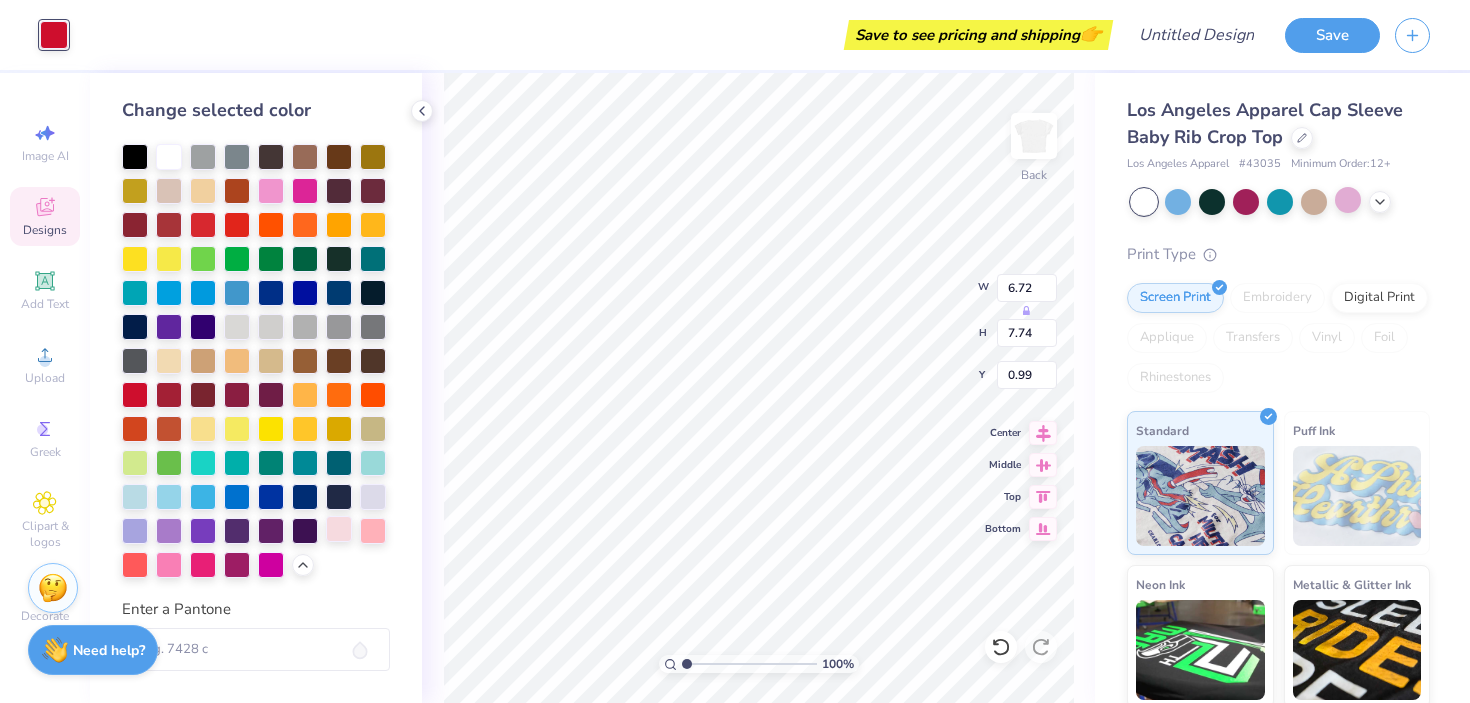 click at bounding box center [339, 529] 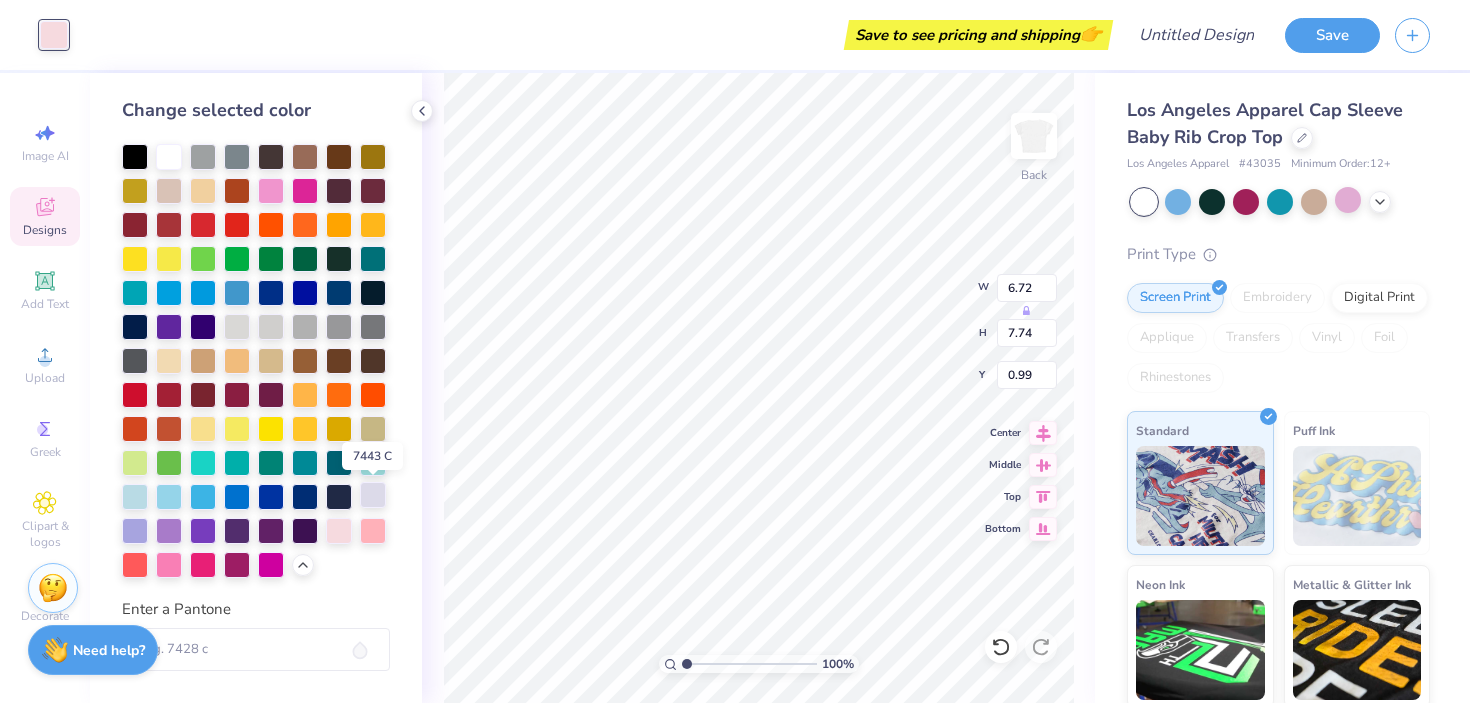 click at bounding box center [373, 495] 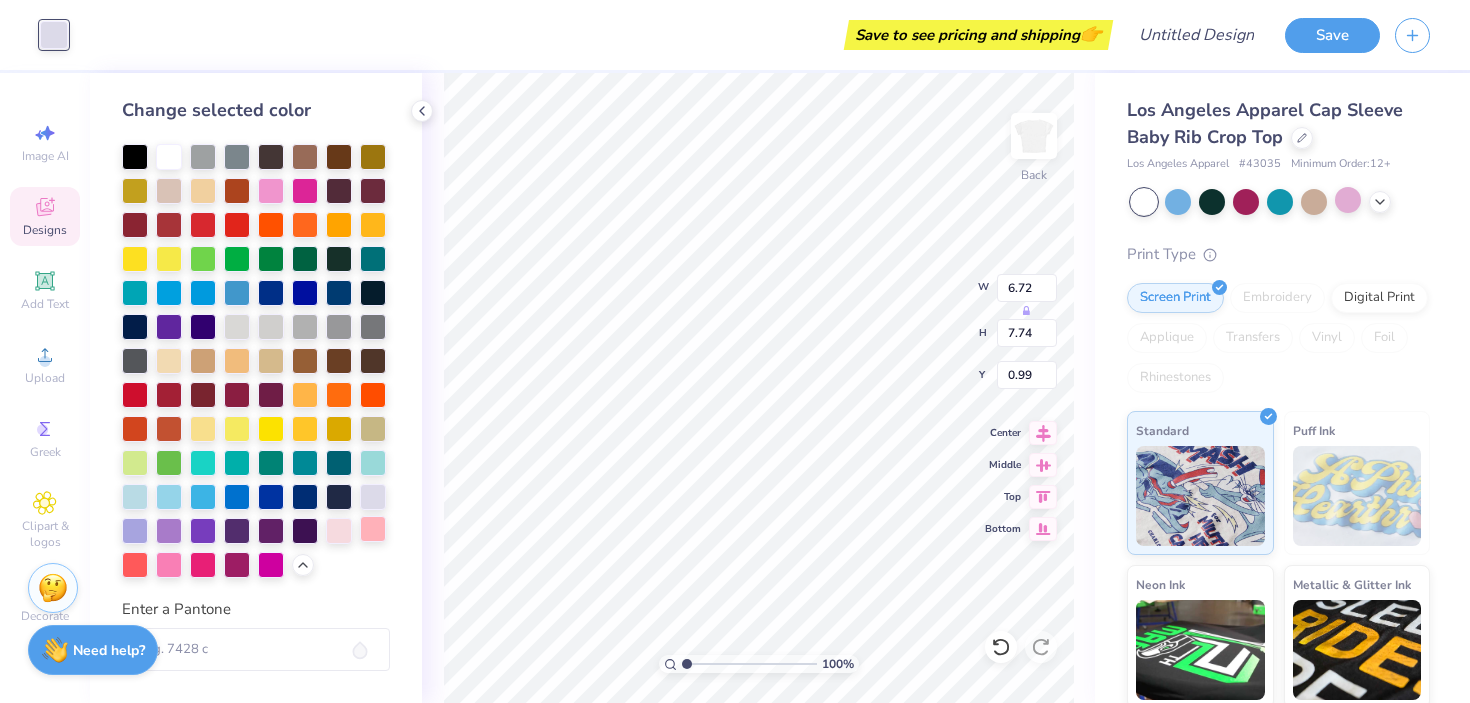 click at bounding box center (373, 529) 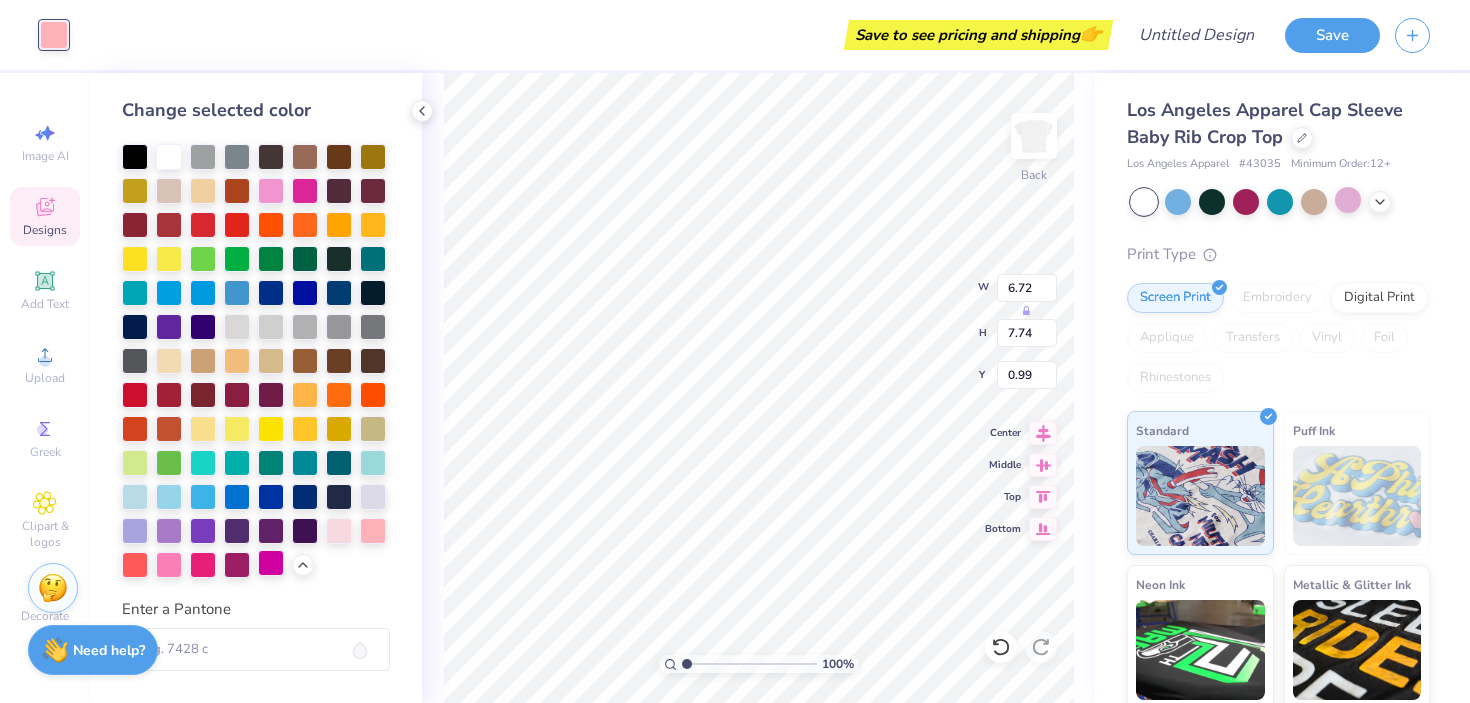 click at bounding box center [271, 563] 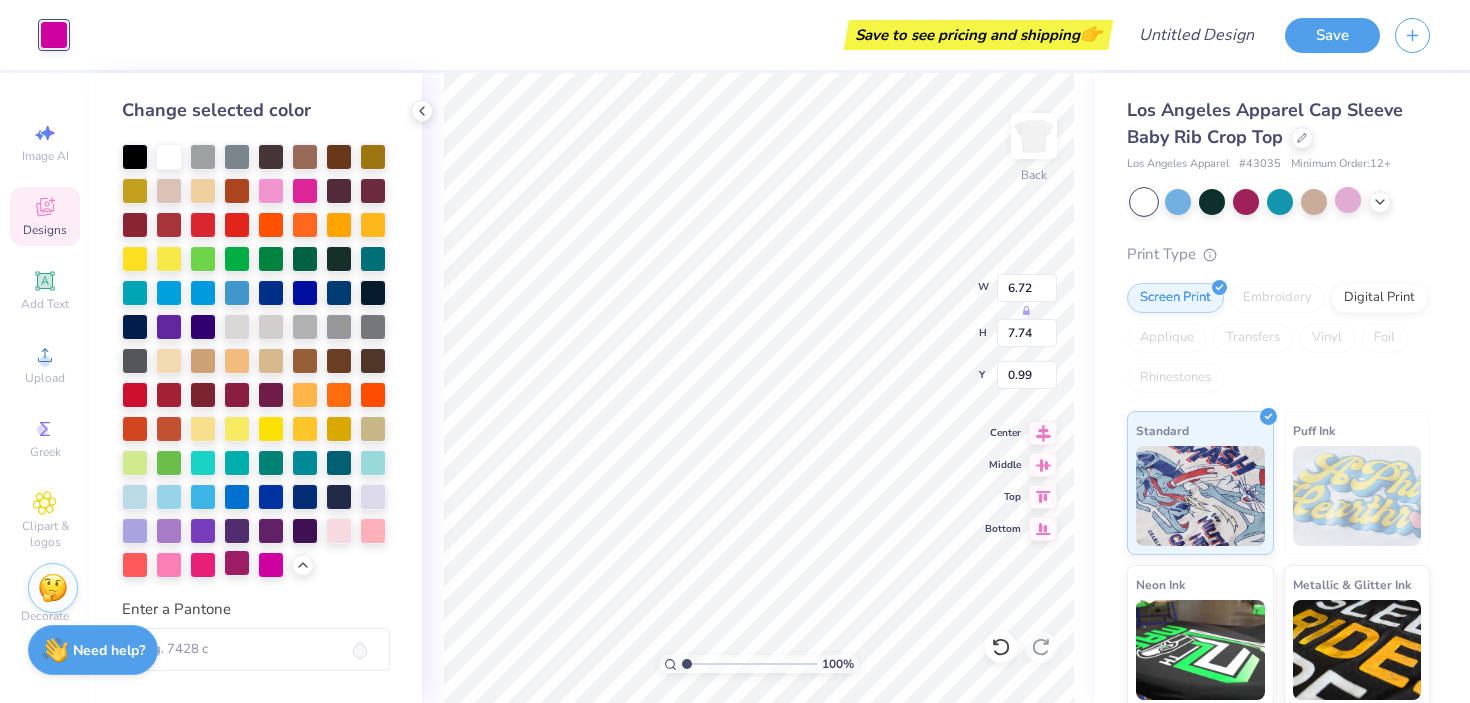 click at bounding box center (237, 563) 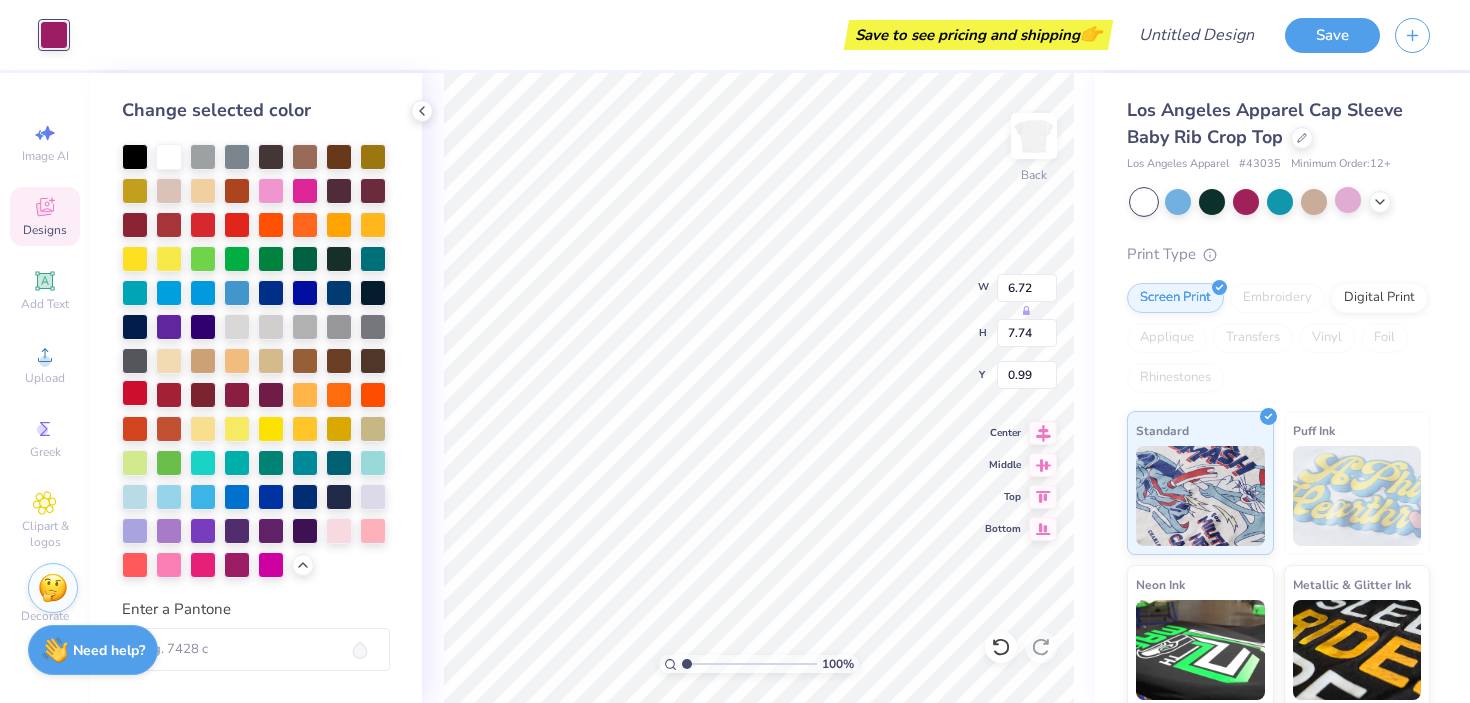 click at bounding box center (135, 393) 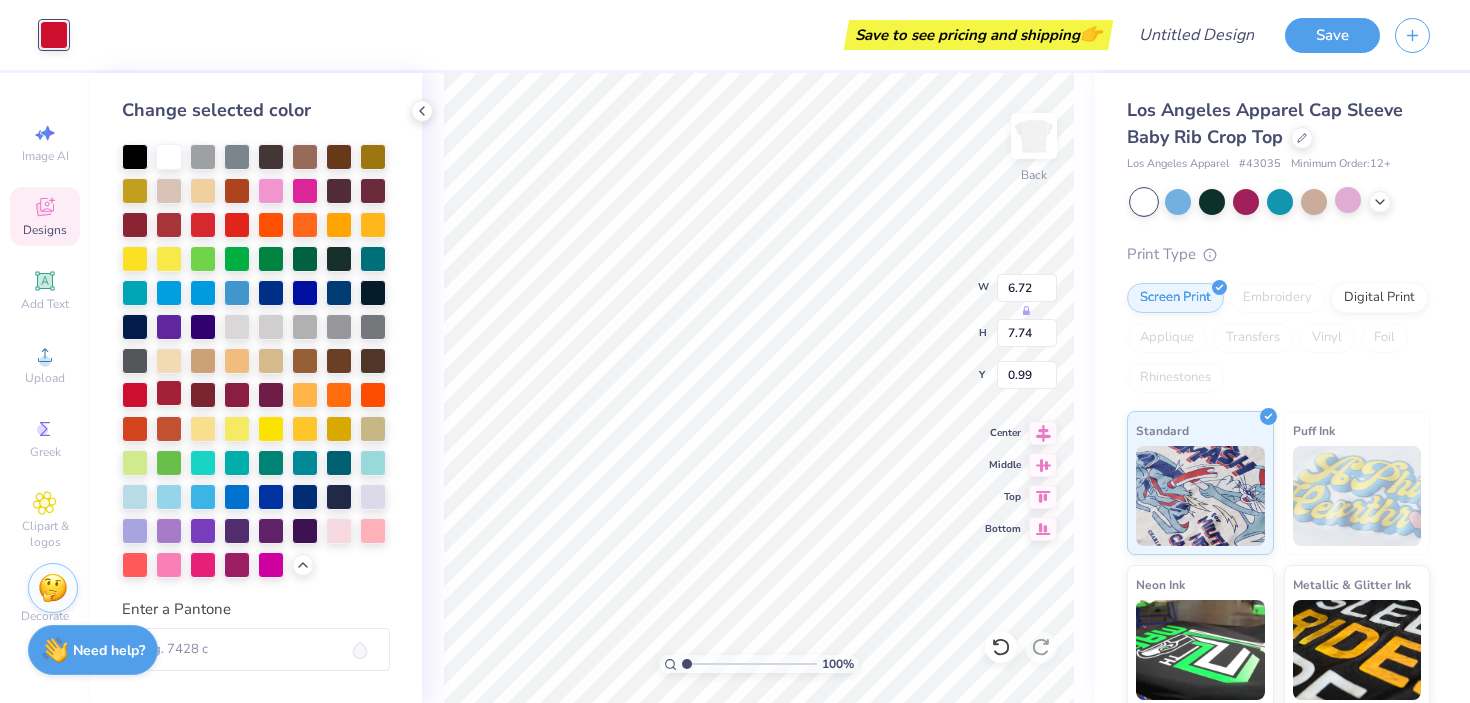click at bounding box center [169, 393] 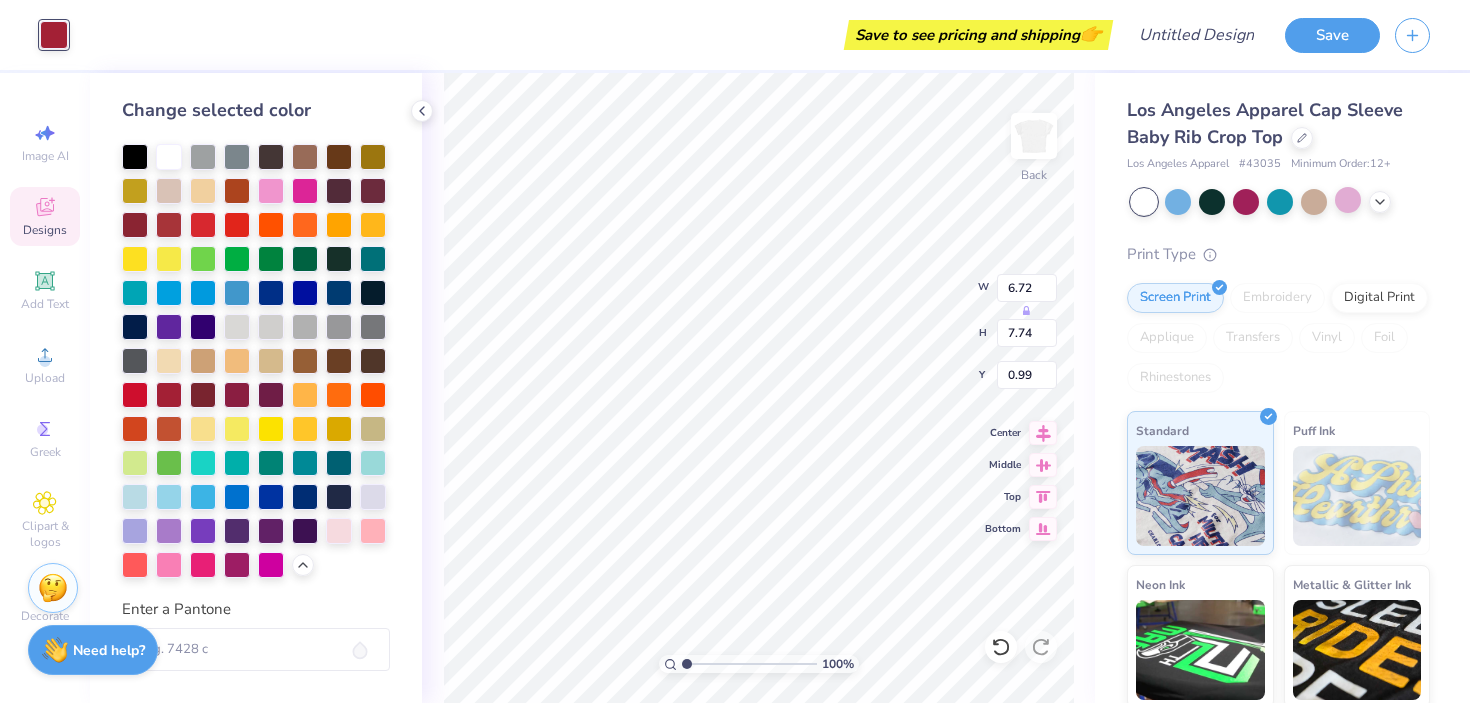 type on "6.90" 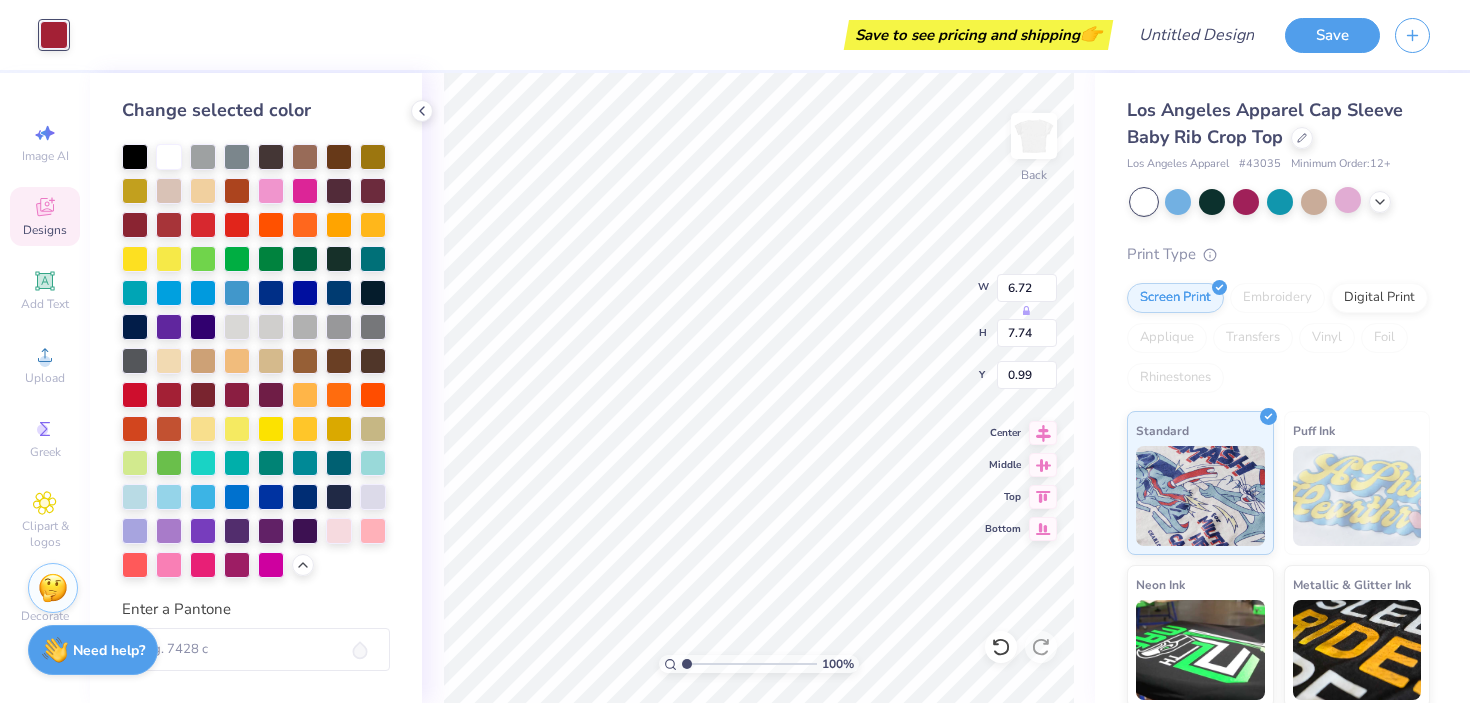 type on "1.60" 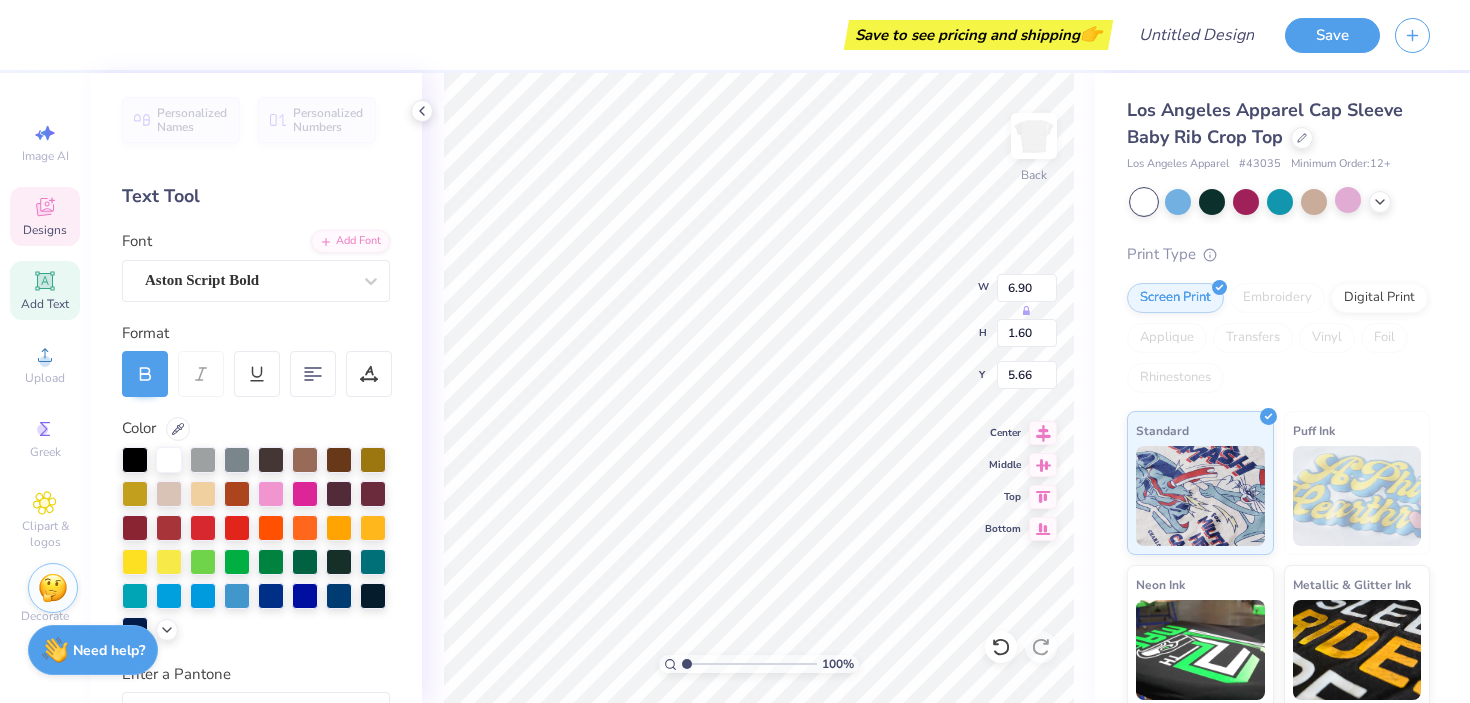 type on "6.97" 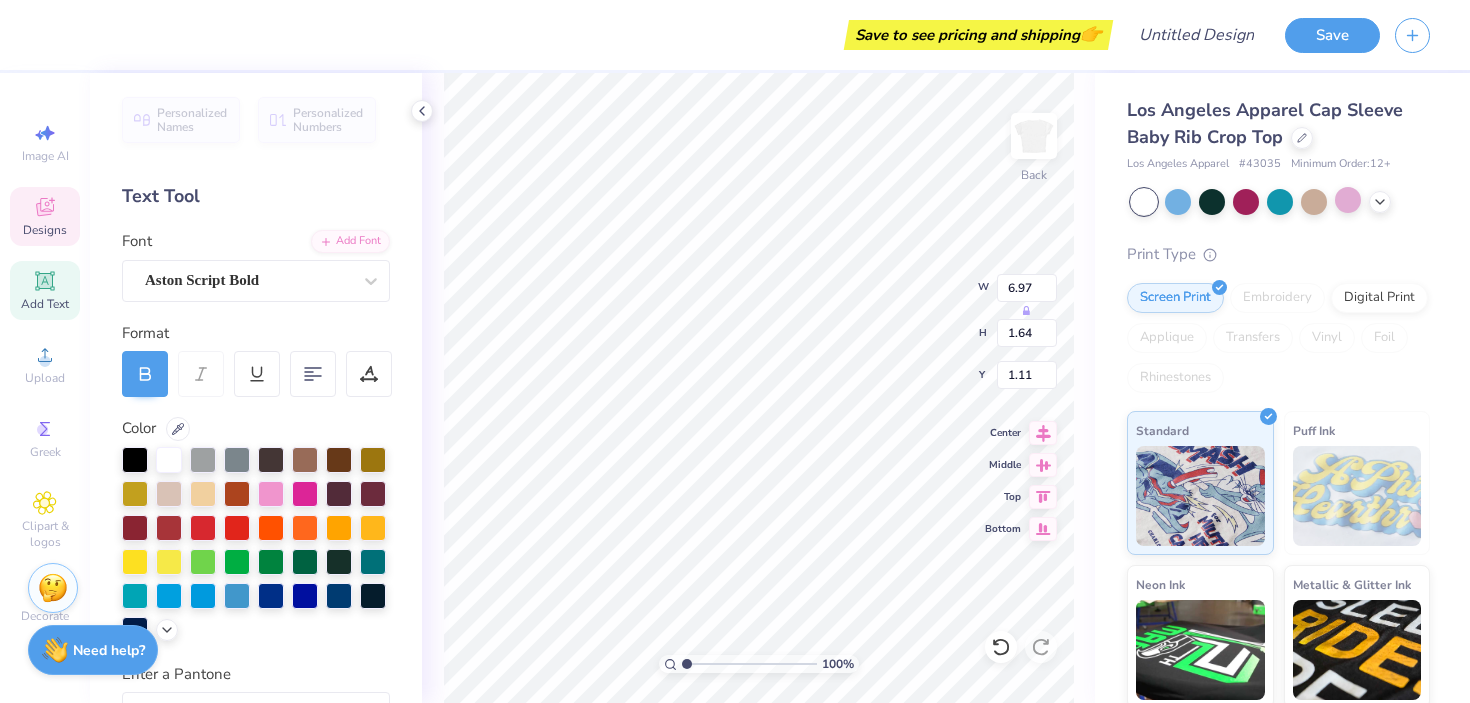 type on "2.18" 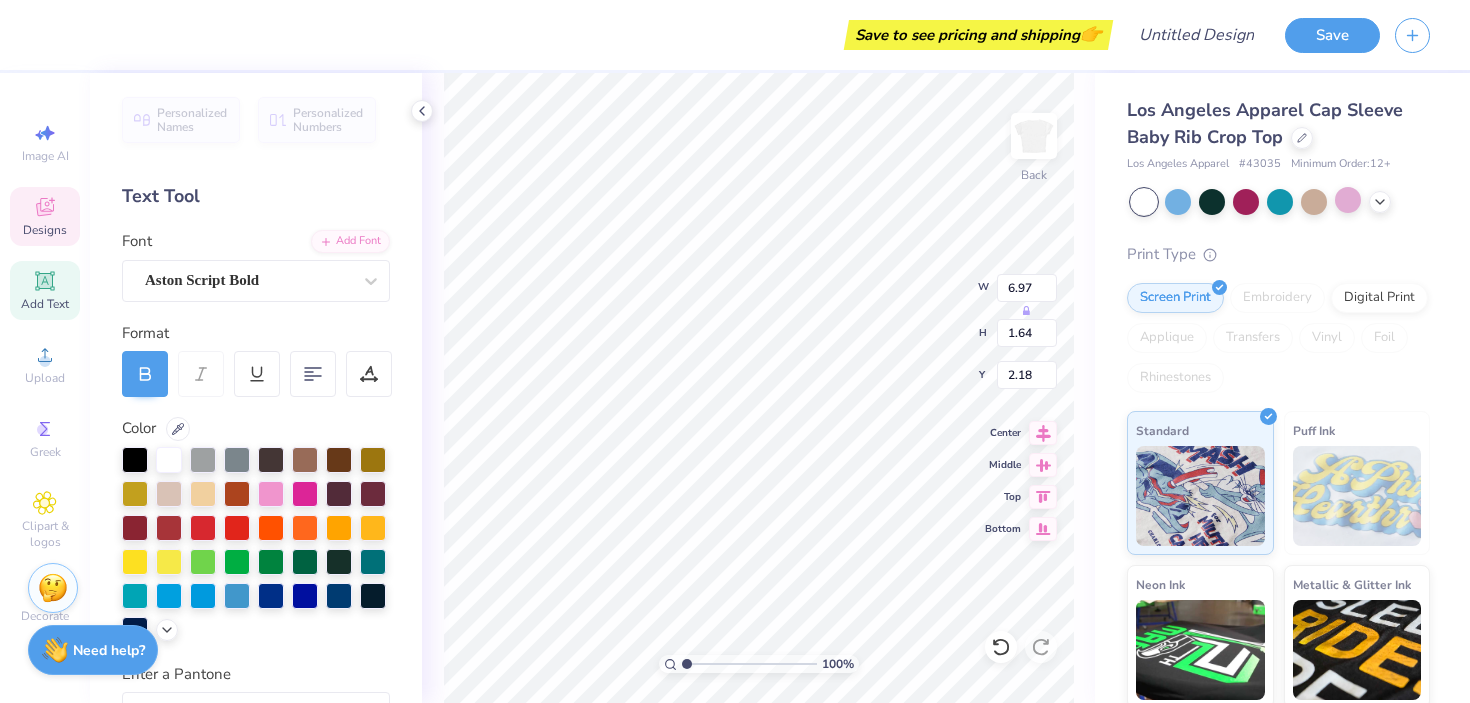 type on "6.90" 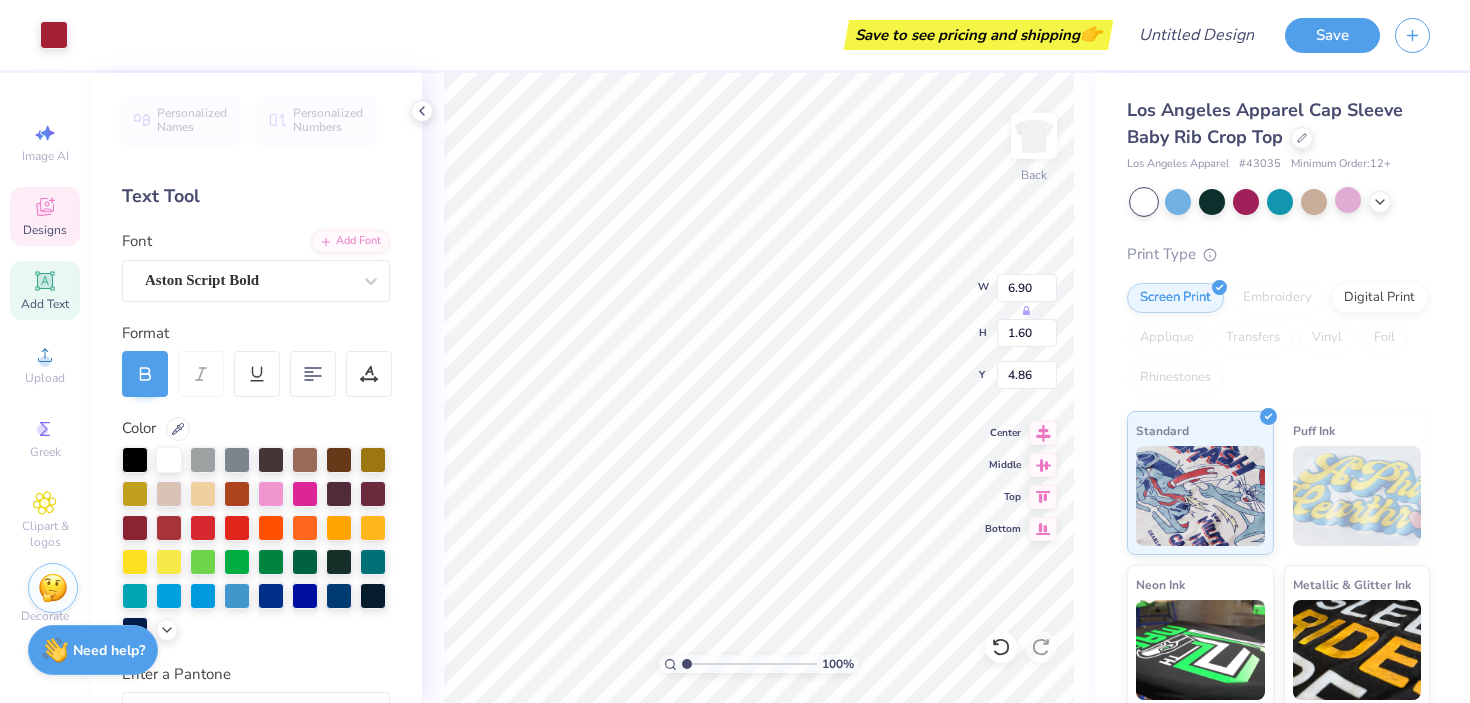 type on "6.72" 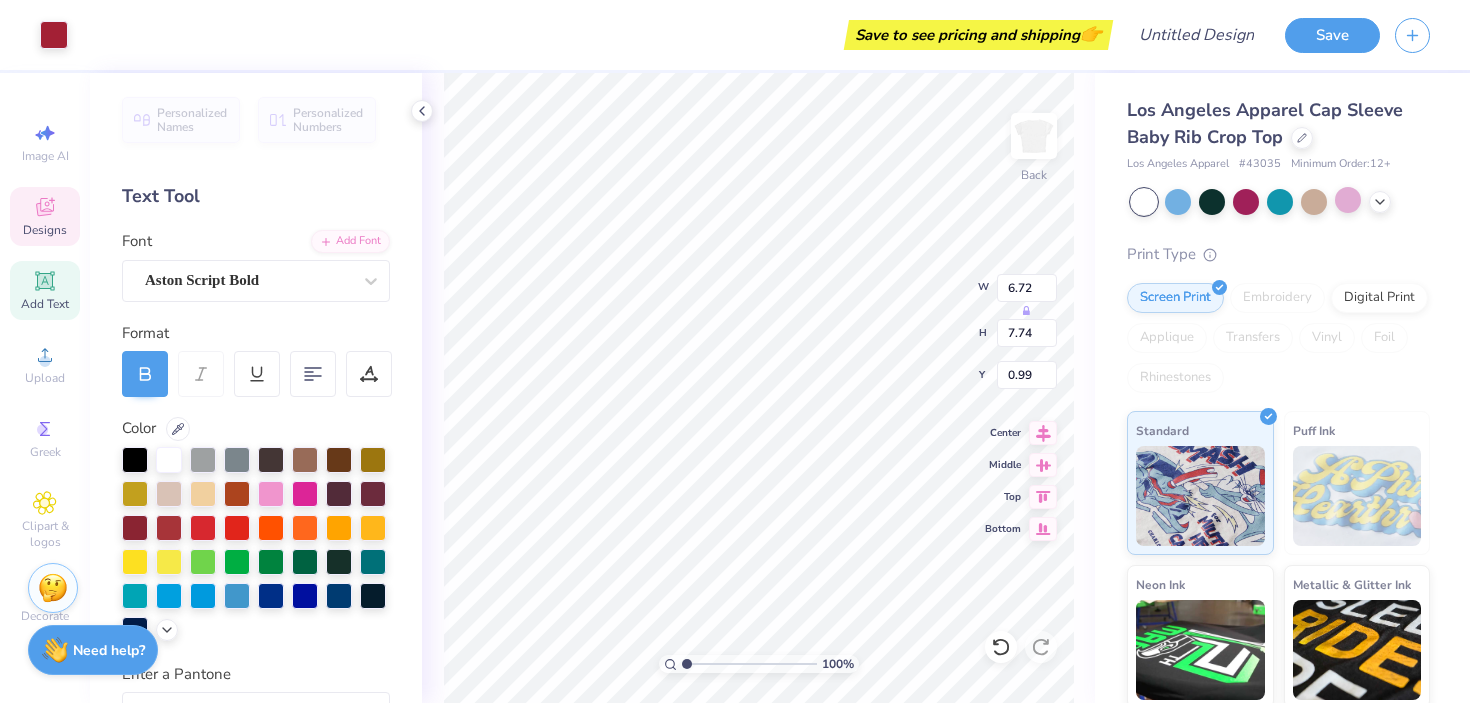 type on "6.90" 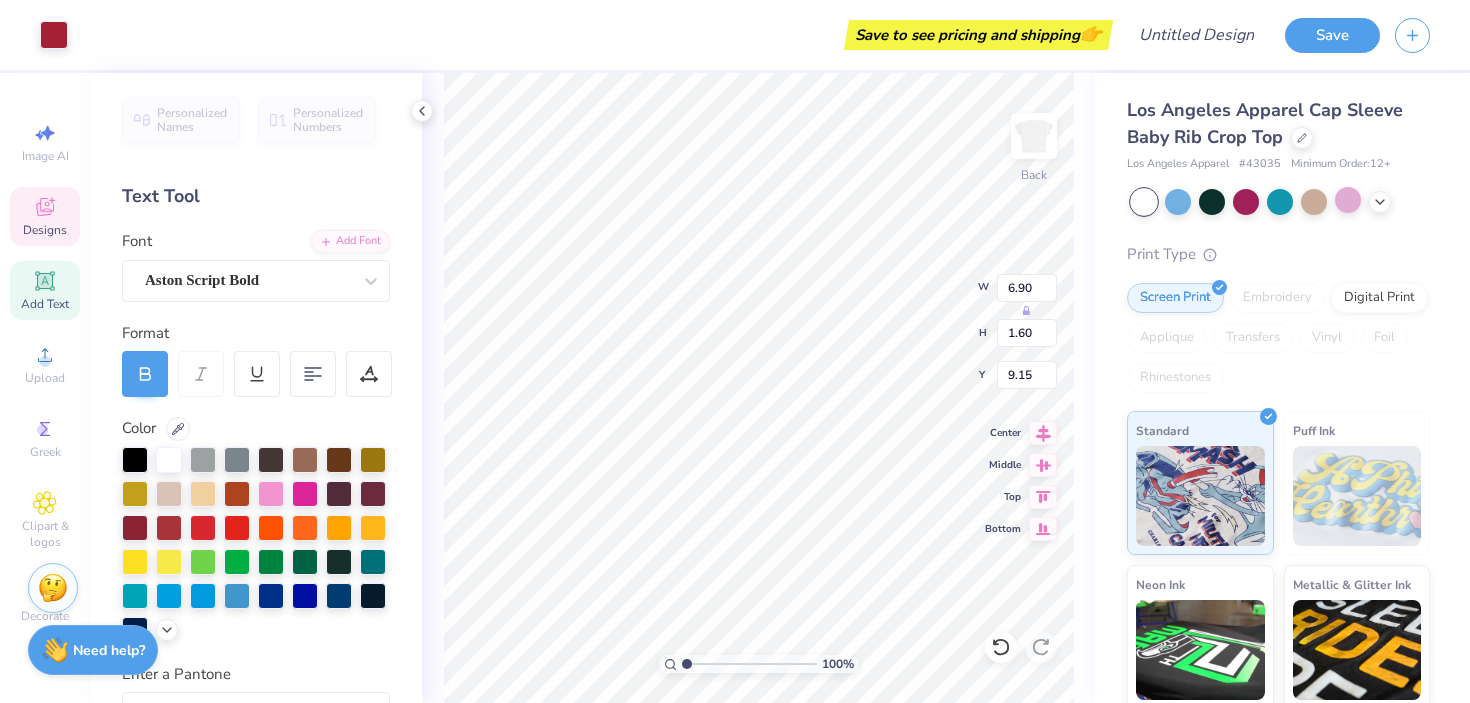 type on "6.72" 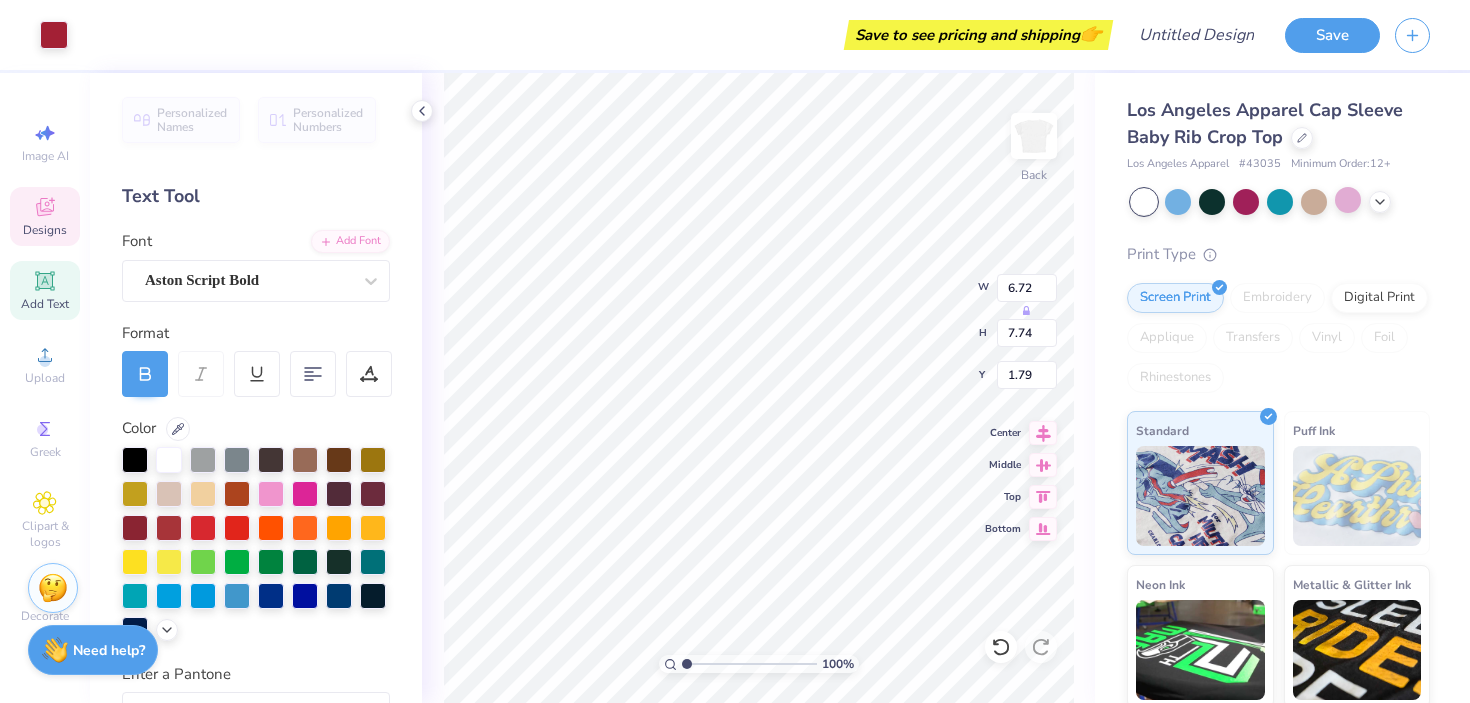 type on "2.14" 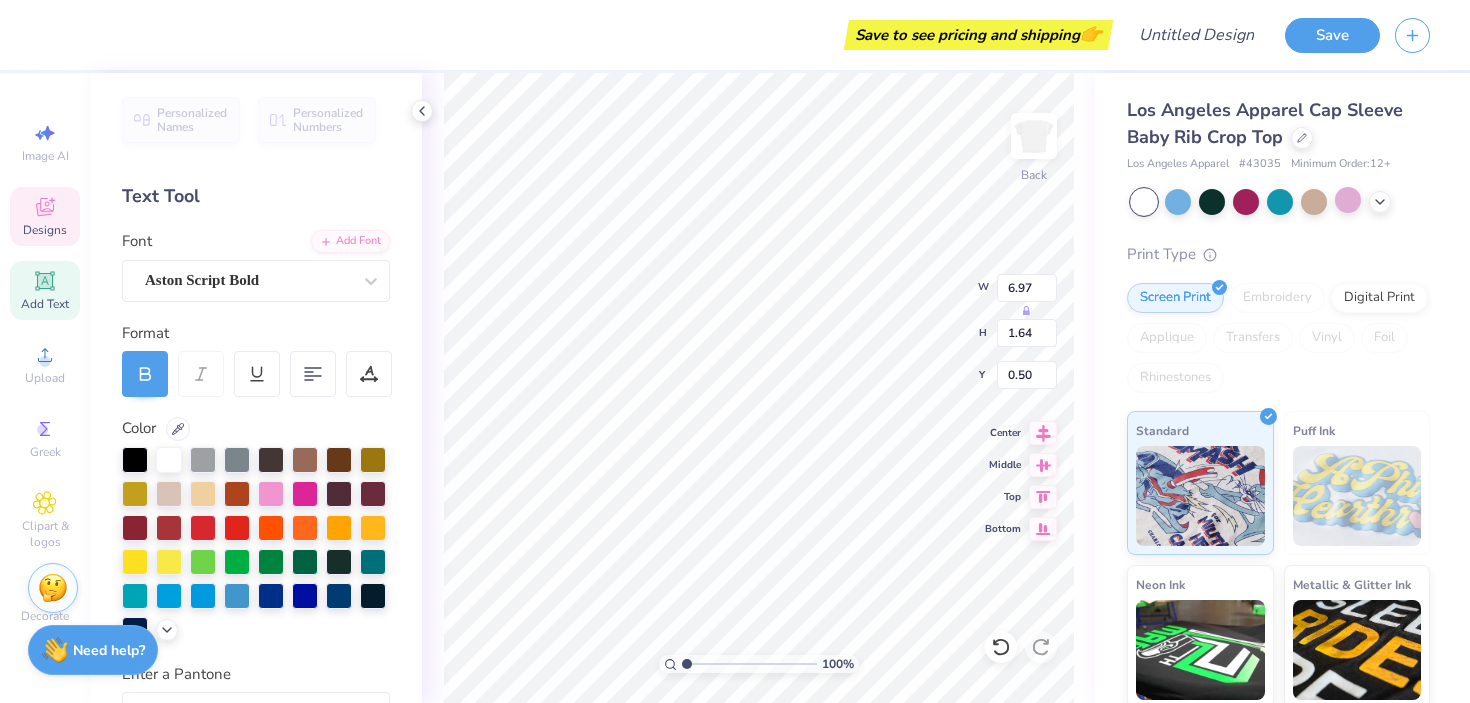 type on "6.97" 